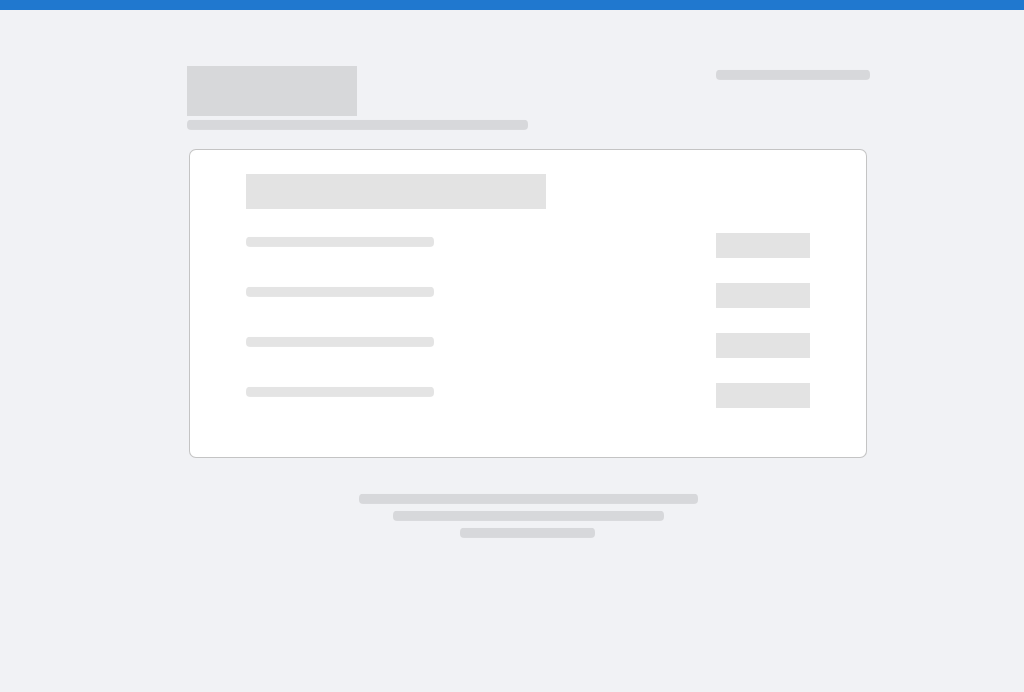scroll, scrollTop: 0, scrollLeft: 0, axis: both 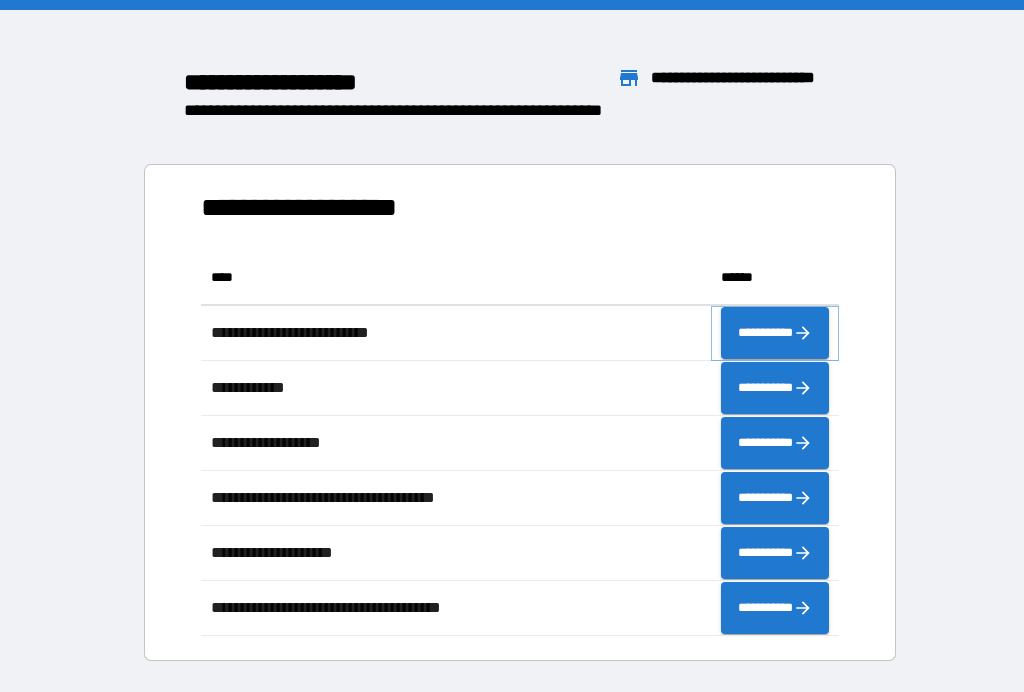 click on "**********" at bounding box center (775, 333) 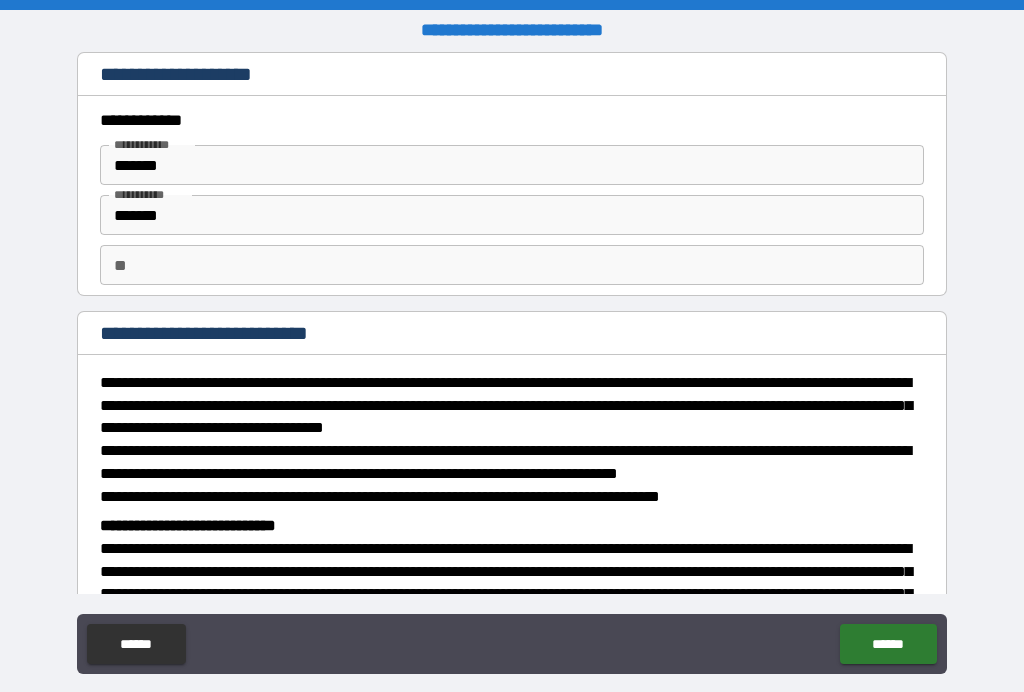 click on "******" at bounding box center [888, 644] 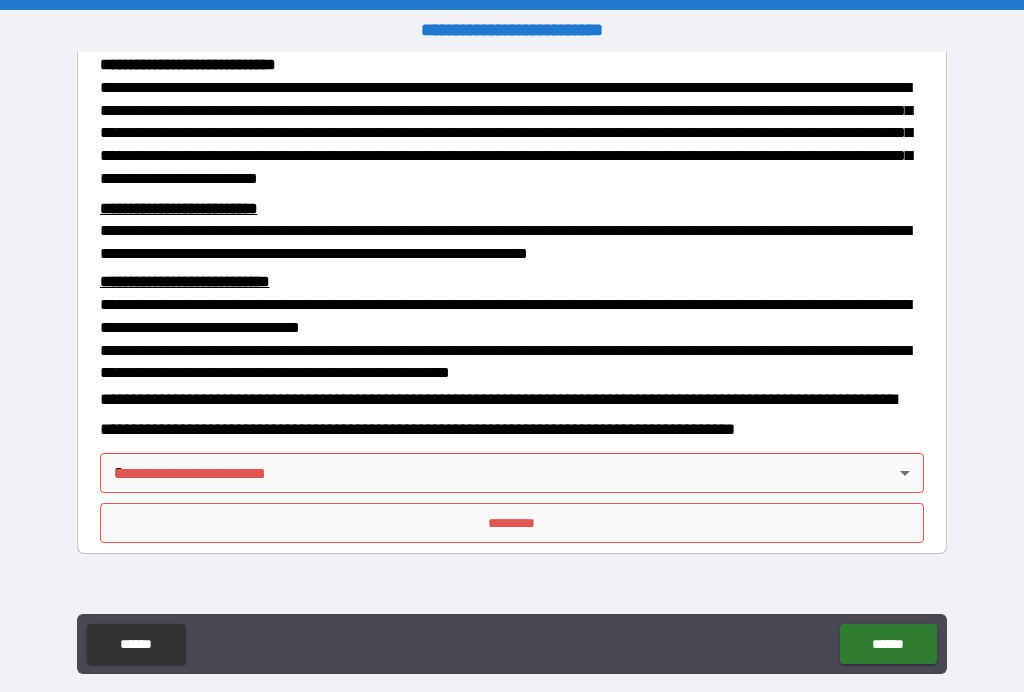 scroll, scrollTop: 489, scrollLeft: 0, axis: vertical 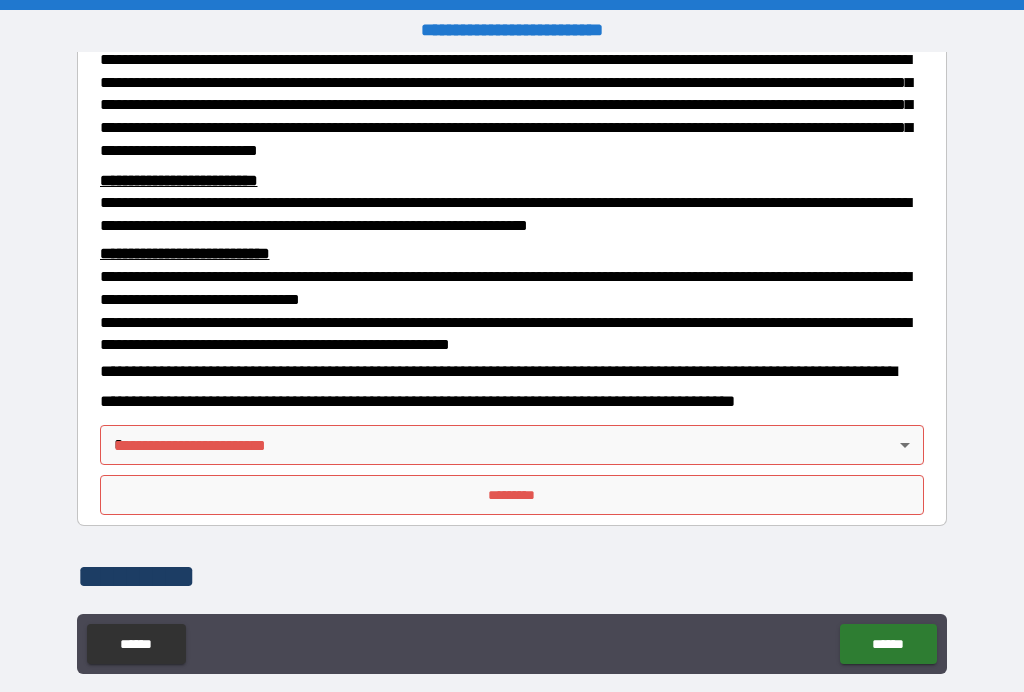 click on "**********" at bounding box center [512, 363] 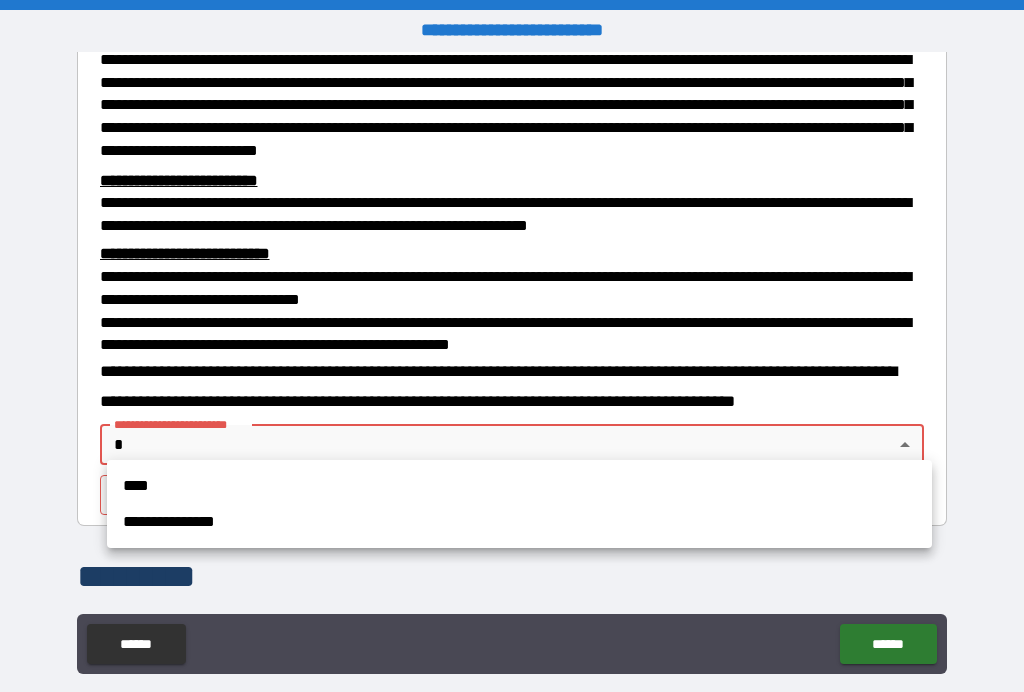 click on "**********" at bounding box center (519, 522) 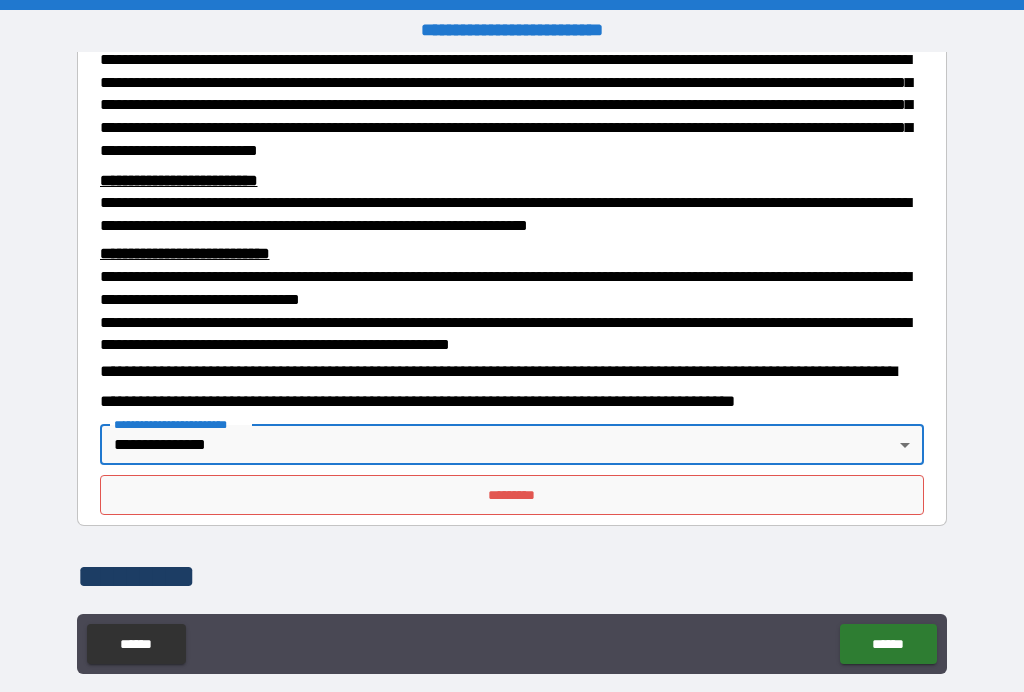 click on "*********" at bounding box center [512, 495] 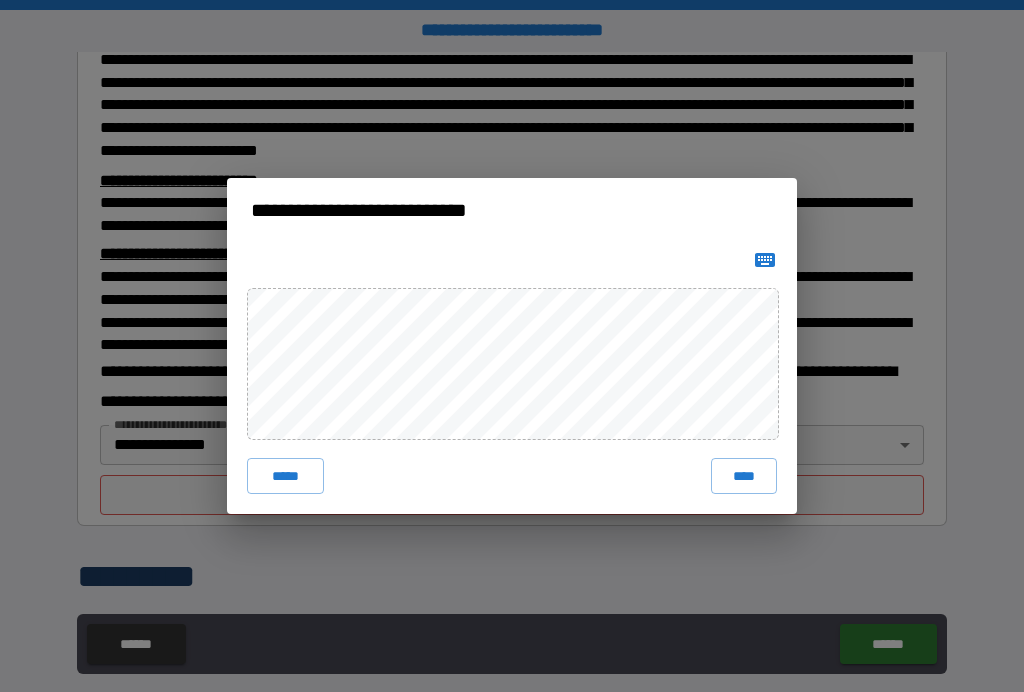 click on "****" at bounding box center [744, 476] 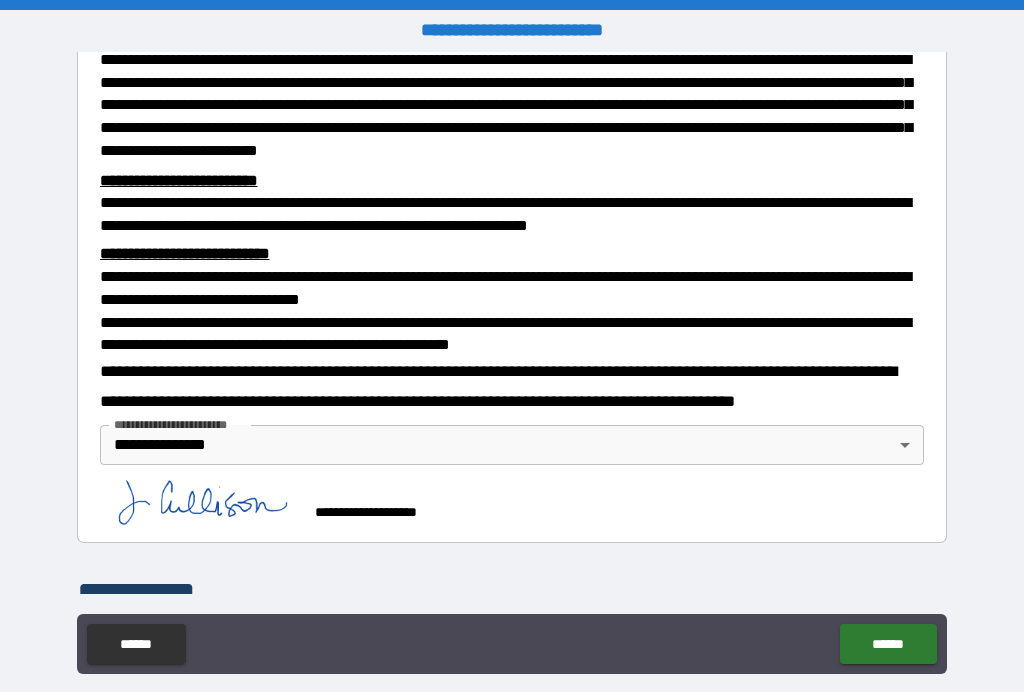 click on "******" at bounding box center [888, 644] 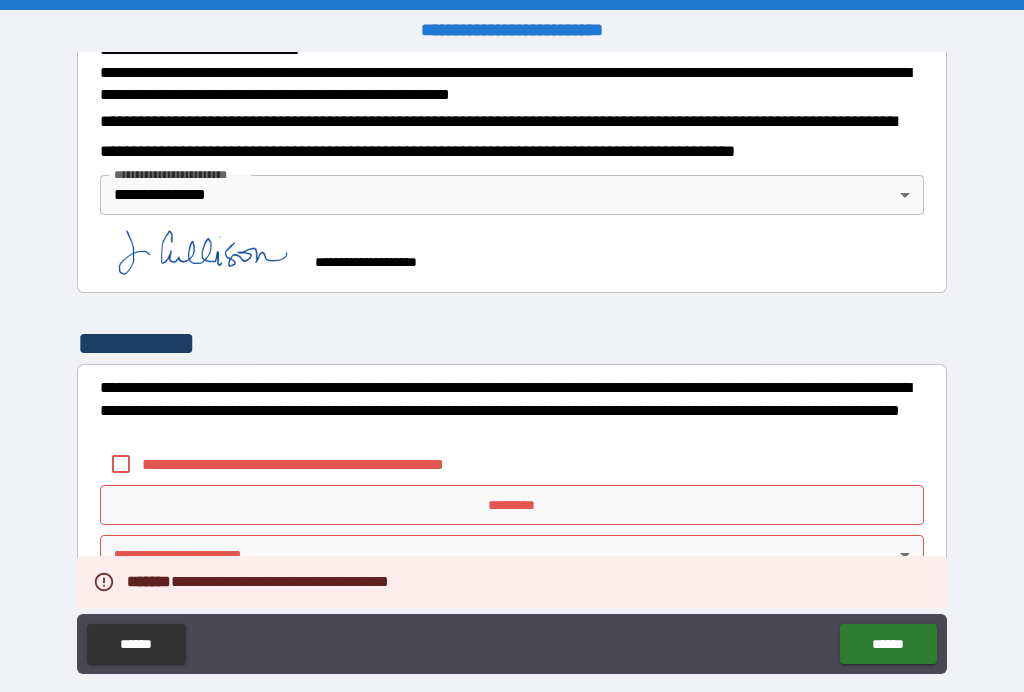 scroll, scrollTop: 738, scrollLeft: 0, axis: vertical 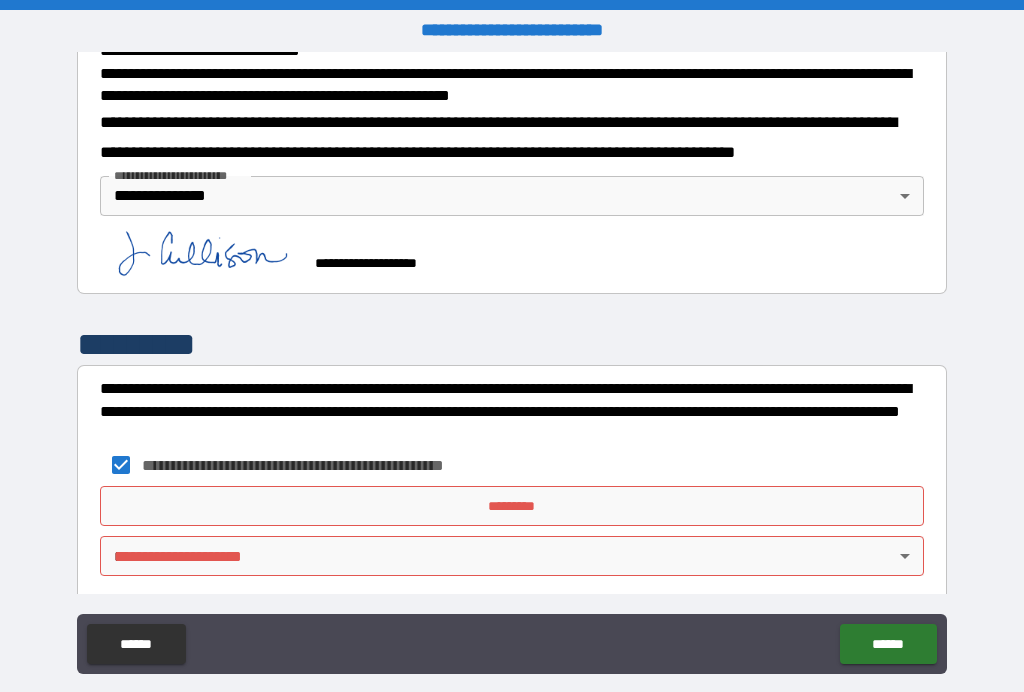 click on "**********" at bounding box center [512, 363] 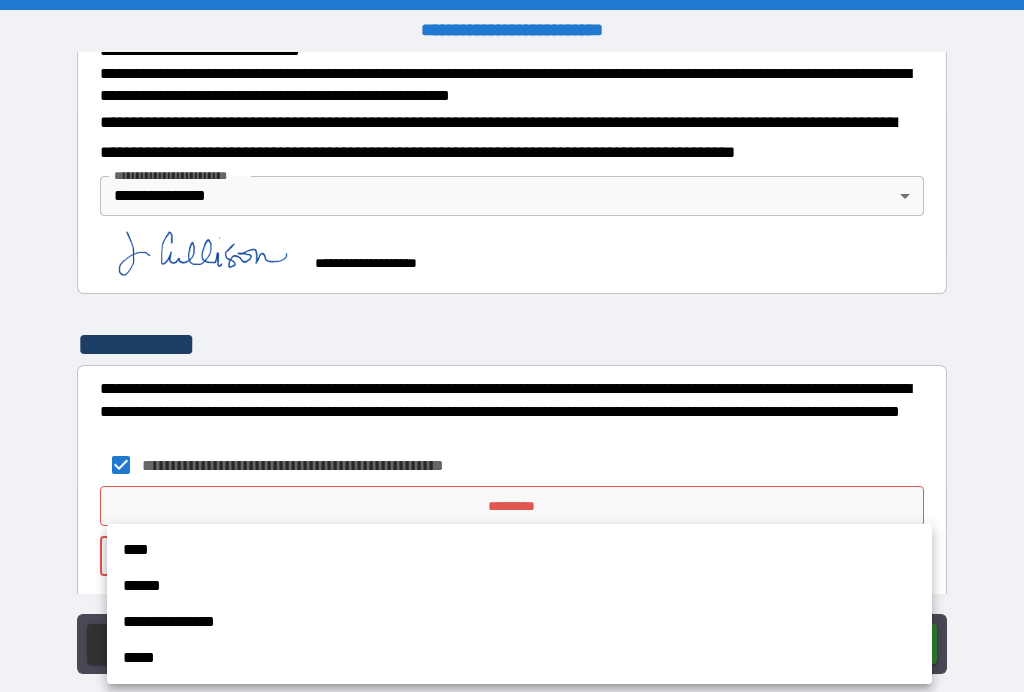 click on "**********" at bounding box center [519, 622] 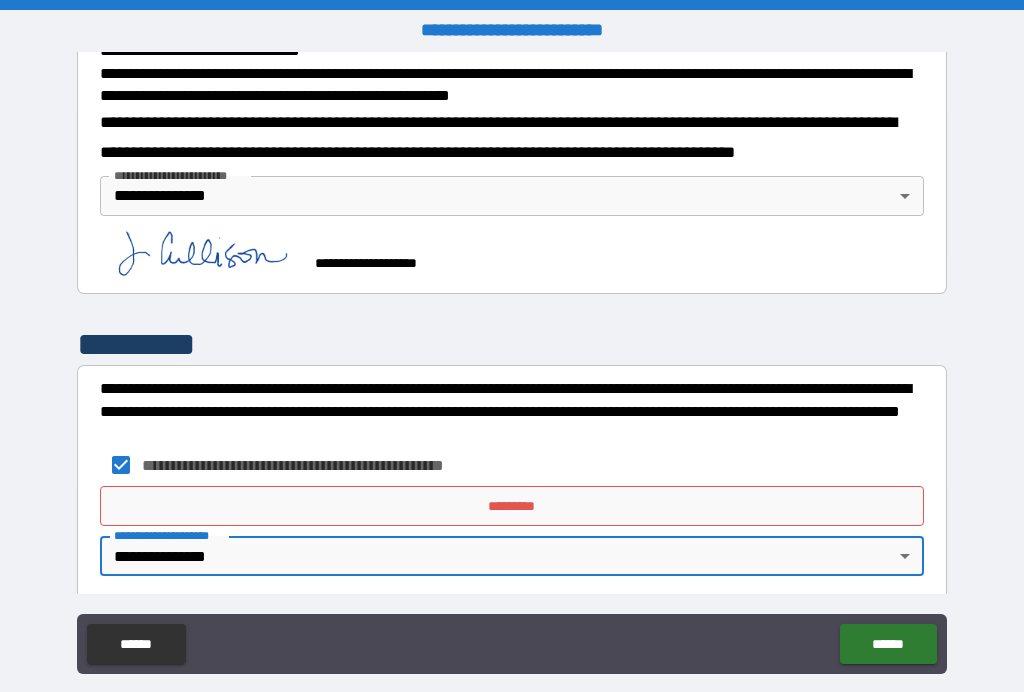 click on "*********" at bounding box center [512, 506] 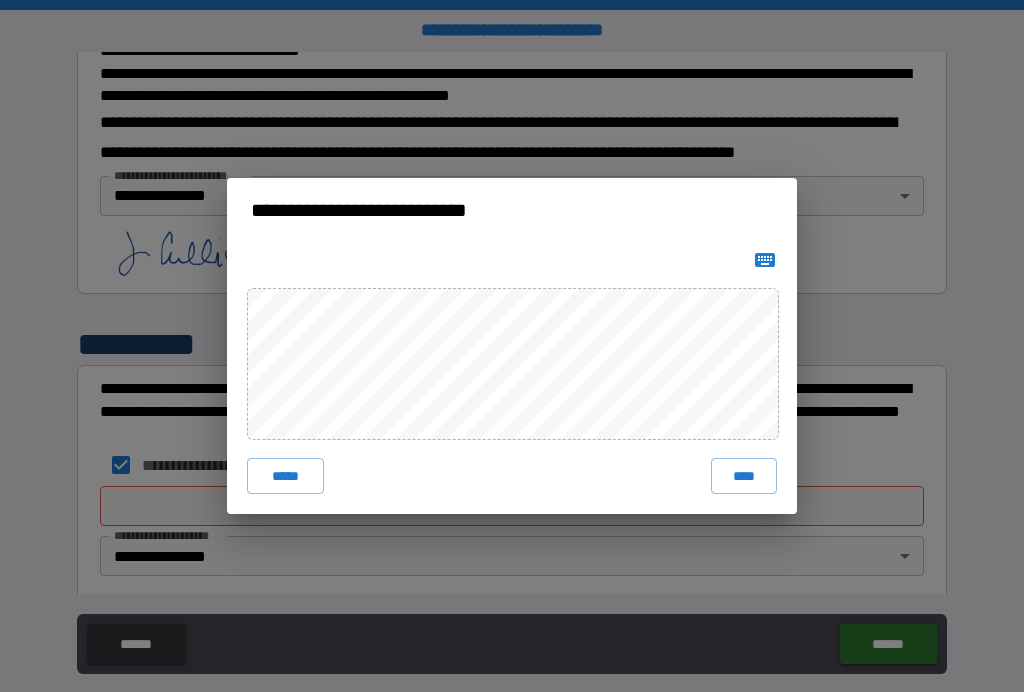 click on "****" at bounding box center [744, 476] 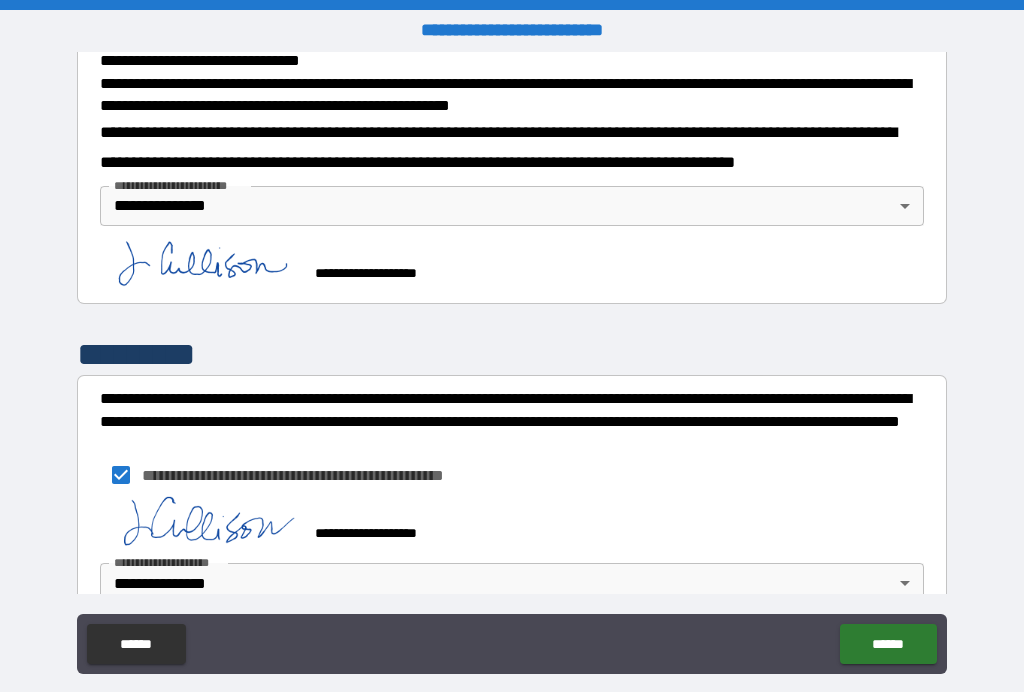 click on "******" at bounding box center (888, 644) 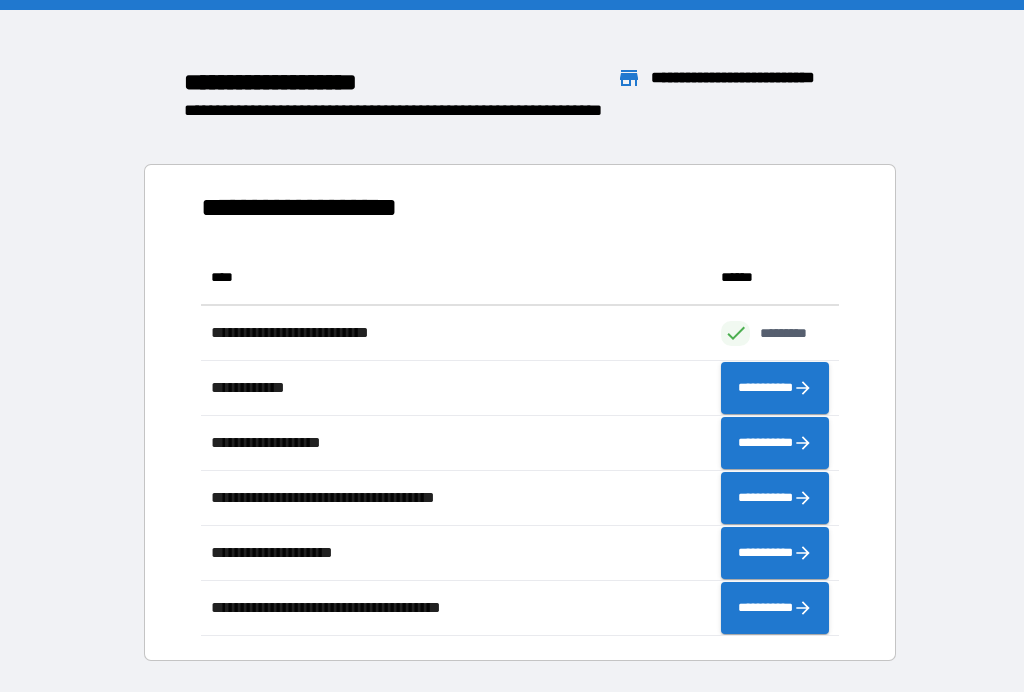 scroll, scrollTop: 1, scrollLeft: 1, axis: both 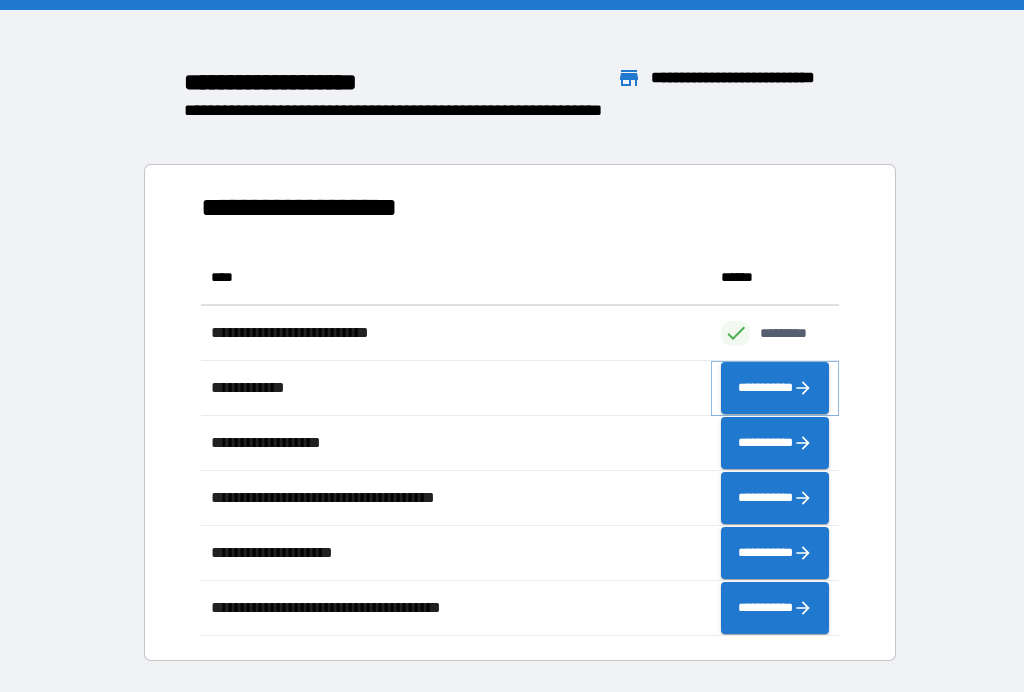 click 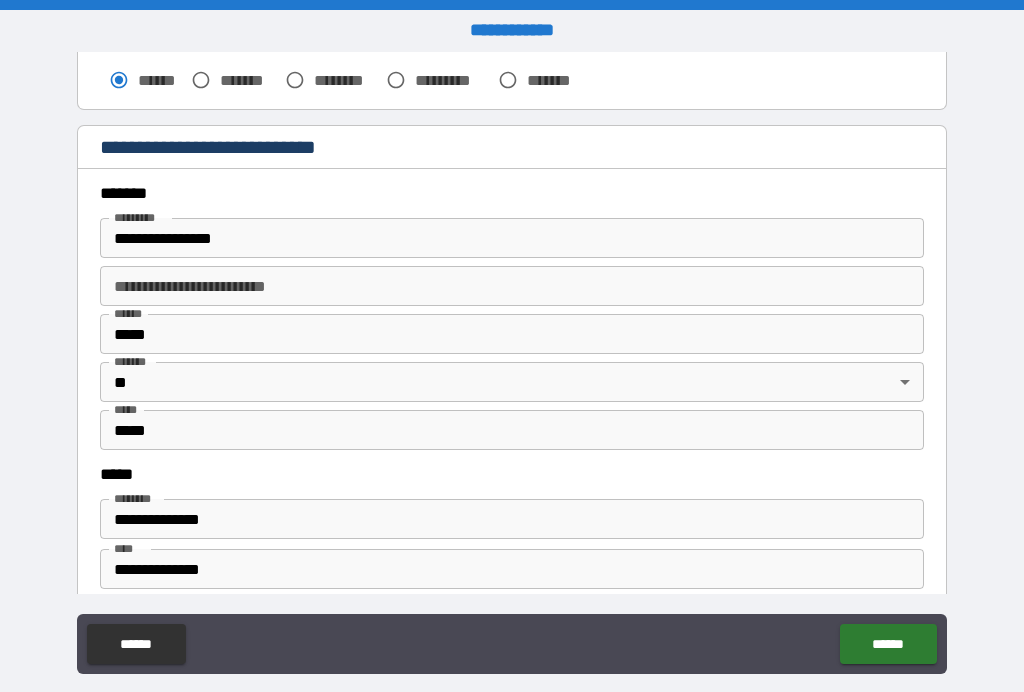 scroll, scrollTop: 655, scrollLeft: 0, axis: vertical 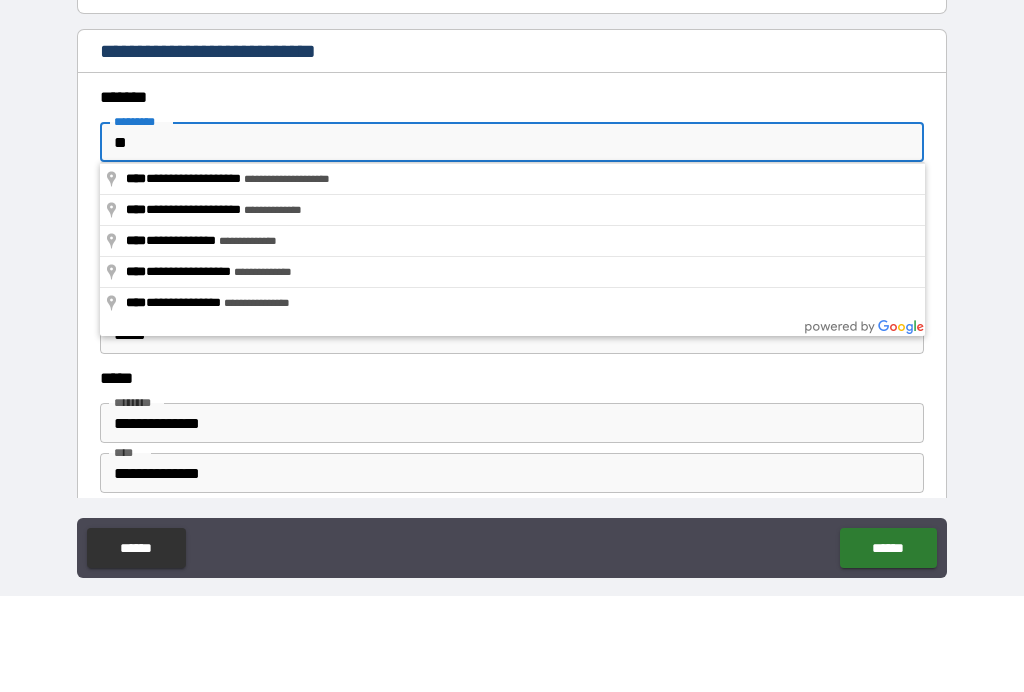 type on "*" 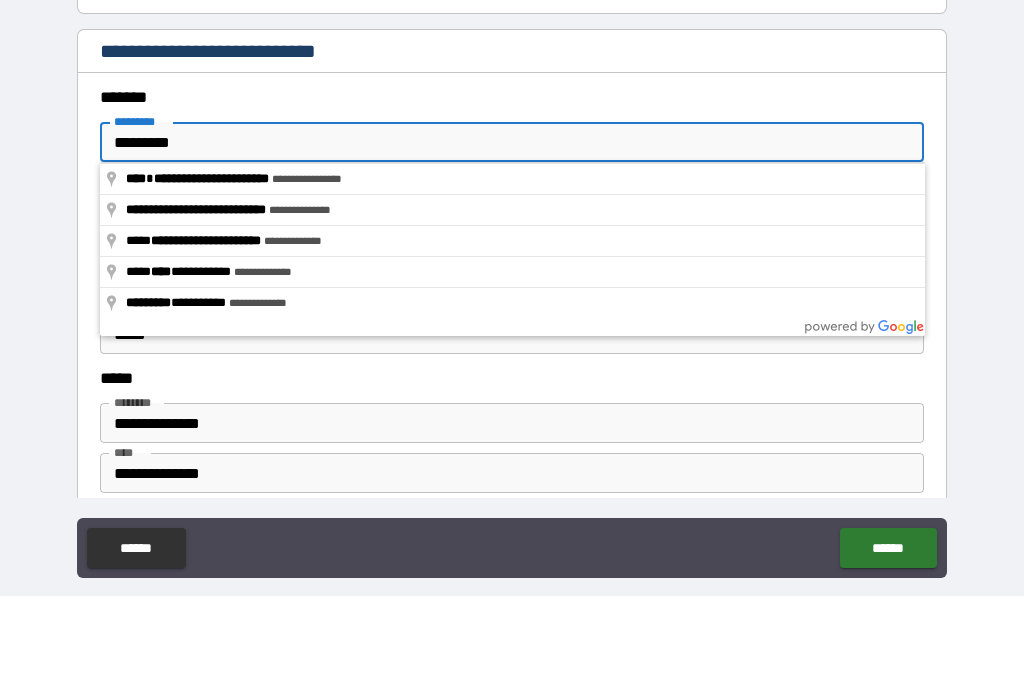 type on "**********" 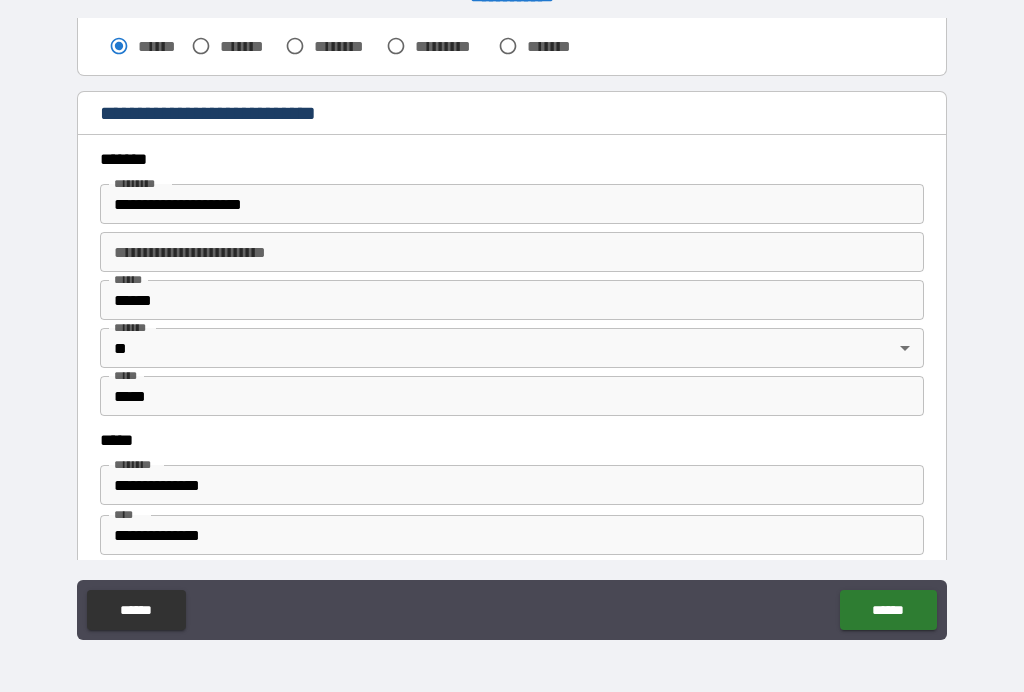 scroll, scrollTop: 33, scrollLeft: 0, axis: vertical 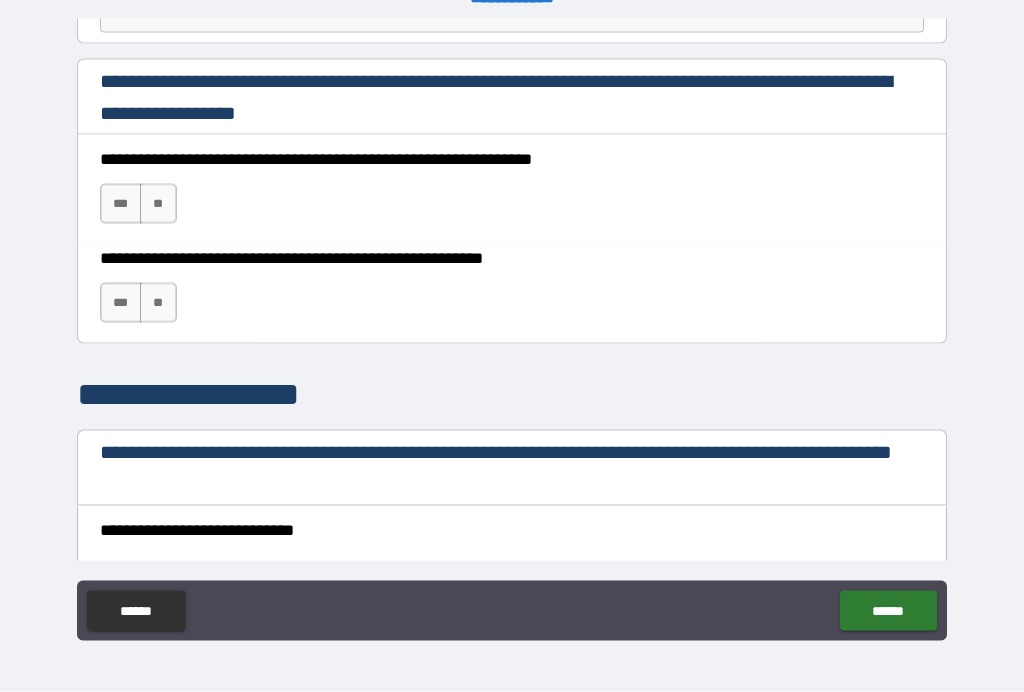 click on "***" at bounding box center [121, 204] 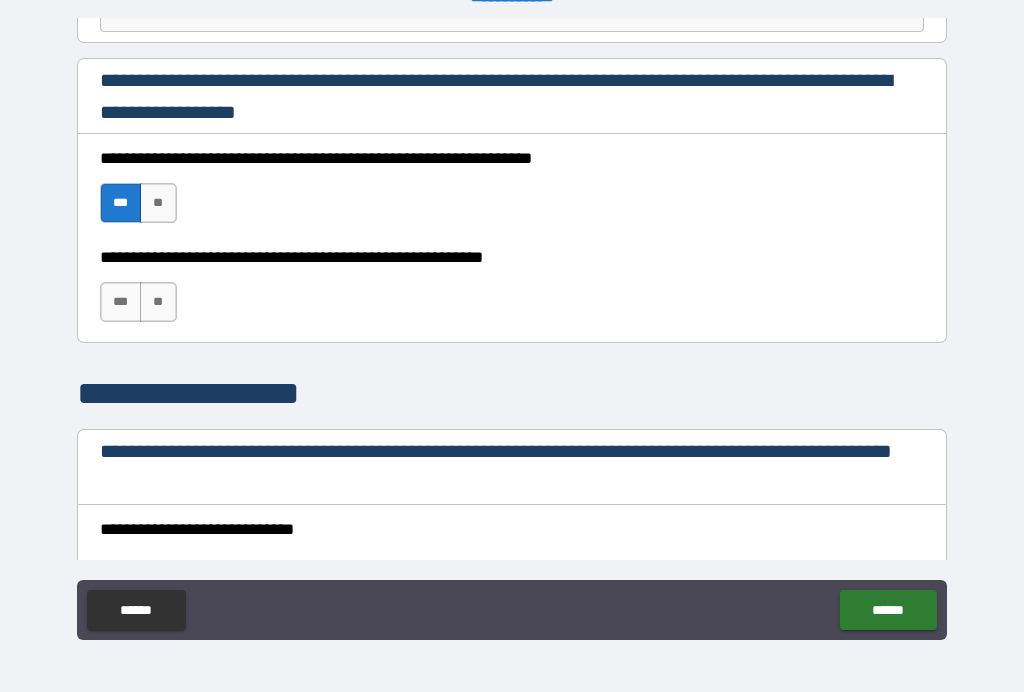 click on "***" at bounding box center [121, 302] 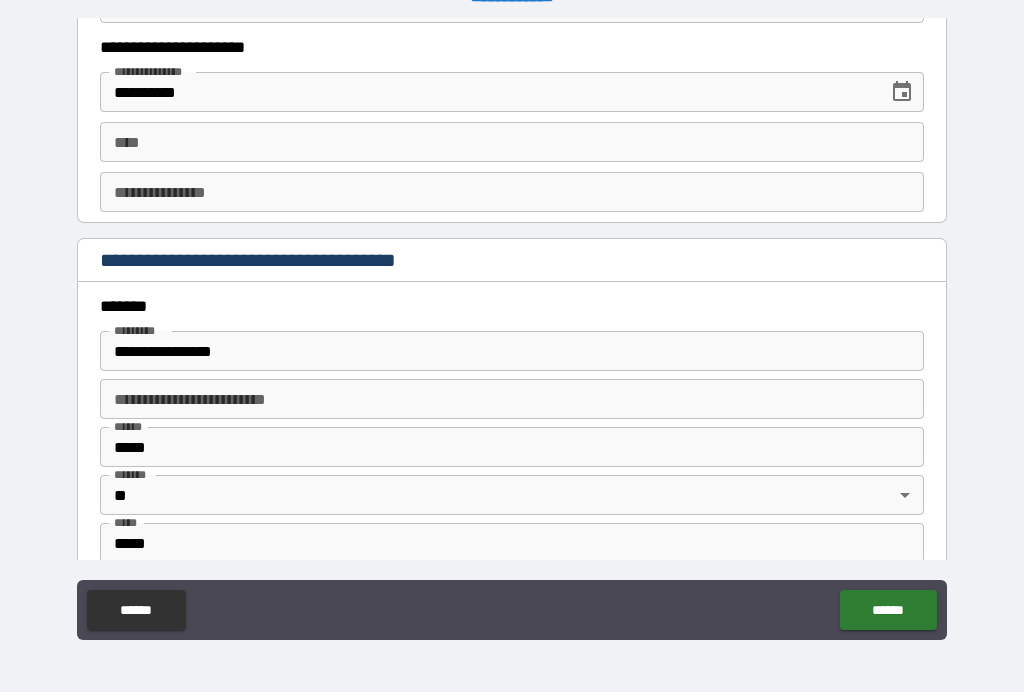 scroll, scrollTop: 2146, scrollLeft: 0, axis: vertical 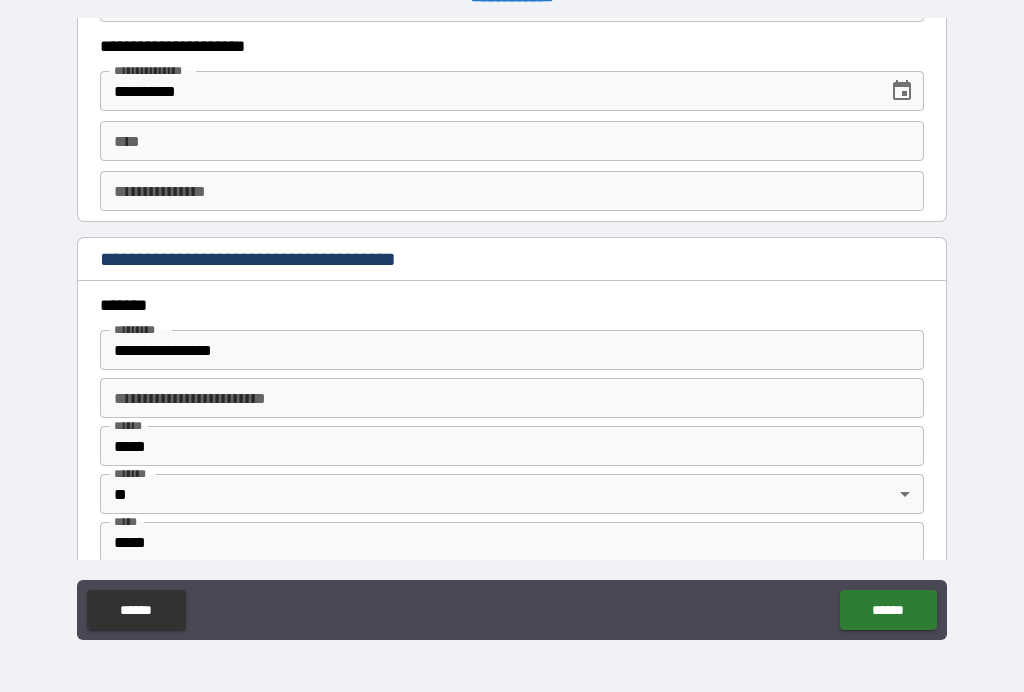 click on "**********" at bounding box center (512, 350) 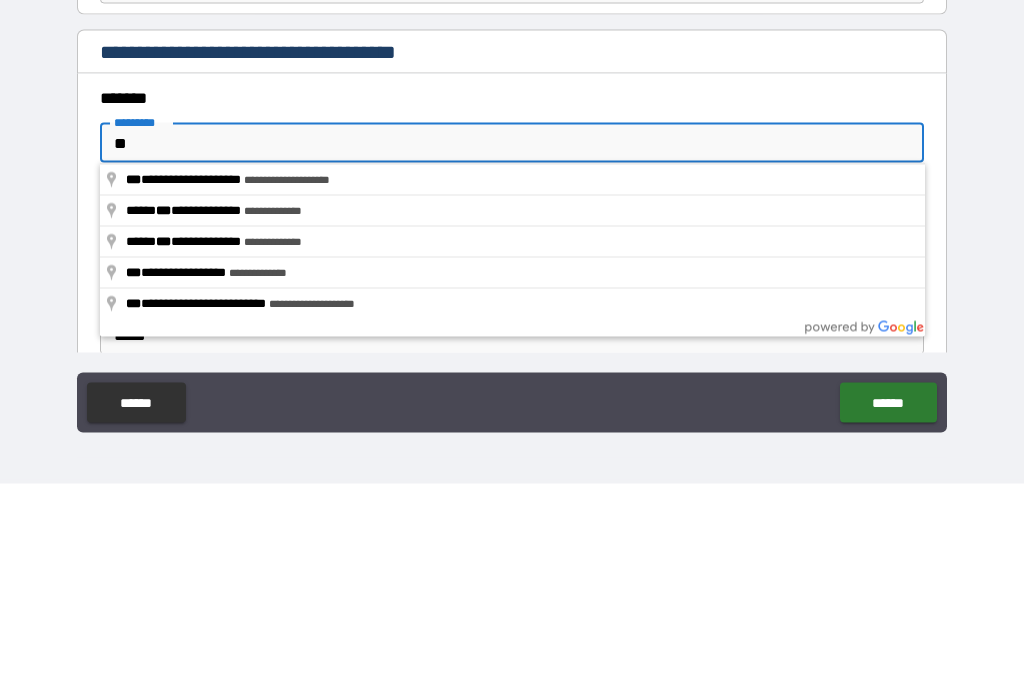 type on "*" 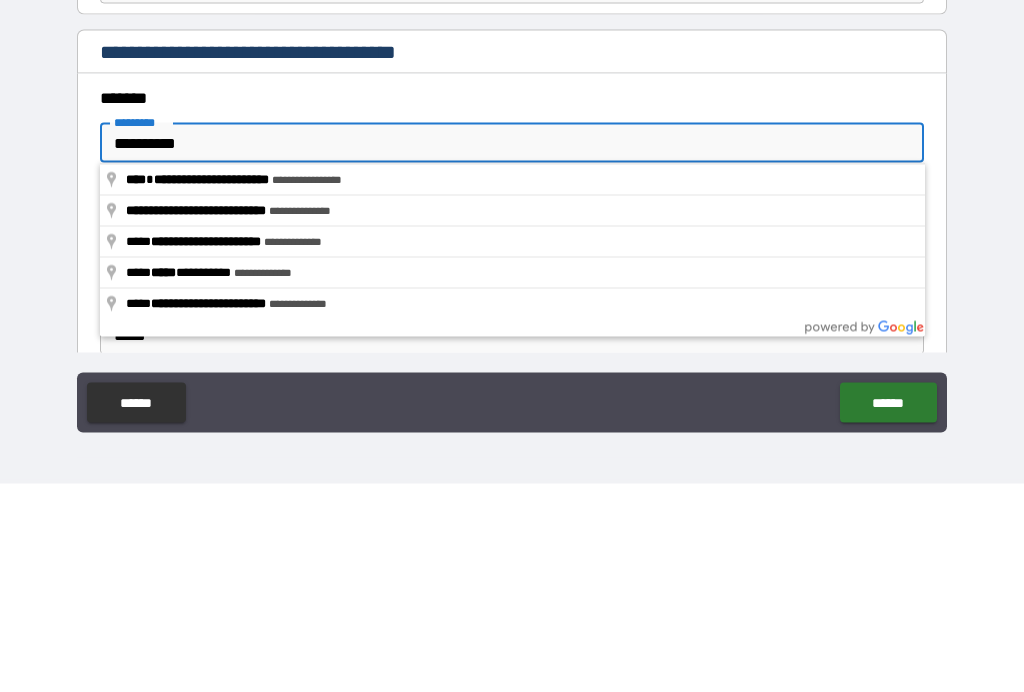 type on "**********" 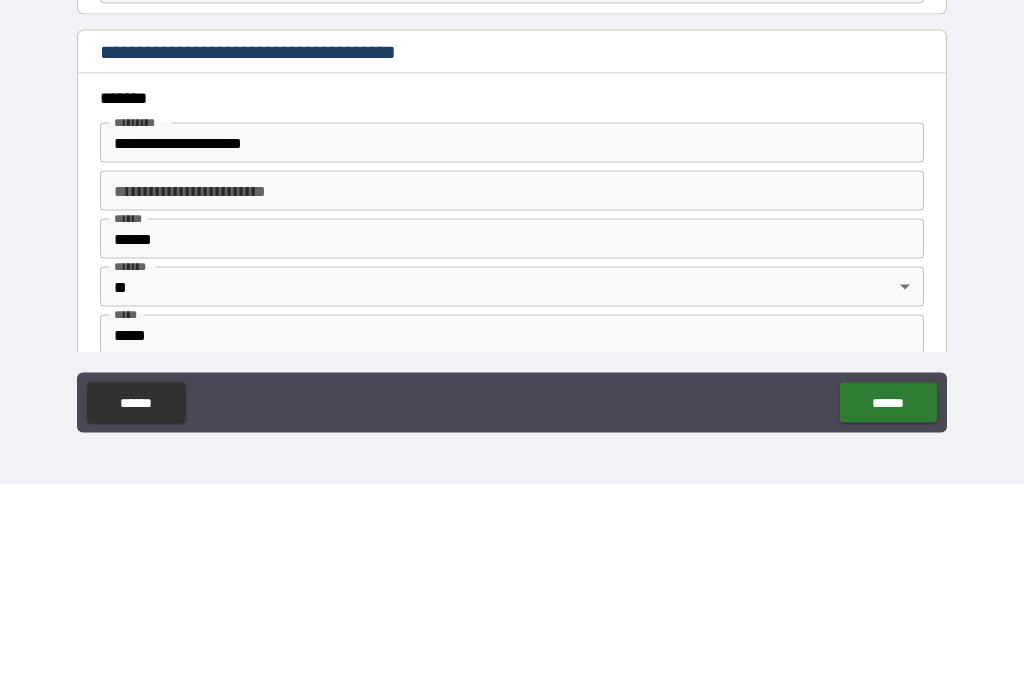 scroll, scrollTop: 34, scrollLeft: 0, axis: vertical 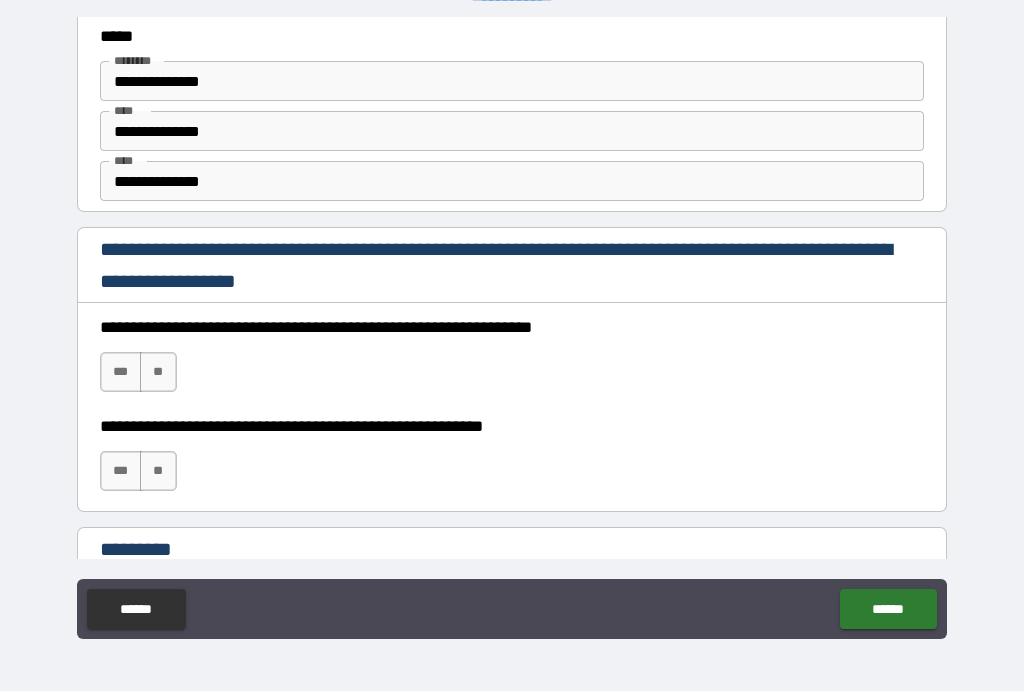 click on "***" at bounding box center (121, 373) 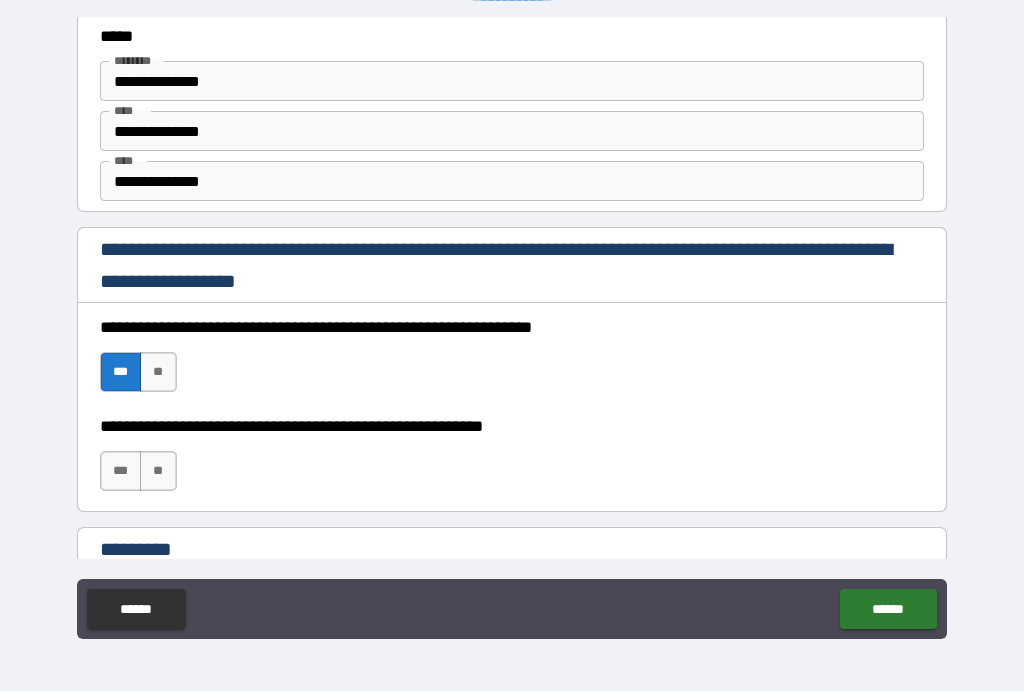 click on "***" at bounding box center [121, 472] 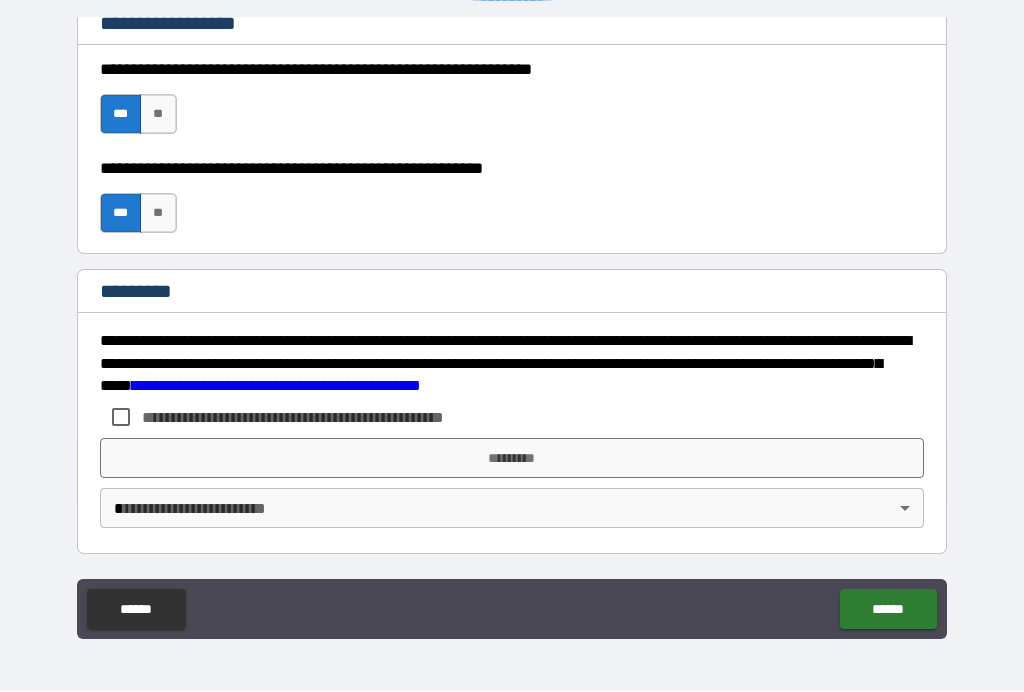 scroll, scrollTop: 3042, scrollLeft: 0, axis: vertical 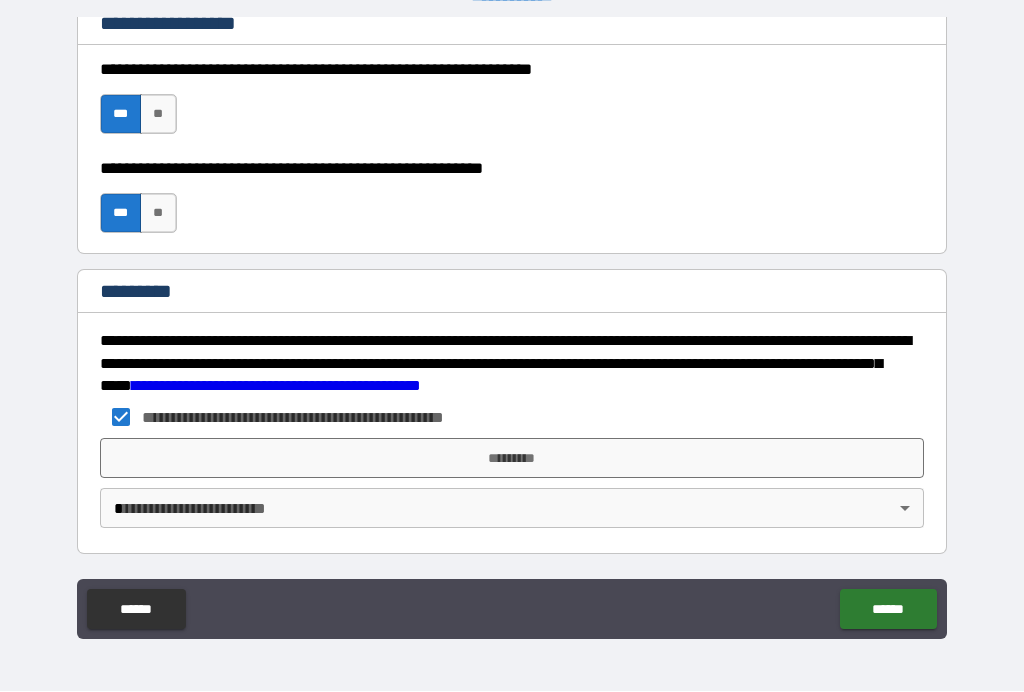 click on "**********" at bounding box center (512, 329) 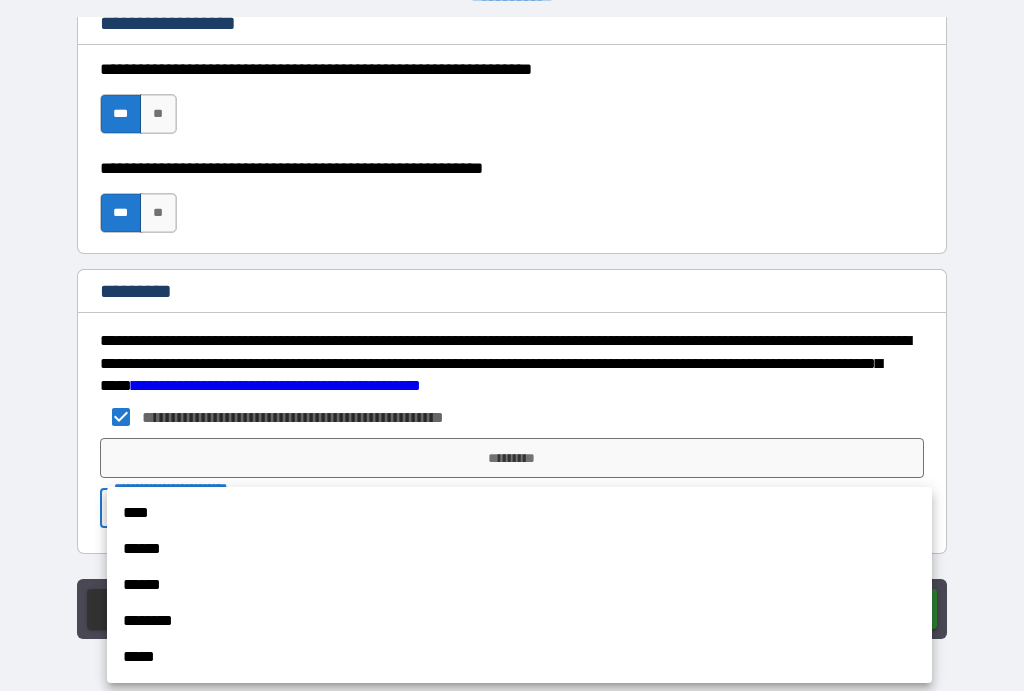 click on "********" at bounding box center (519, 622) 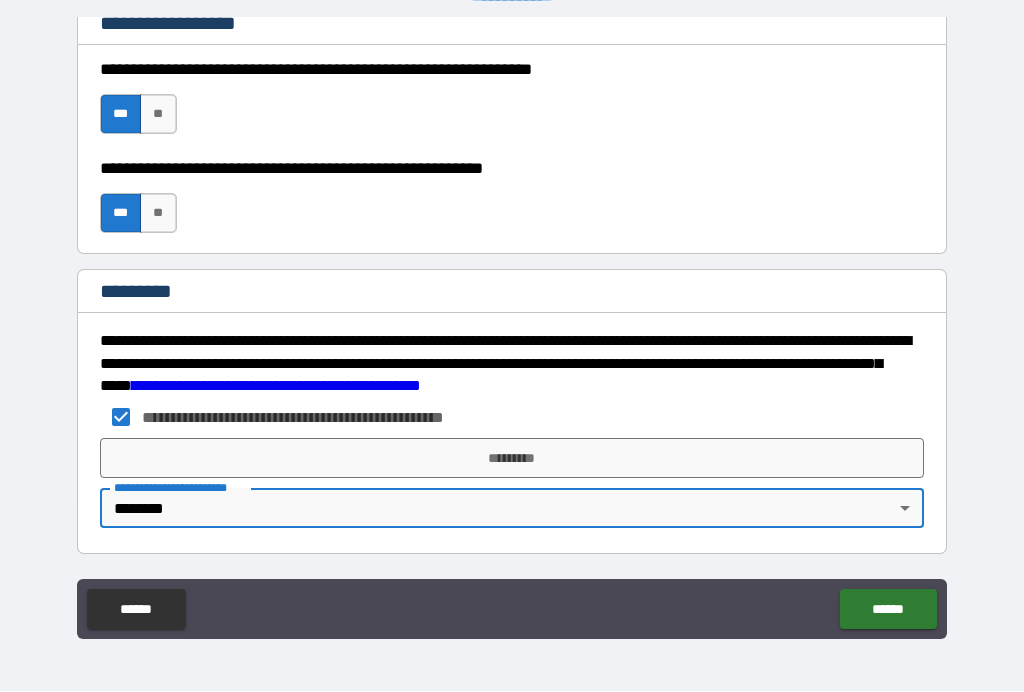click on "*********" at bounding box center [512, 459] 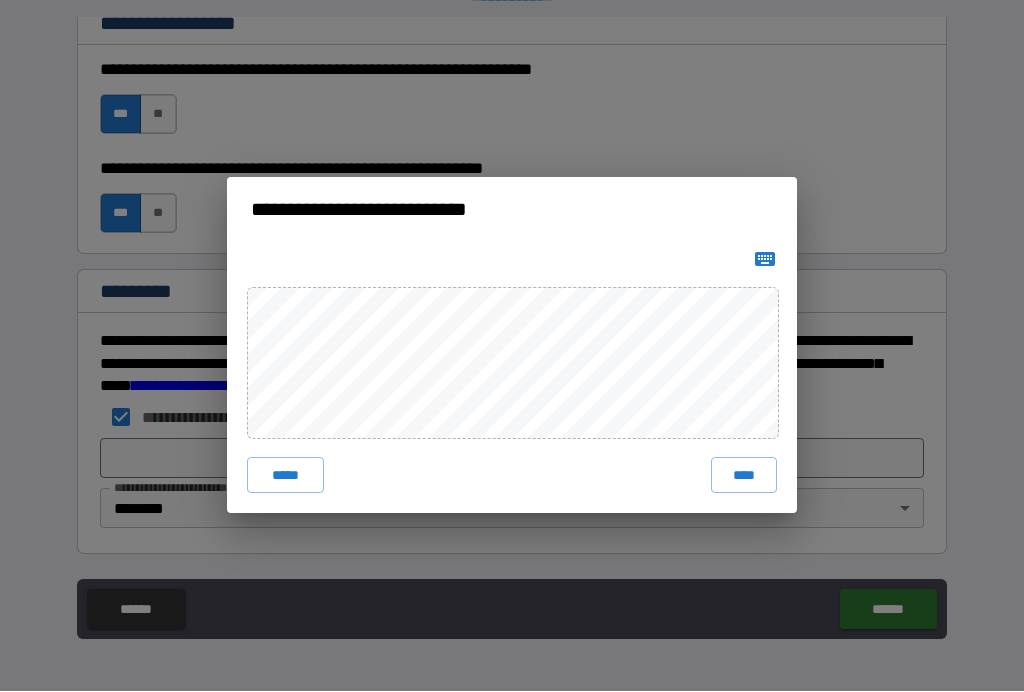 click on "****" at bounding box center (744, 476) 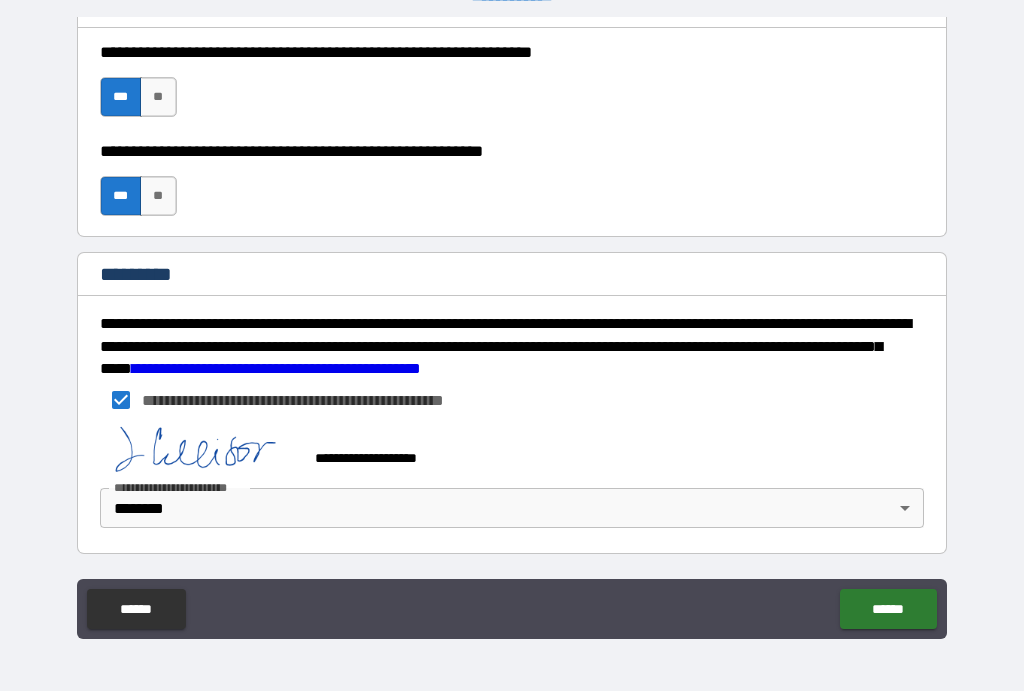 scroll, scrollTop: 3061, scrollLeft: 0, axis: vertical 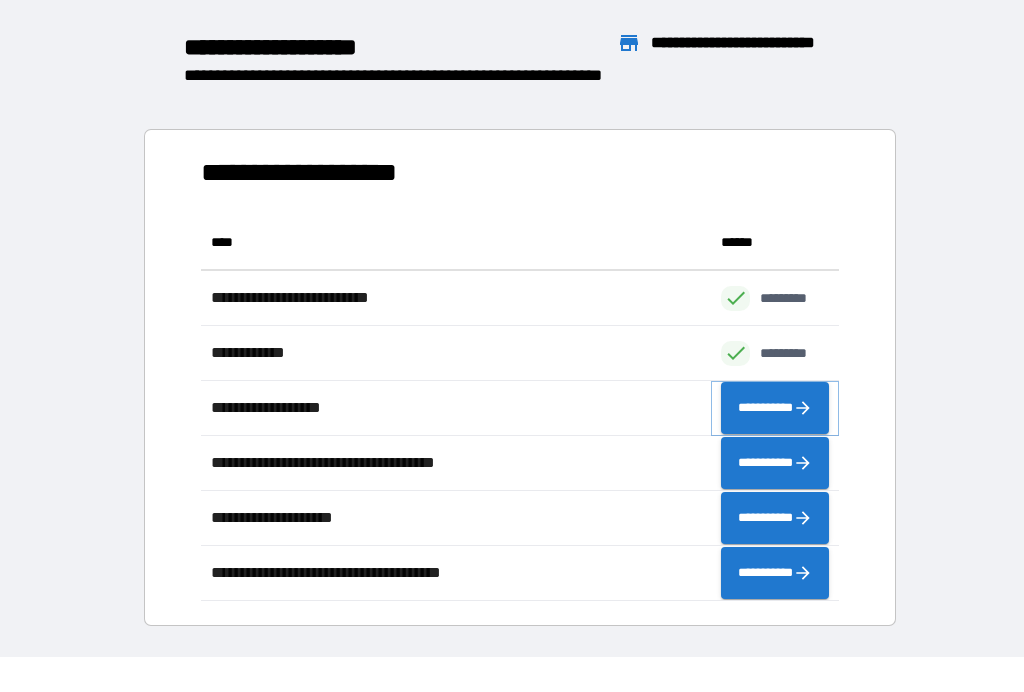 click on "**********" at bounding box center (775, 409) 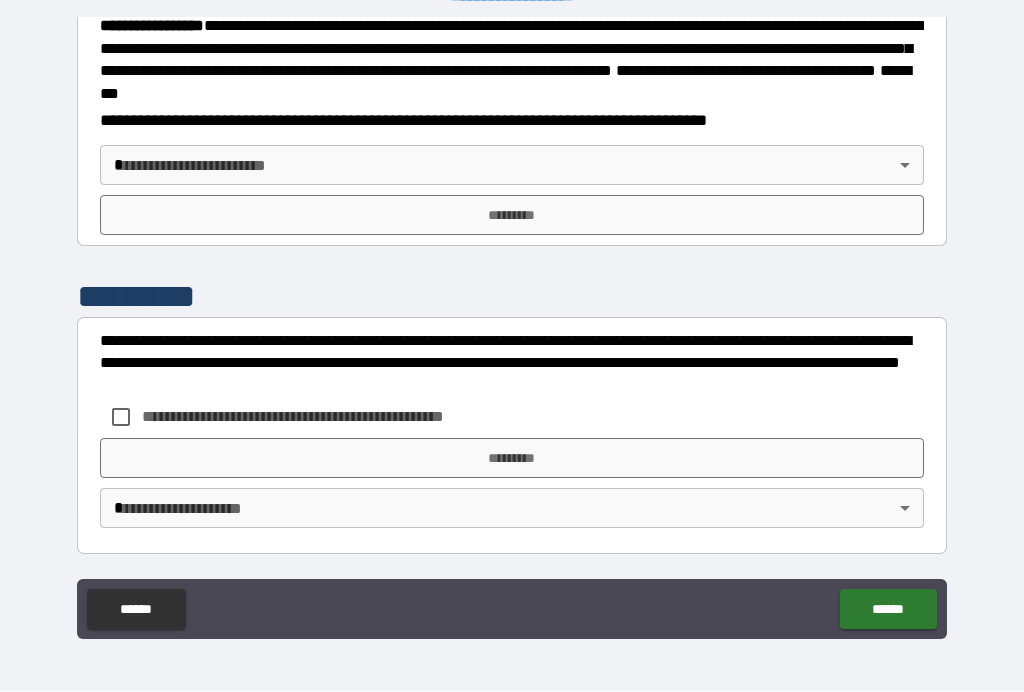 scroll, scrollTop: 2250, scrollLeft: 0, axis: vertical 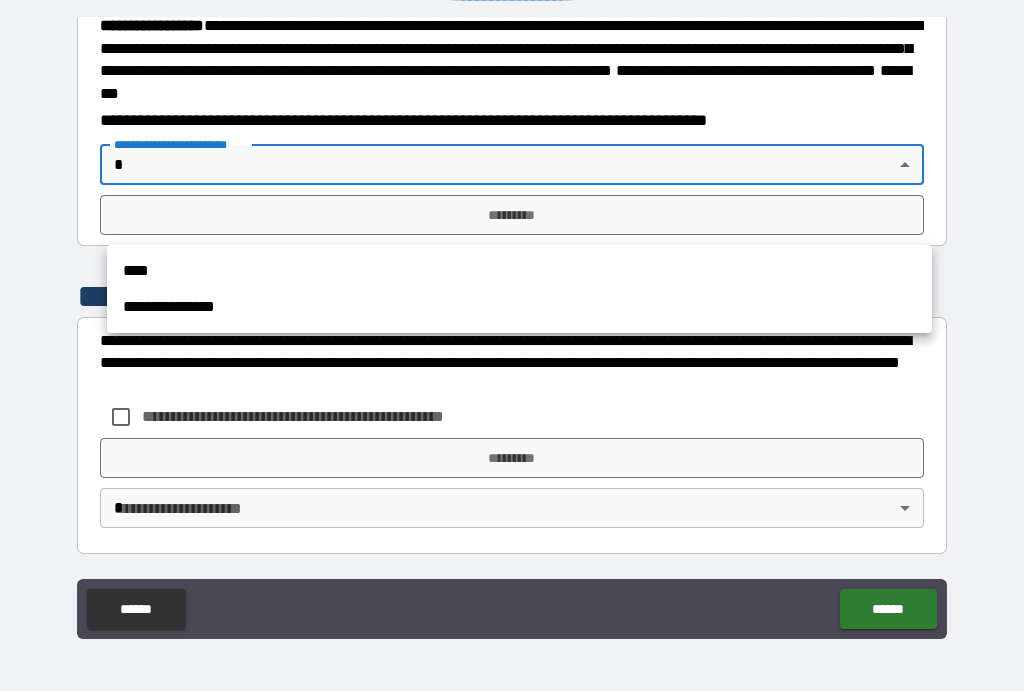 click on "**********" at bounding box center (519, 308) 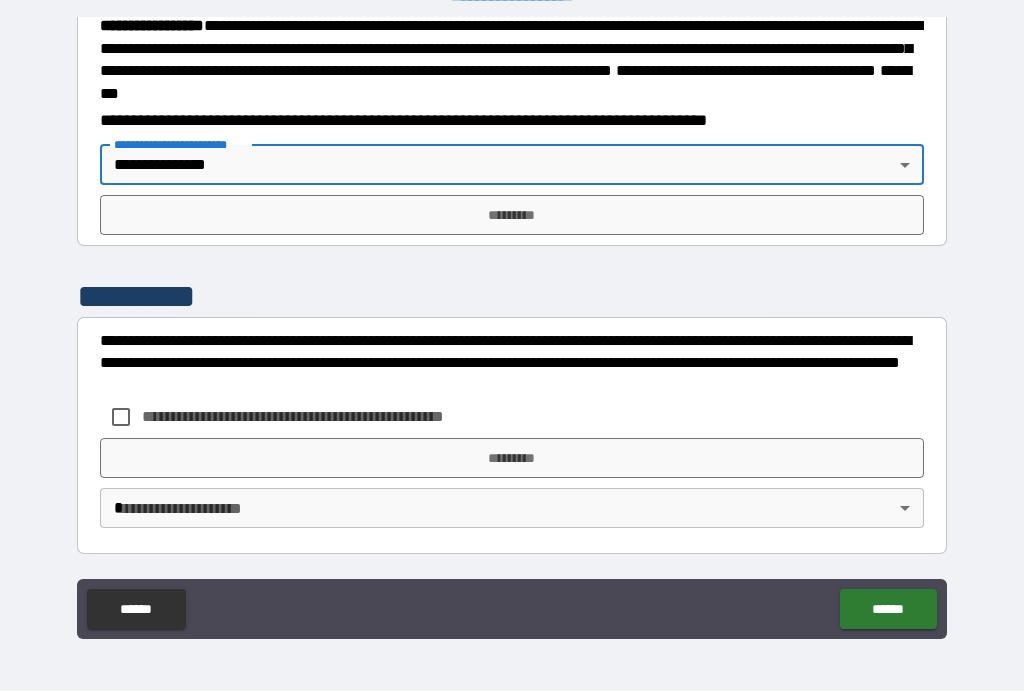 click on "*********" at bounding box center [512, 216] 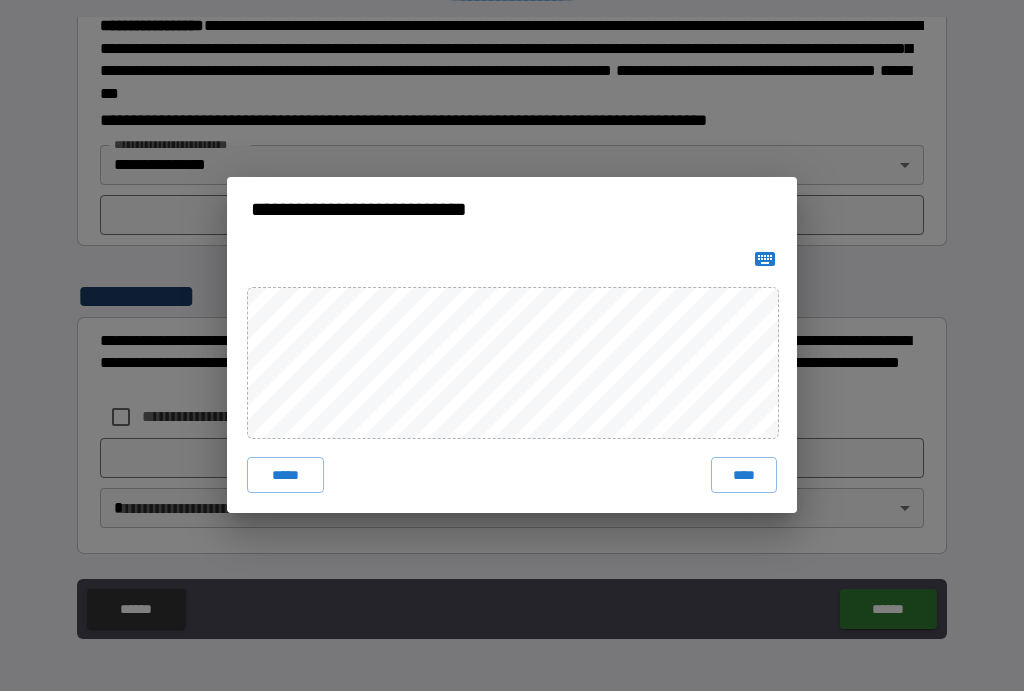 click on "****" at bounding box center (744, 476) 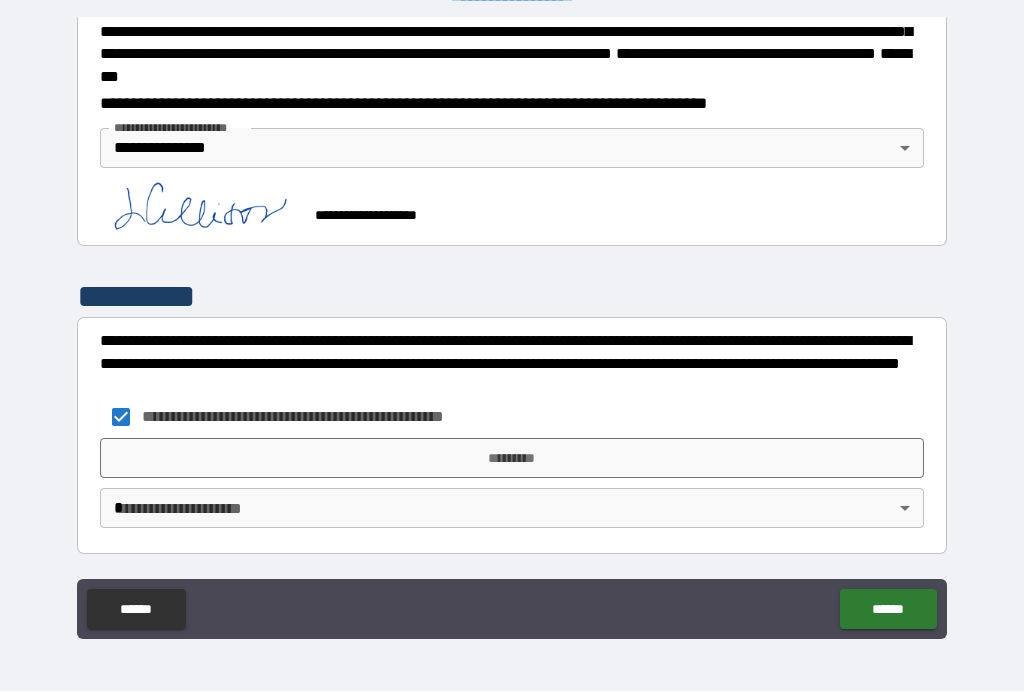 click on "*********" at bounding box center (512, 459) 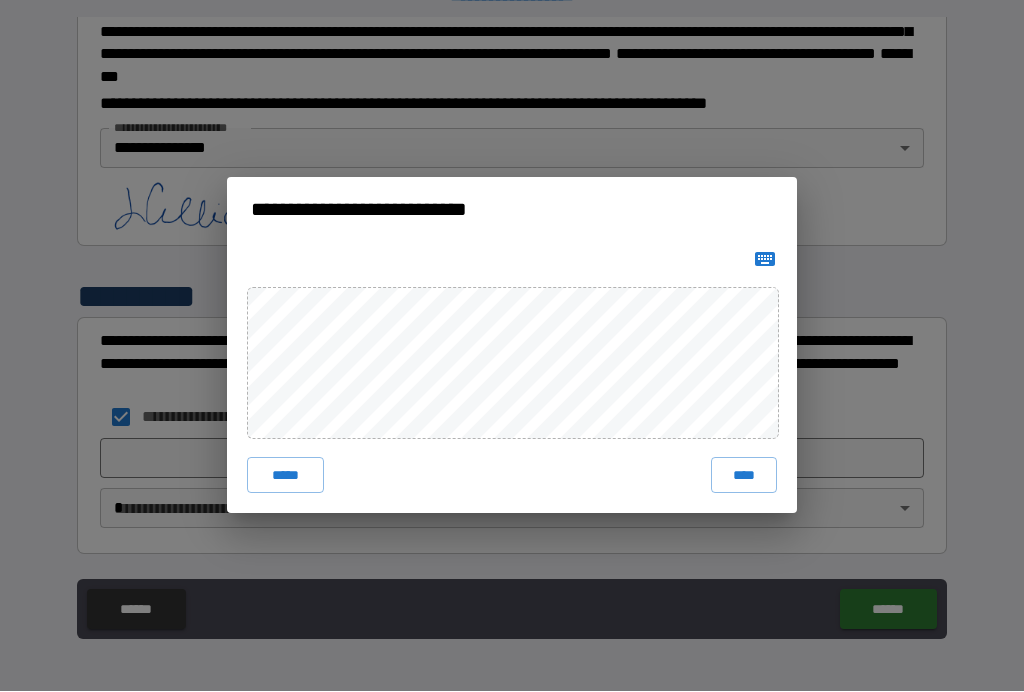 click on "****" at bounding box center (744, 476) 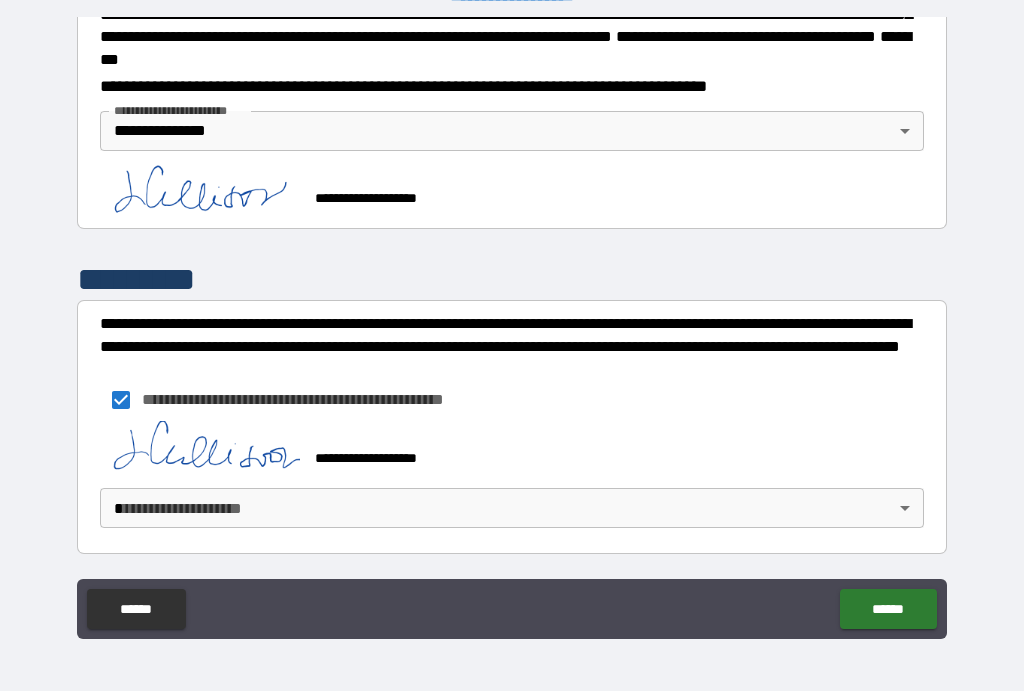 scroll, scrollTop: 2337, scrollLeft: 0, axis: vertical 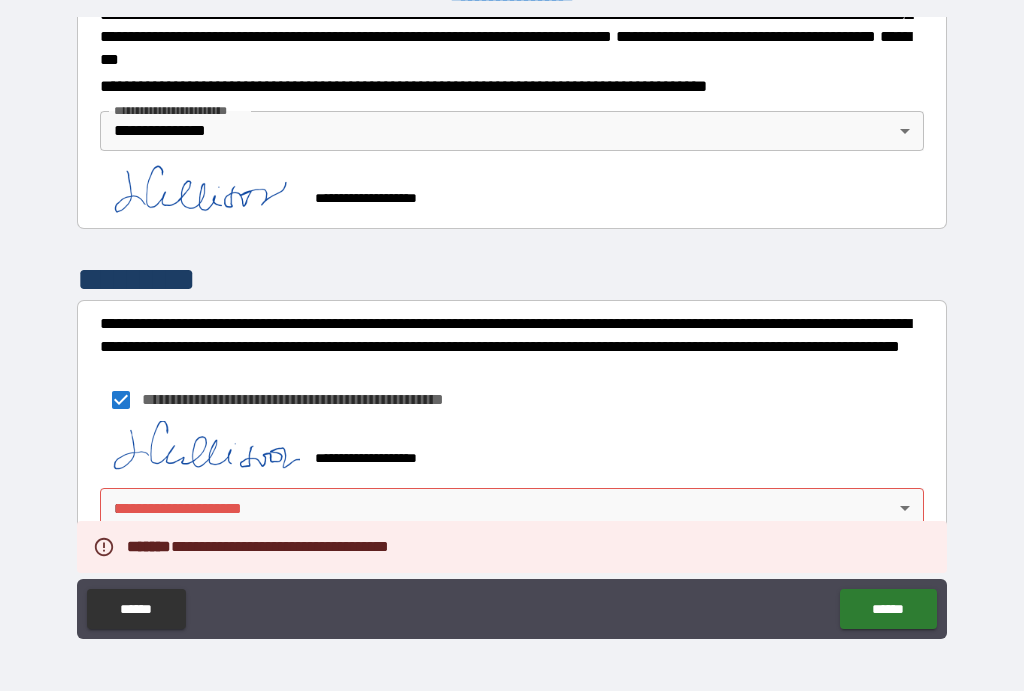 click on "**********" at bounding box center [512, 329] 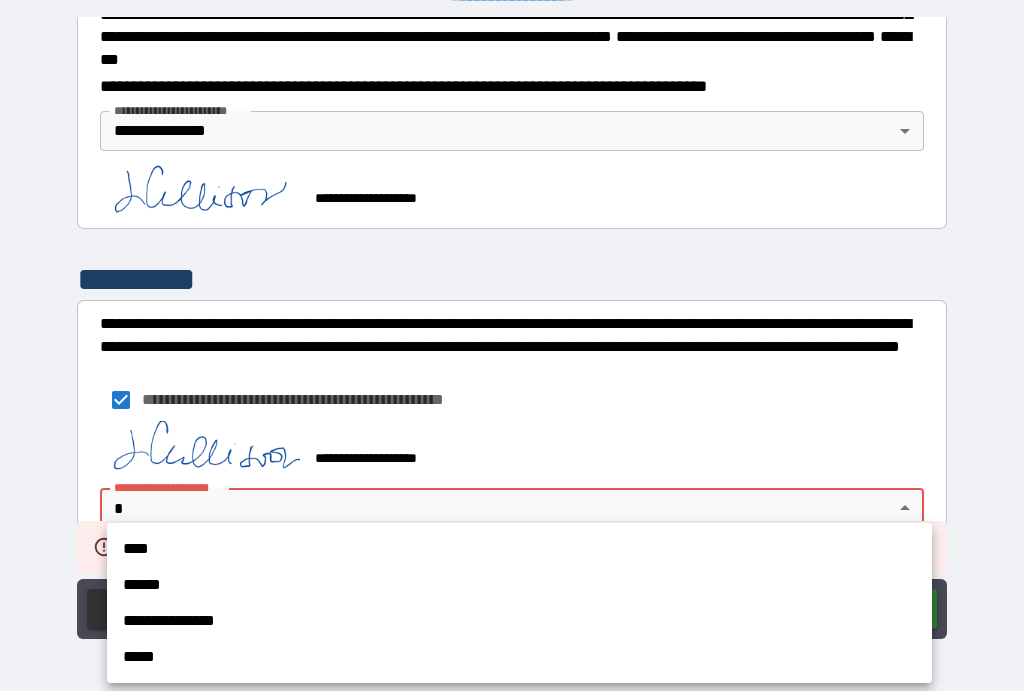 click on "**********" at bounding box center (519, 622) 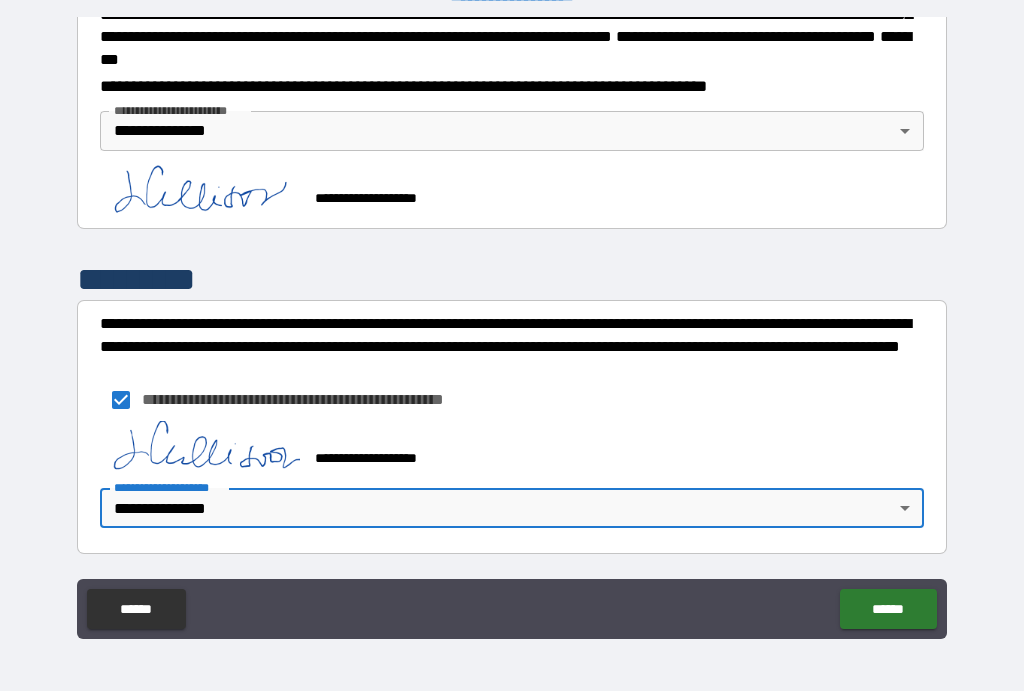 click on "******" at bounding box center [888, 610] 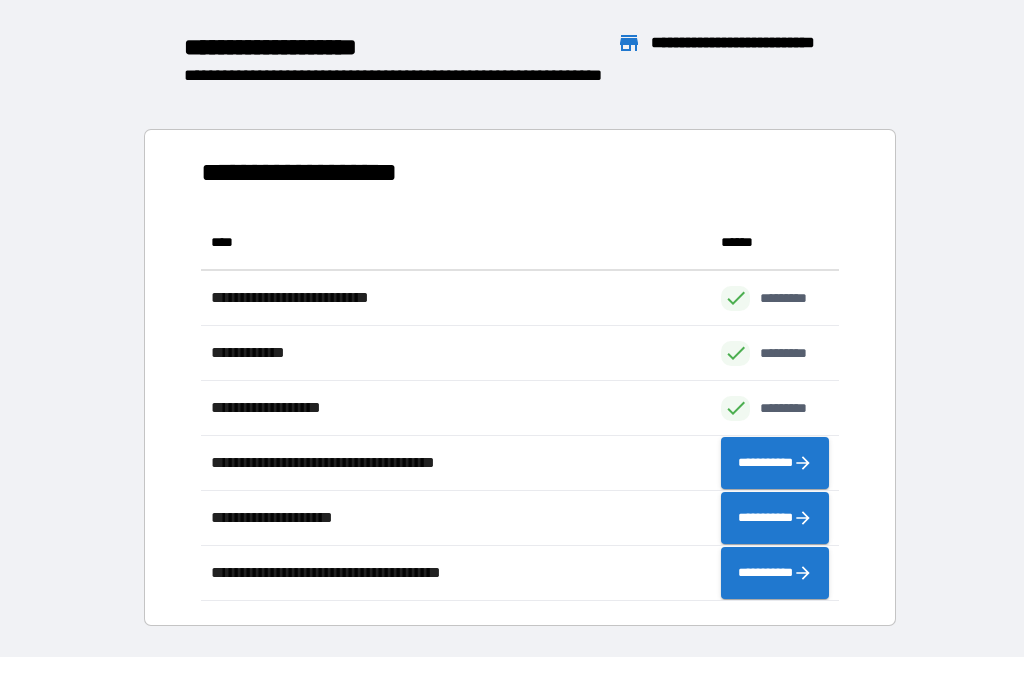 scroll, scrollTop: 386, scrollLeft: 638, axis: both 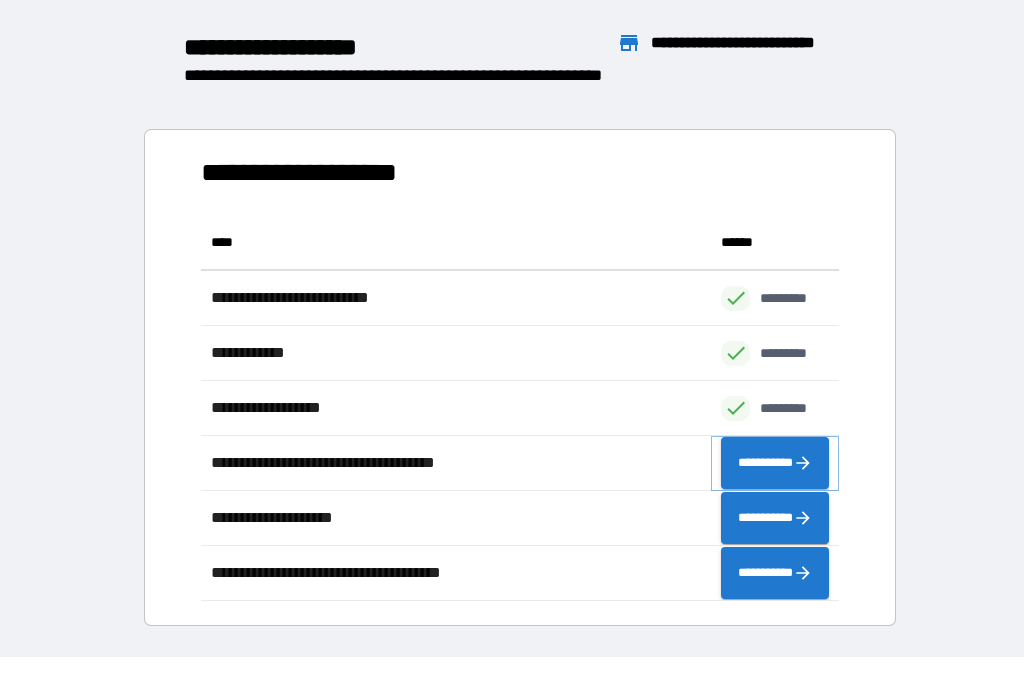 click on "**********" at bounding box center [775, 464] 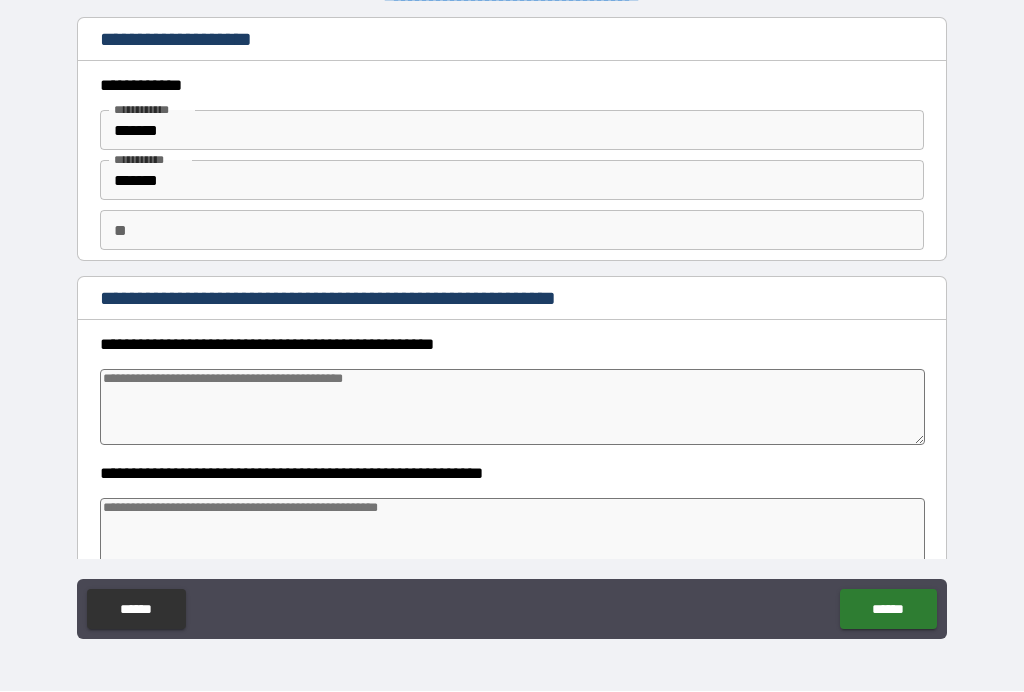 type on "*" 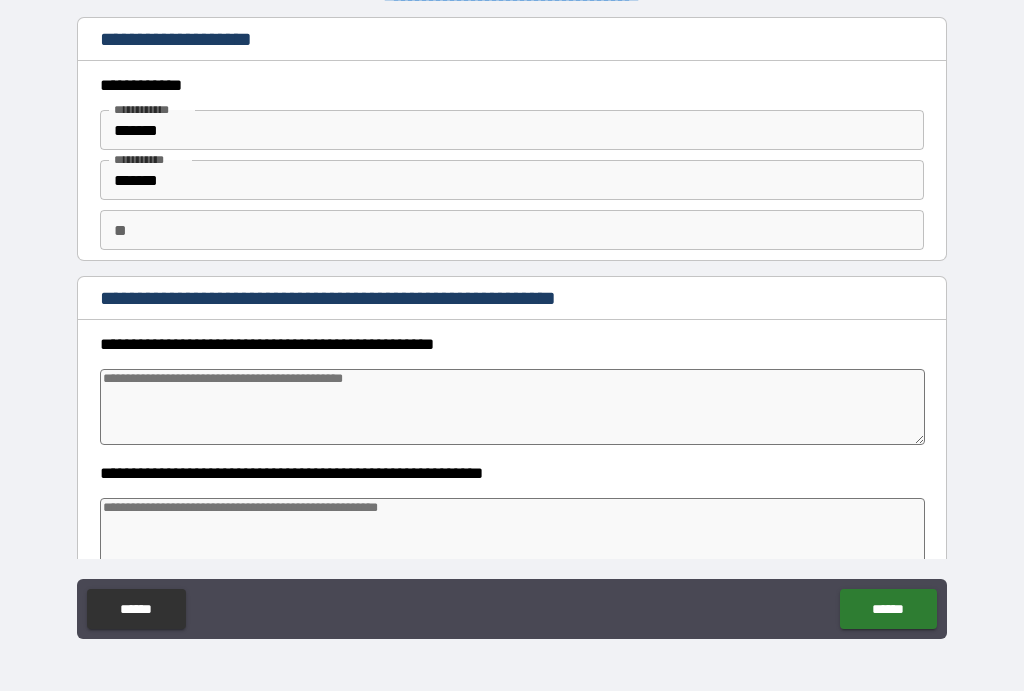 type on "*" 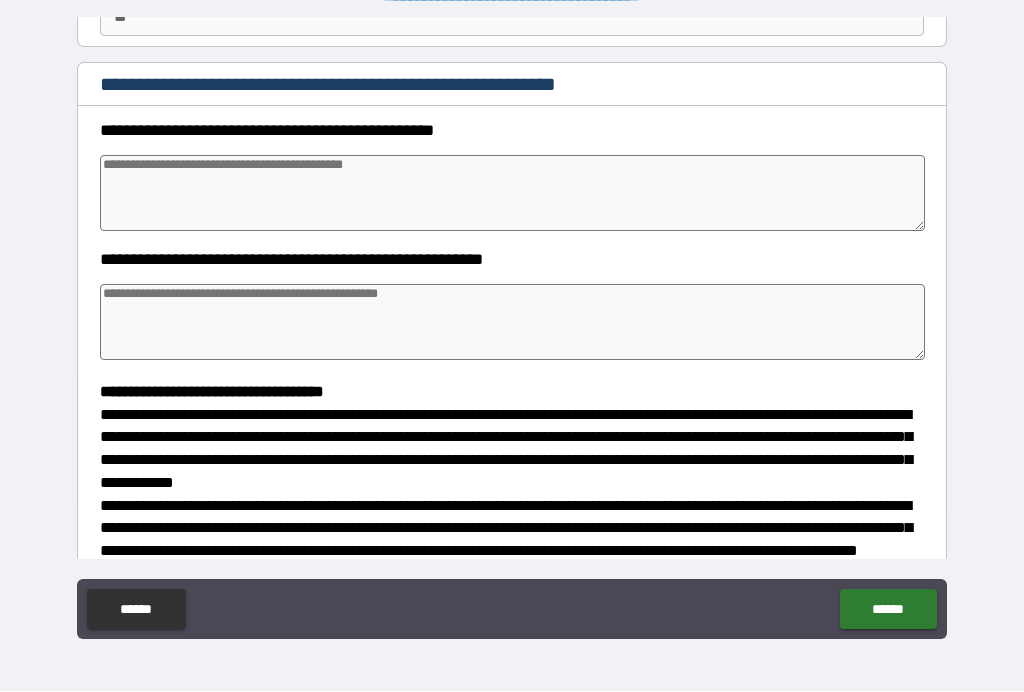 scroll, scrollTop: 215, scrollLeft: 0, axis: vertical 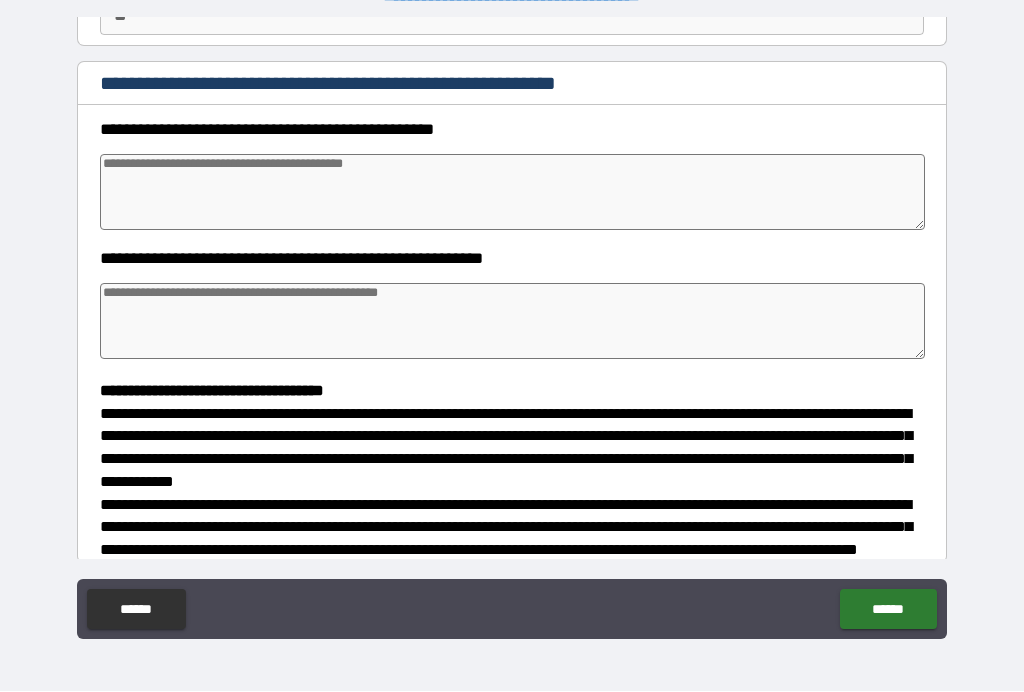 click at bounding box center (513, 193) 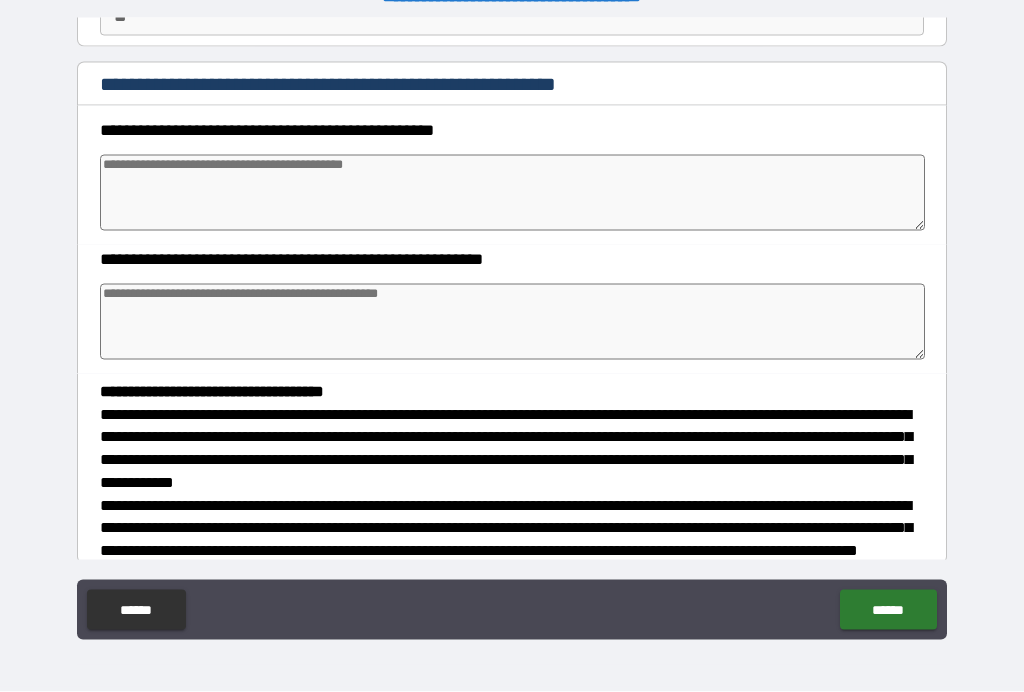 type on "*" 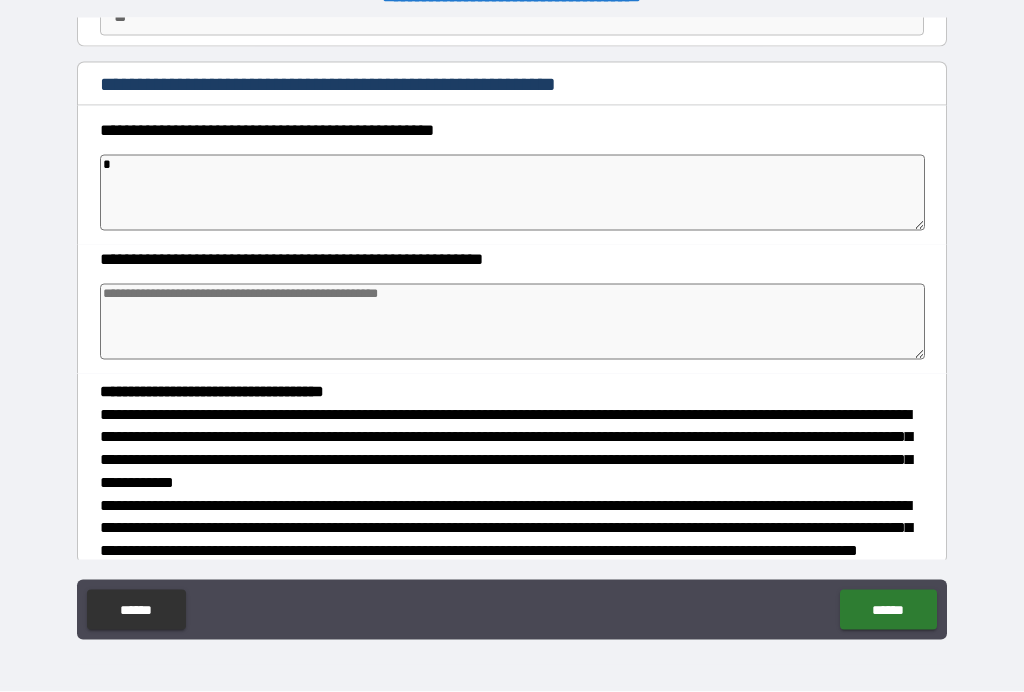 type on "*" 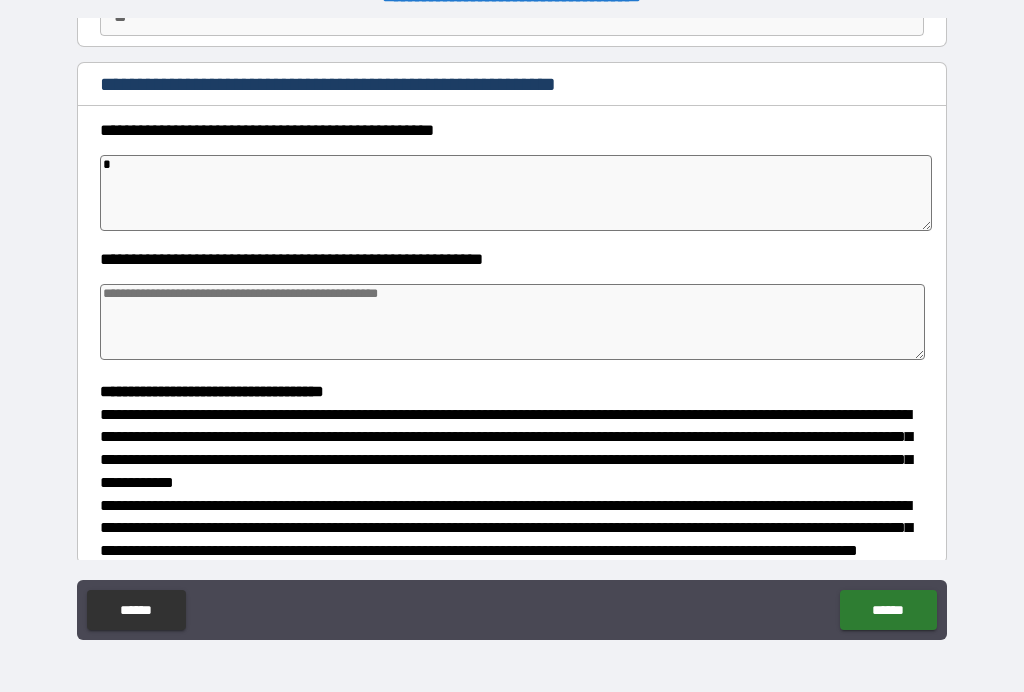 type on "*" 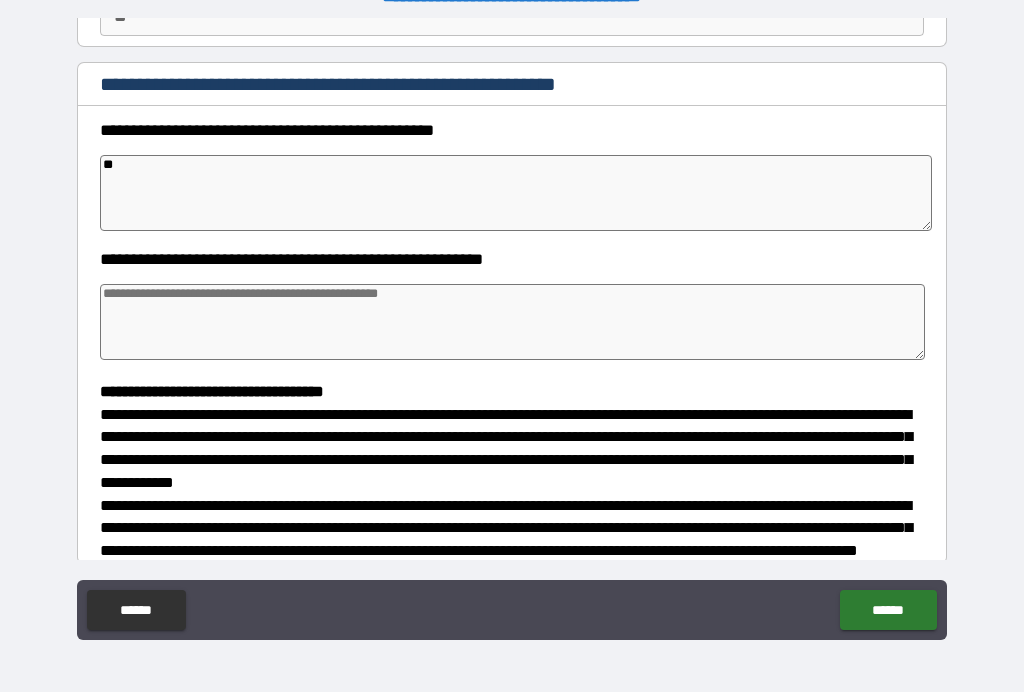 type on "*" 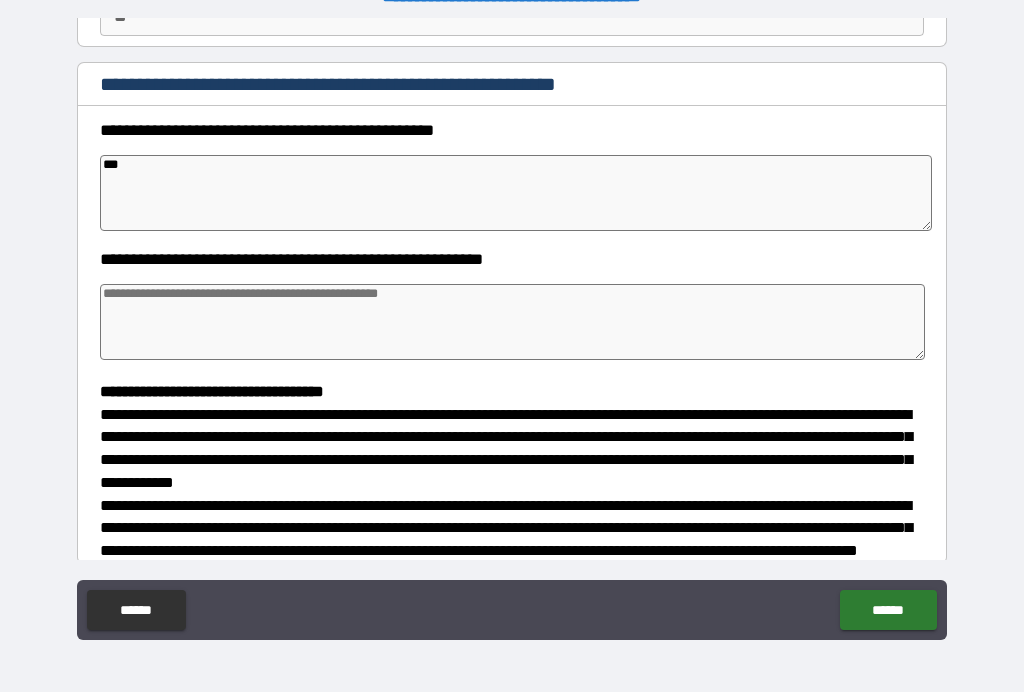 type on "*" 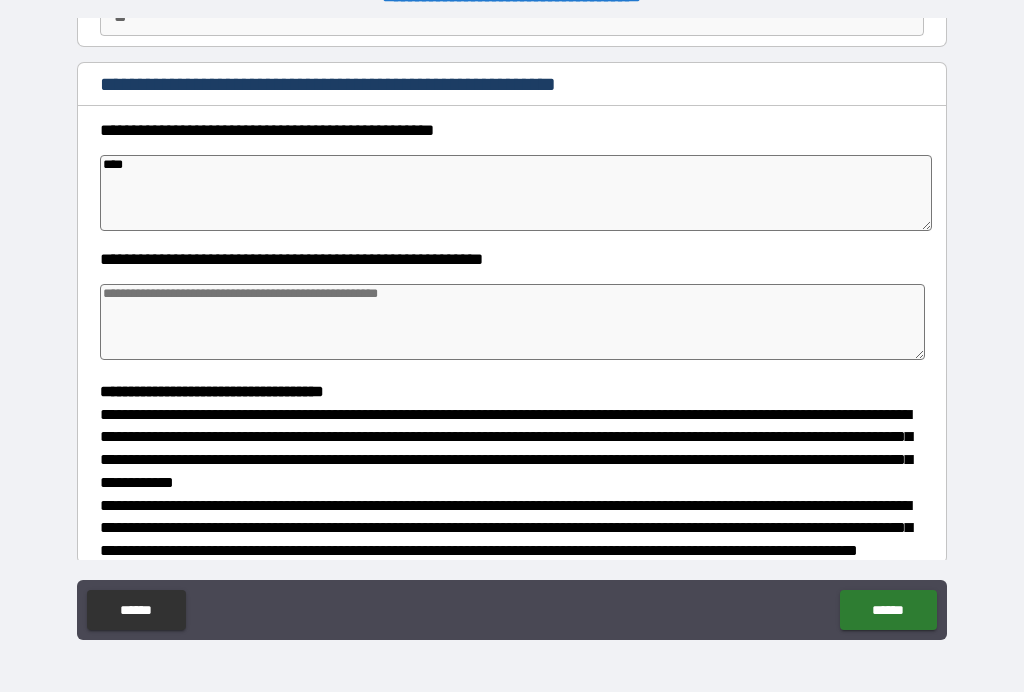 type on "*" 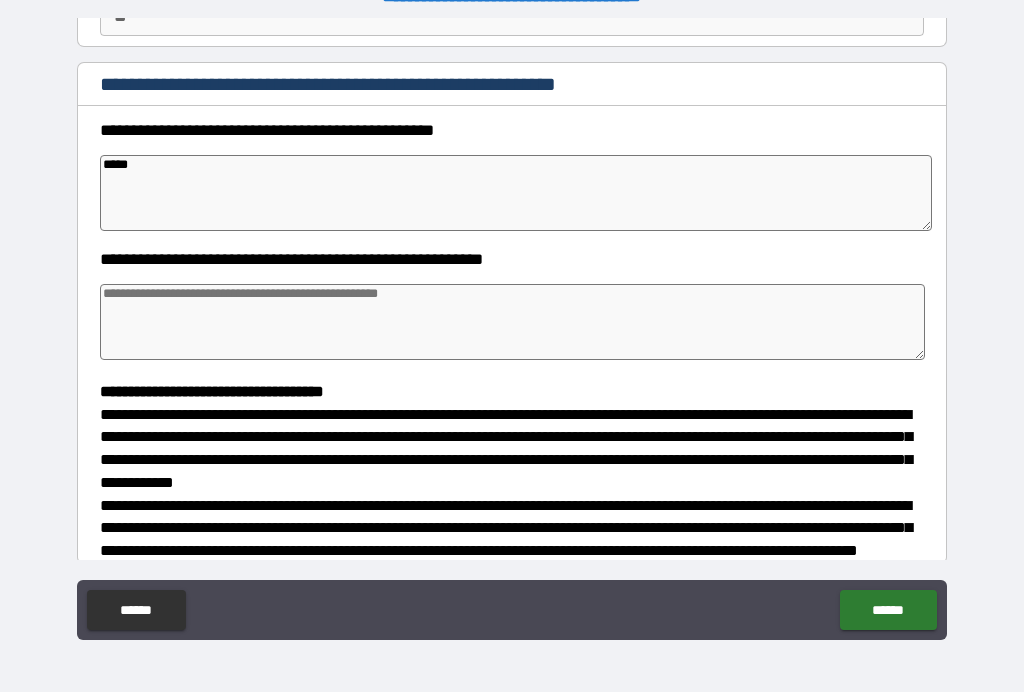 type on "*" 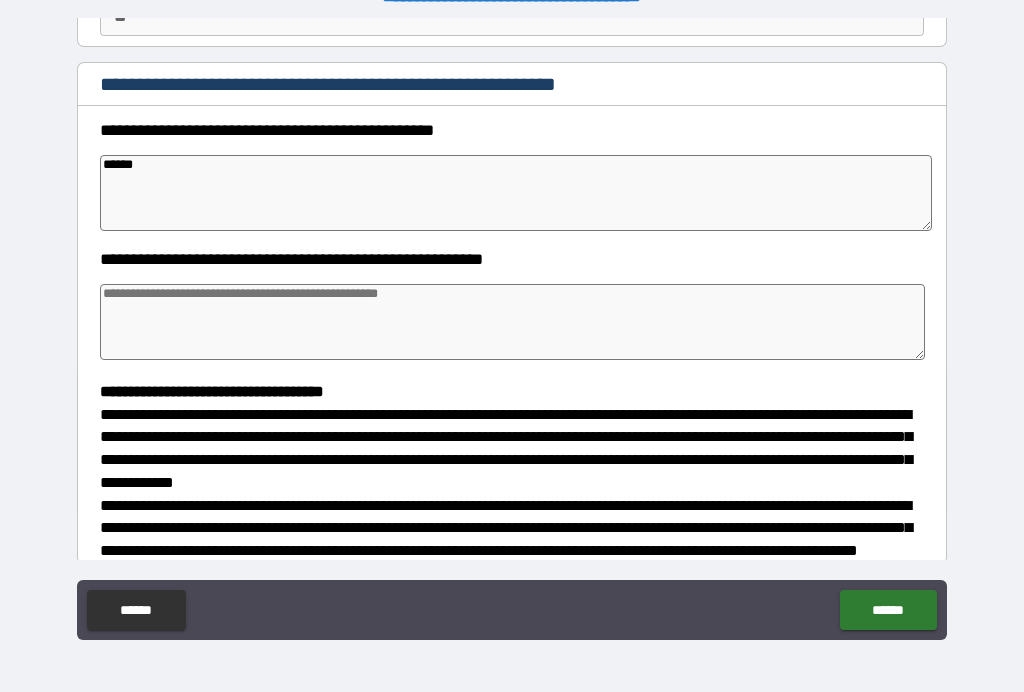 type on "*" 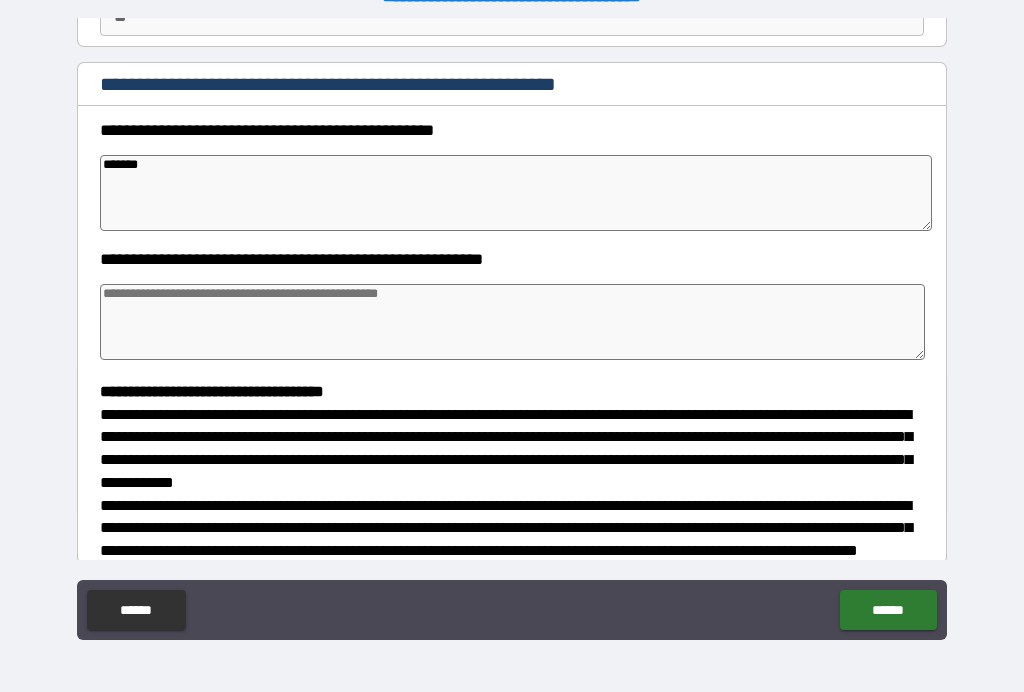 type on "*" 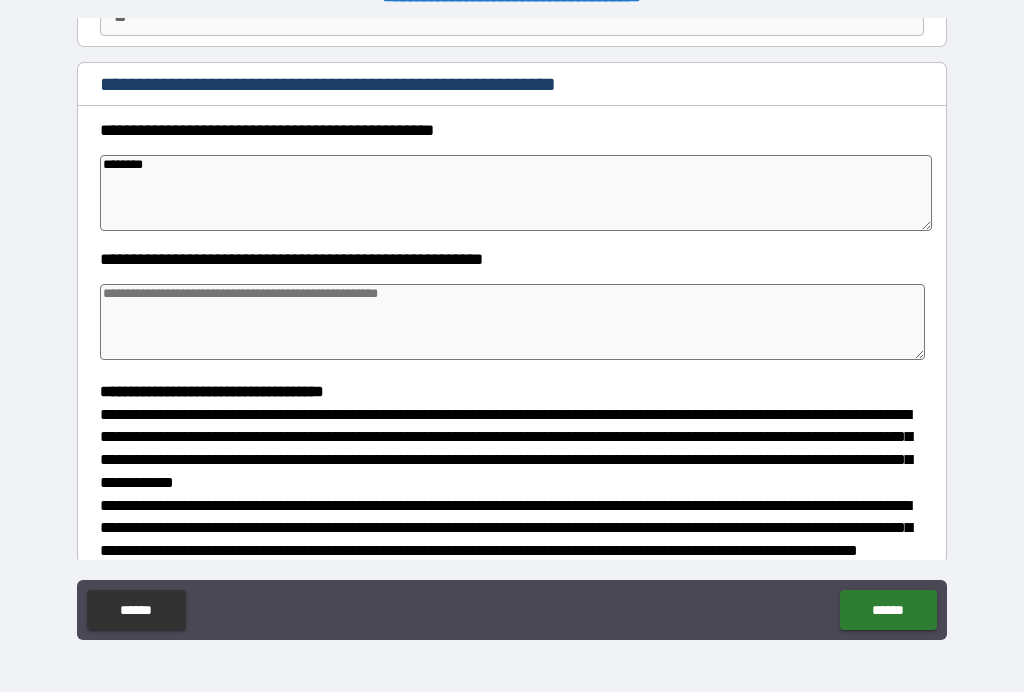 type on "*" 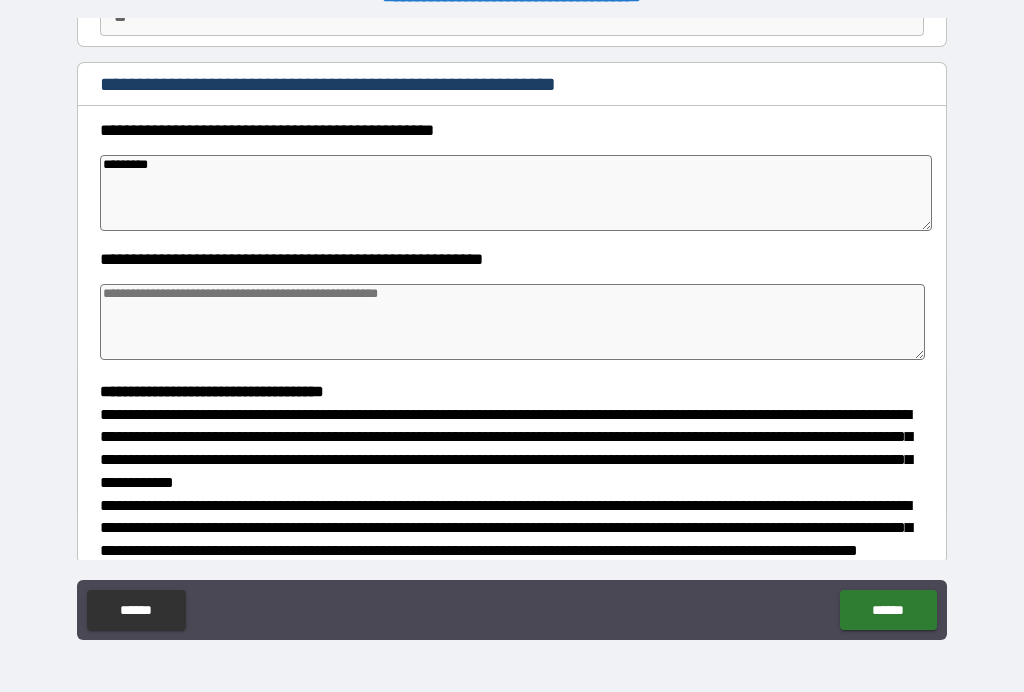 type on "*" 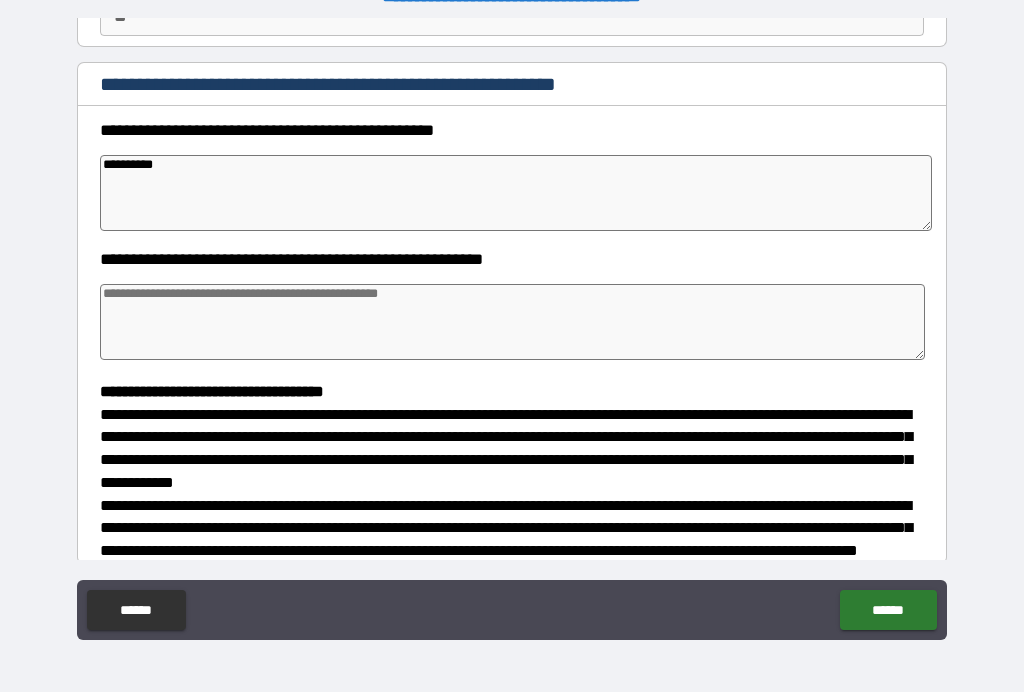 type on "*" 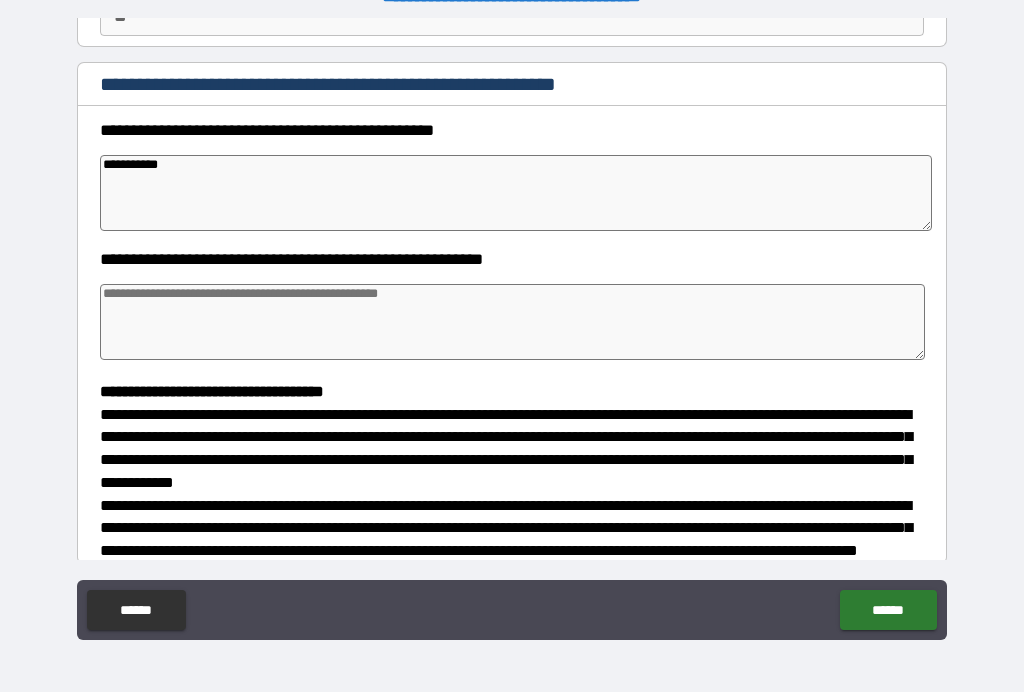 type on "*" 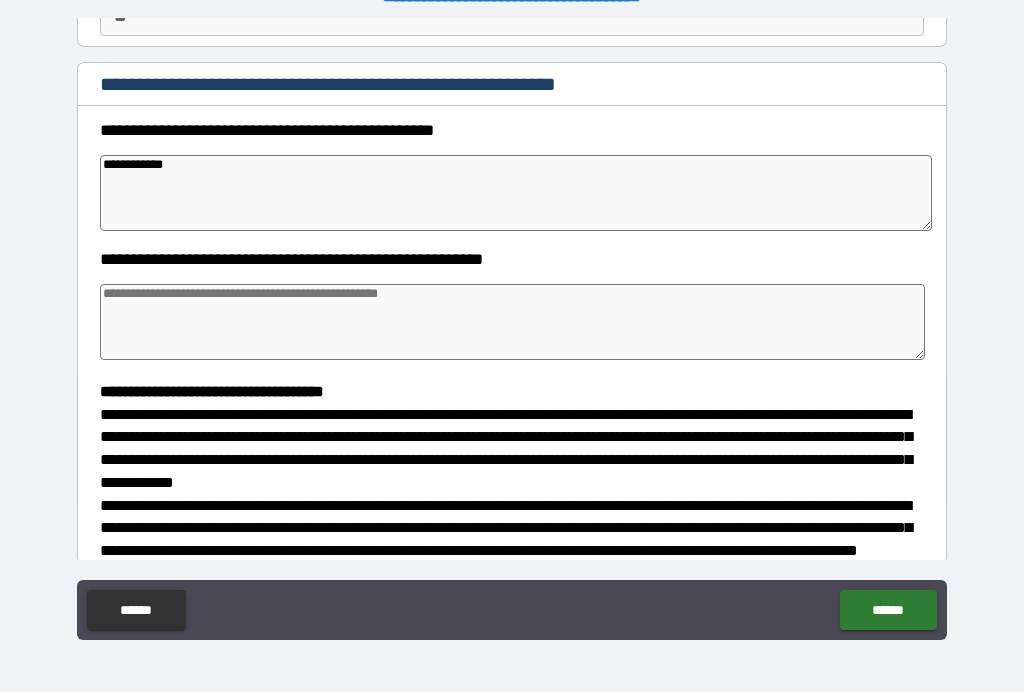 type on "*" 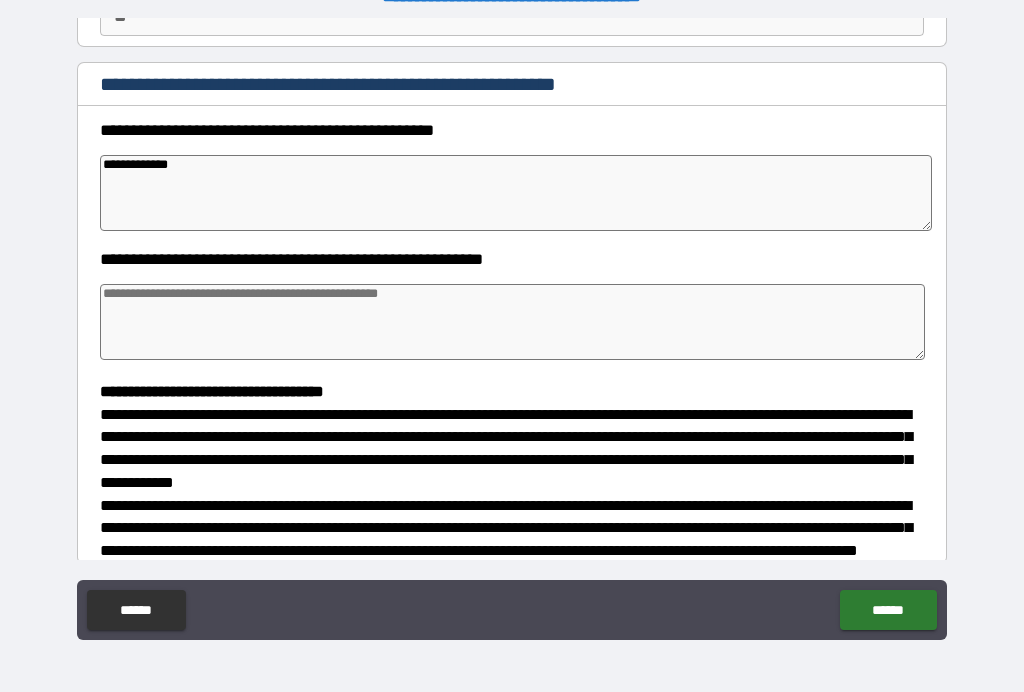 type on "*" 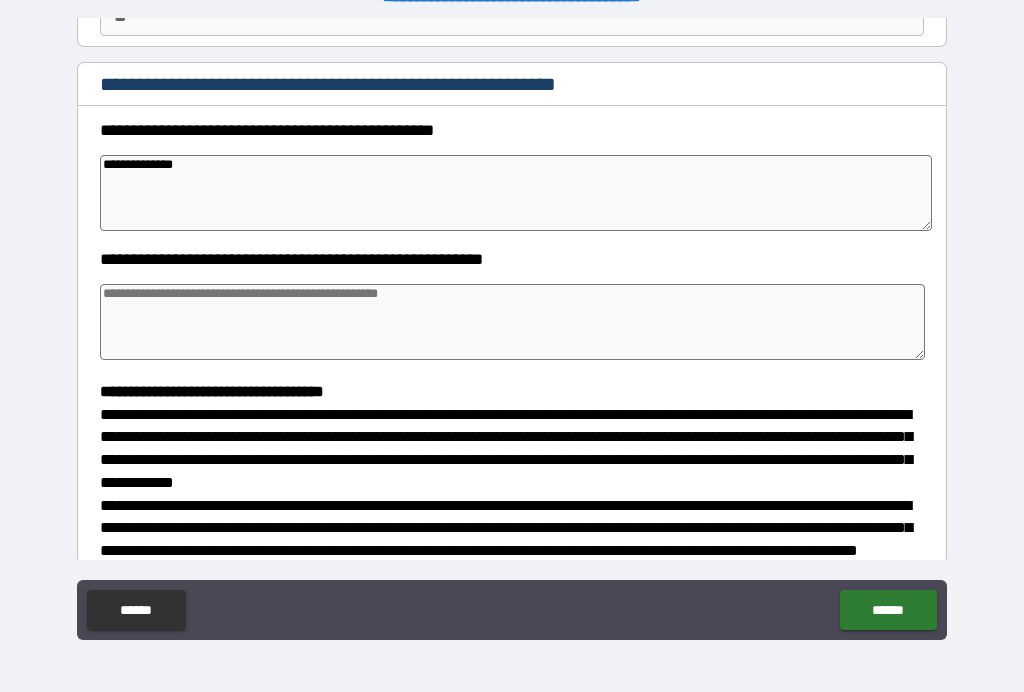 type on "*" 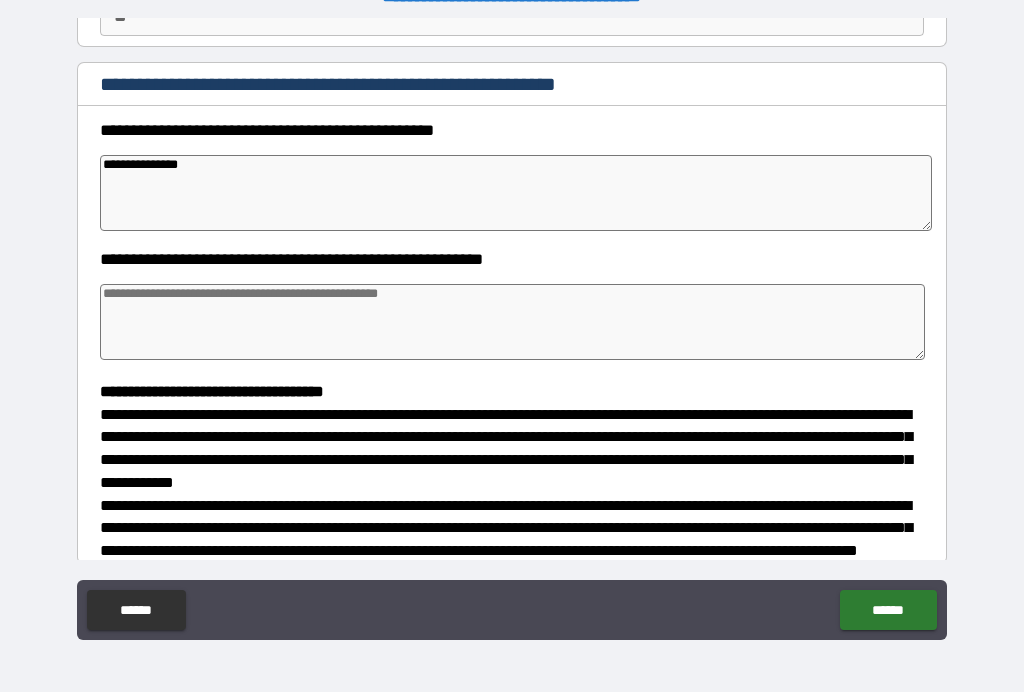 type on "*" 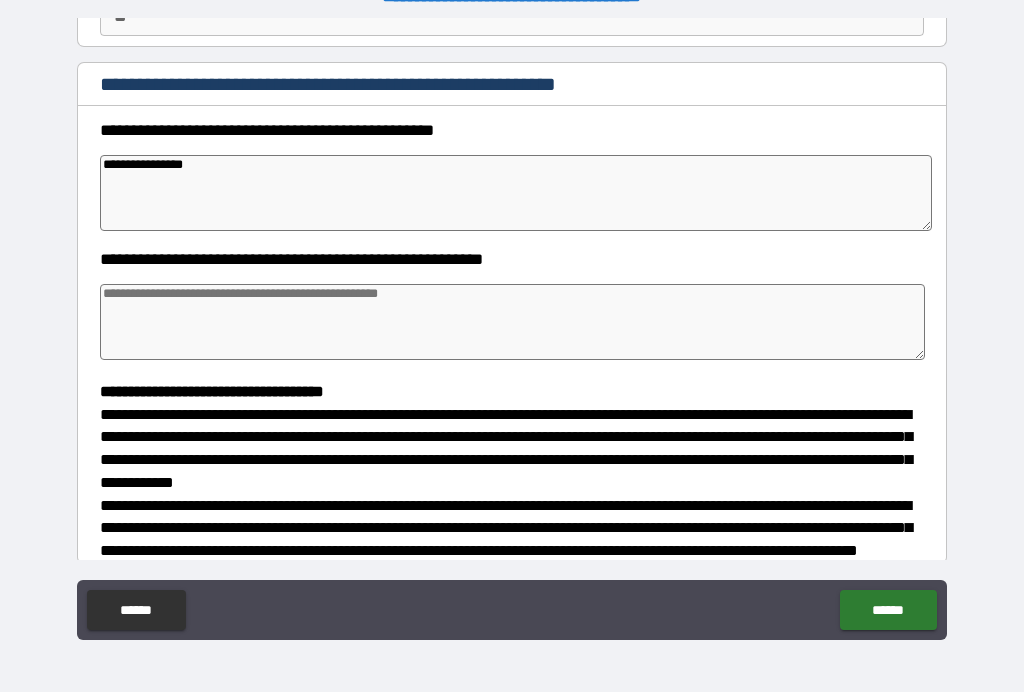 type on "*" 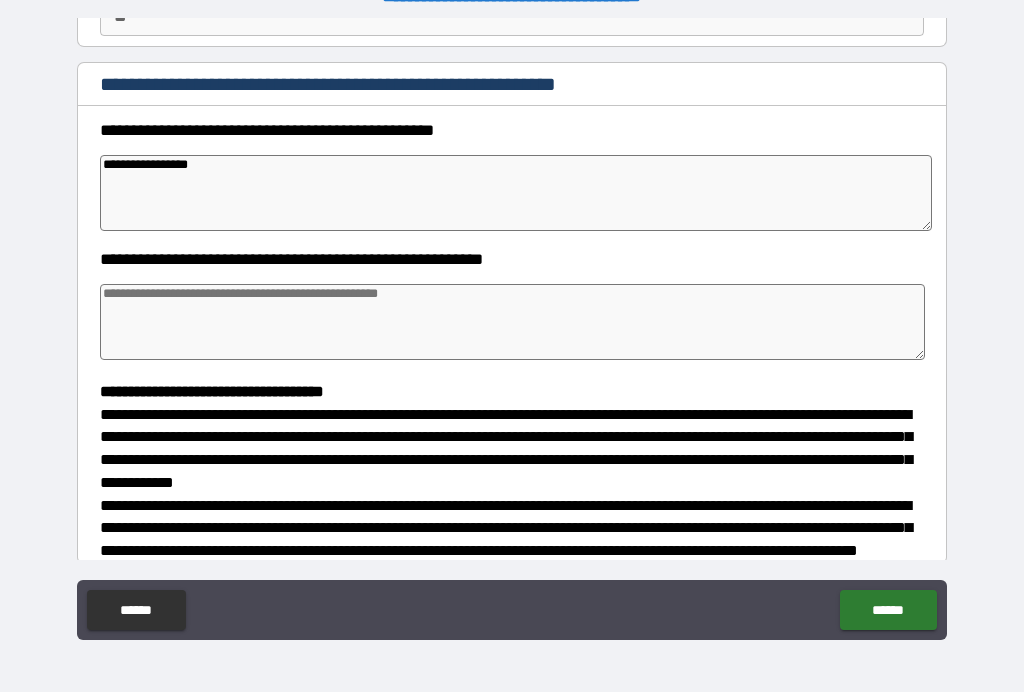type on "*" 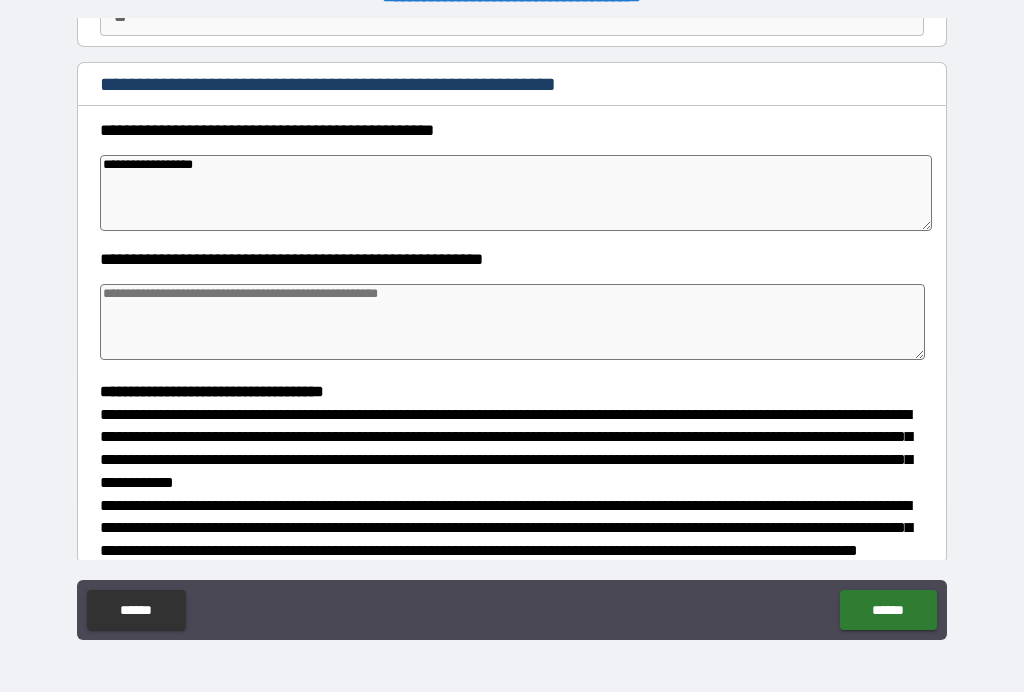 type on "*" 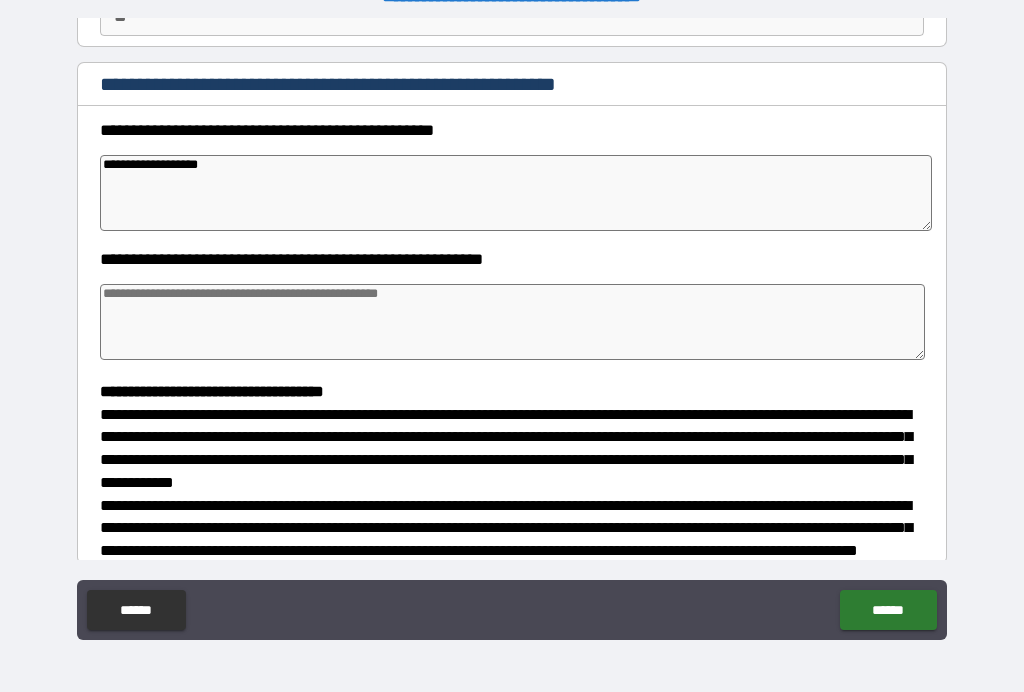 type on "*" 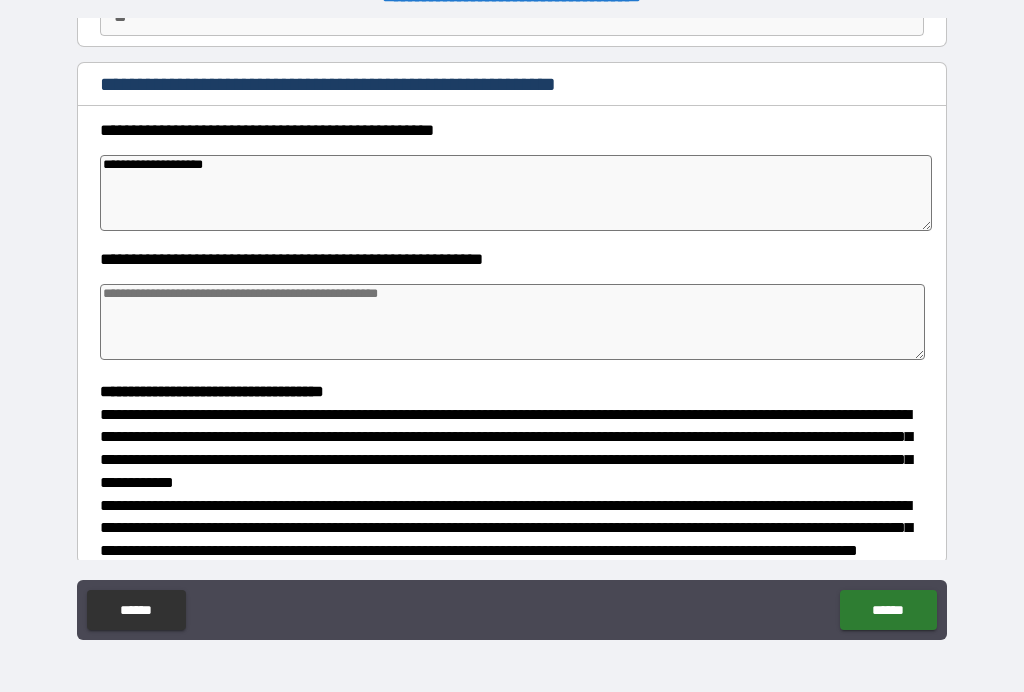 type on "*" 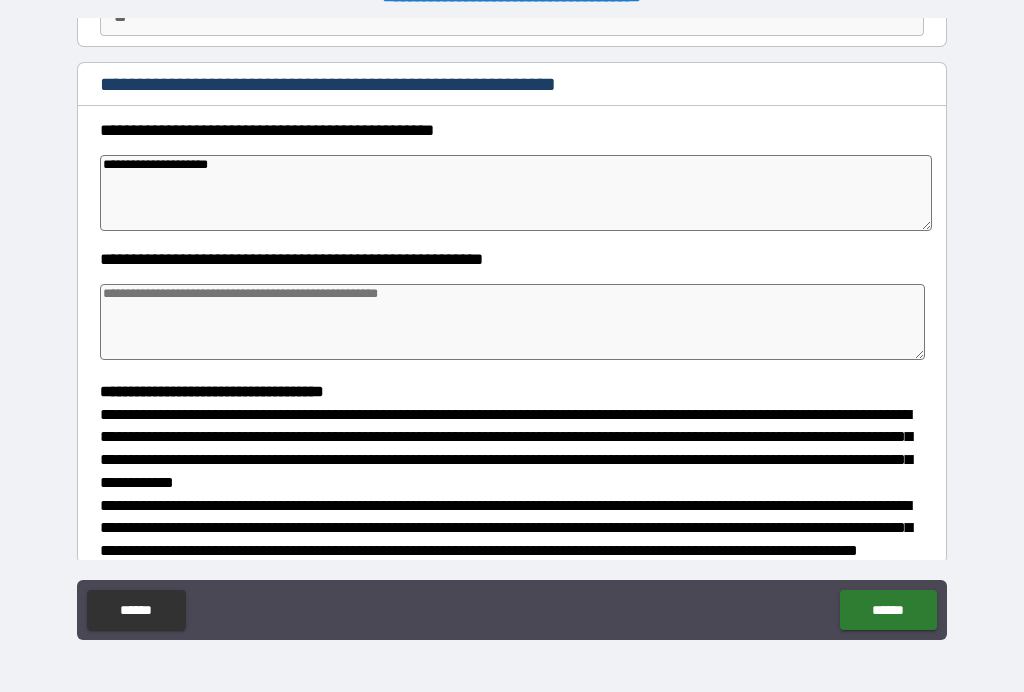 type on "*" 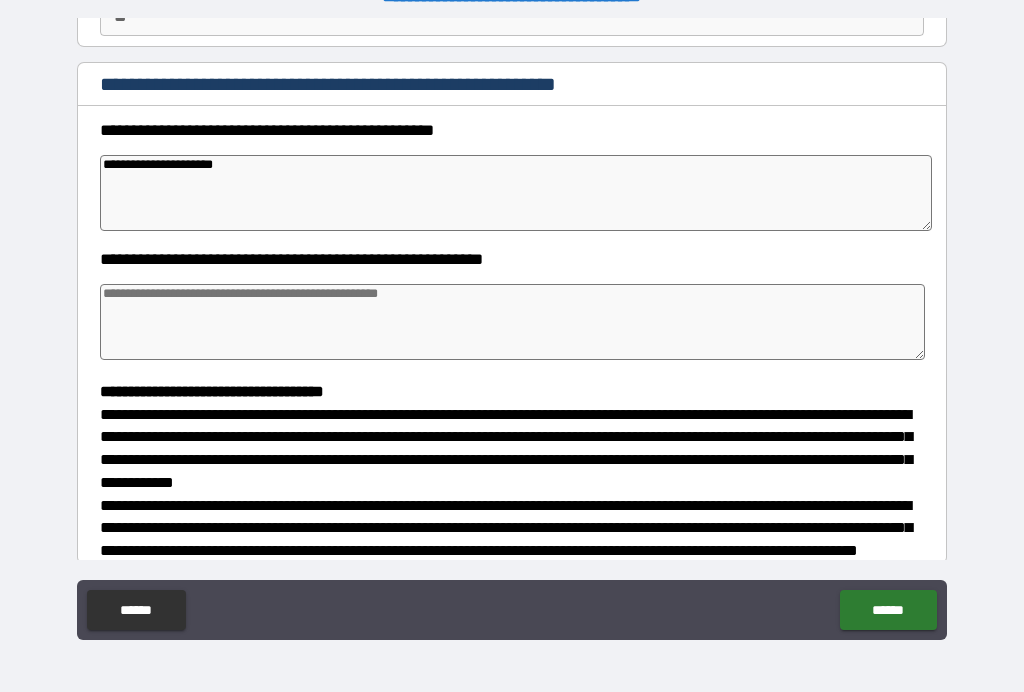 type on "*" 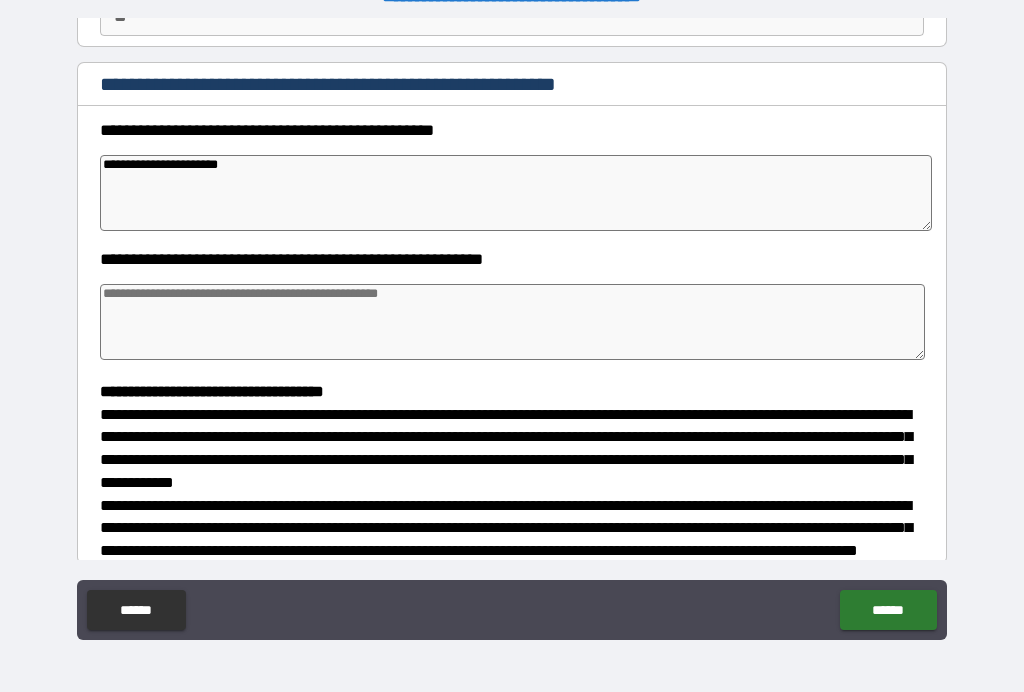 type on "*" 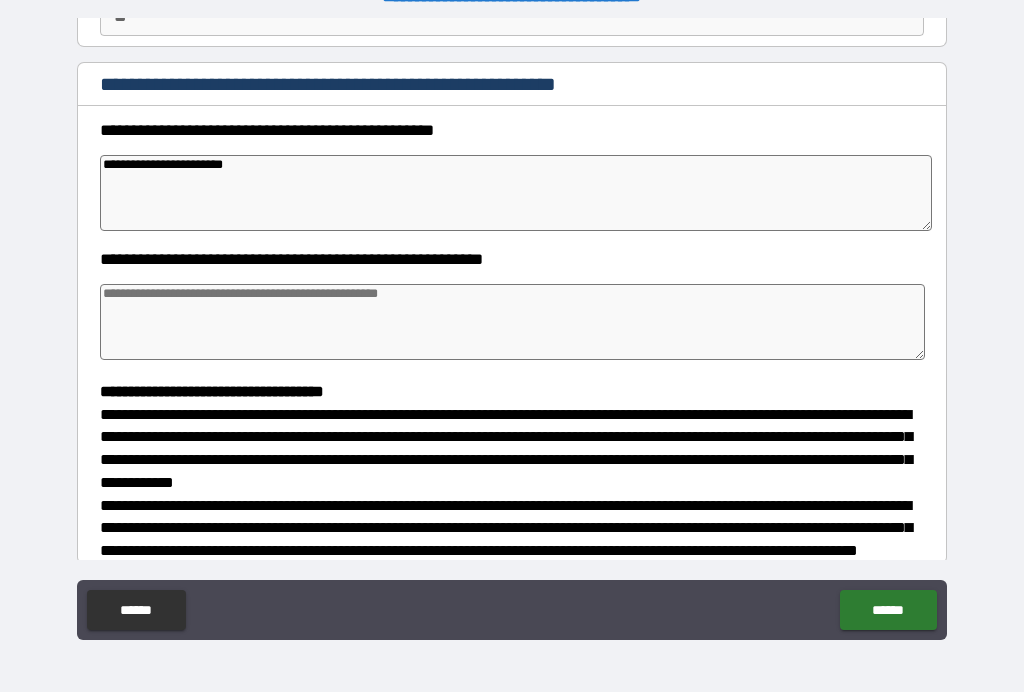 type on "*" 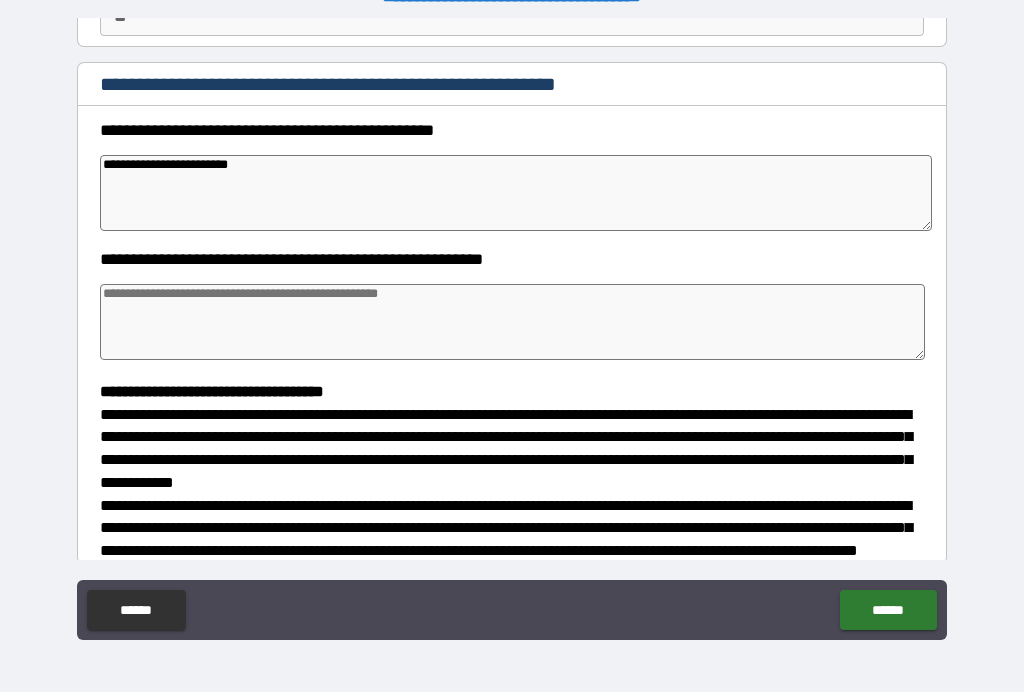 type on "*" 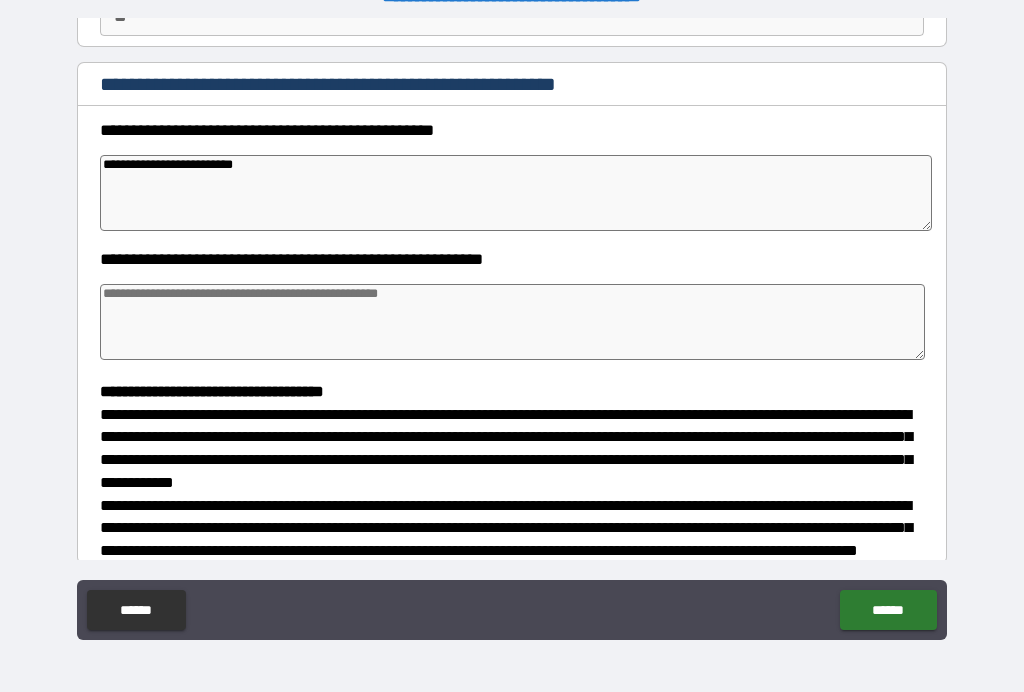 type on "*" 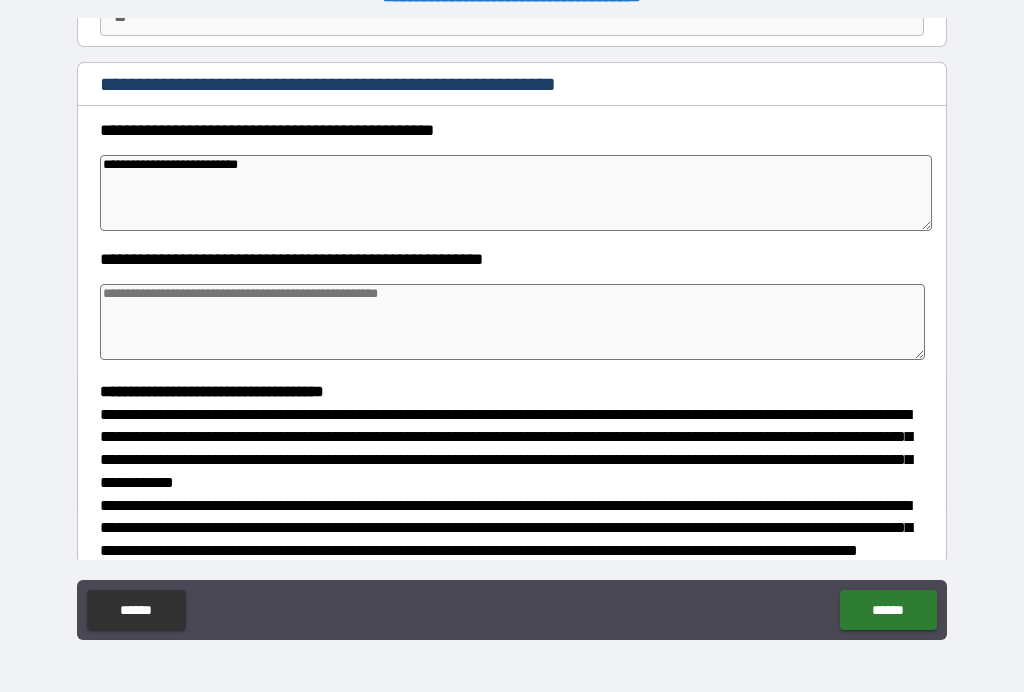 type on "*" 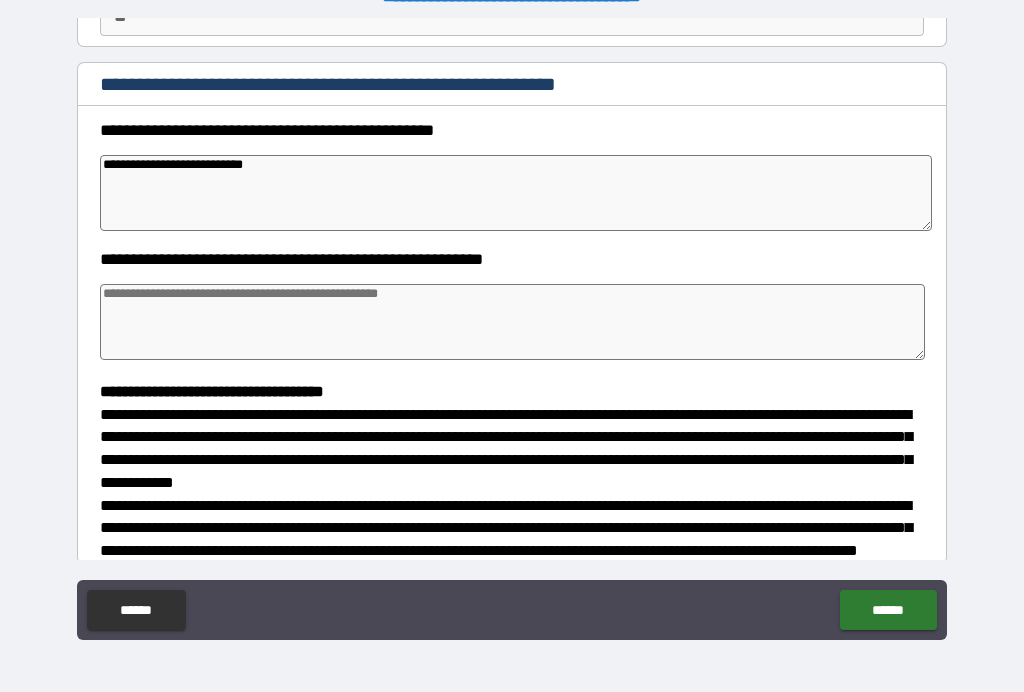 type on "*" 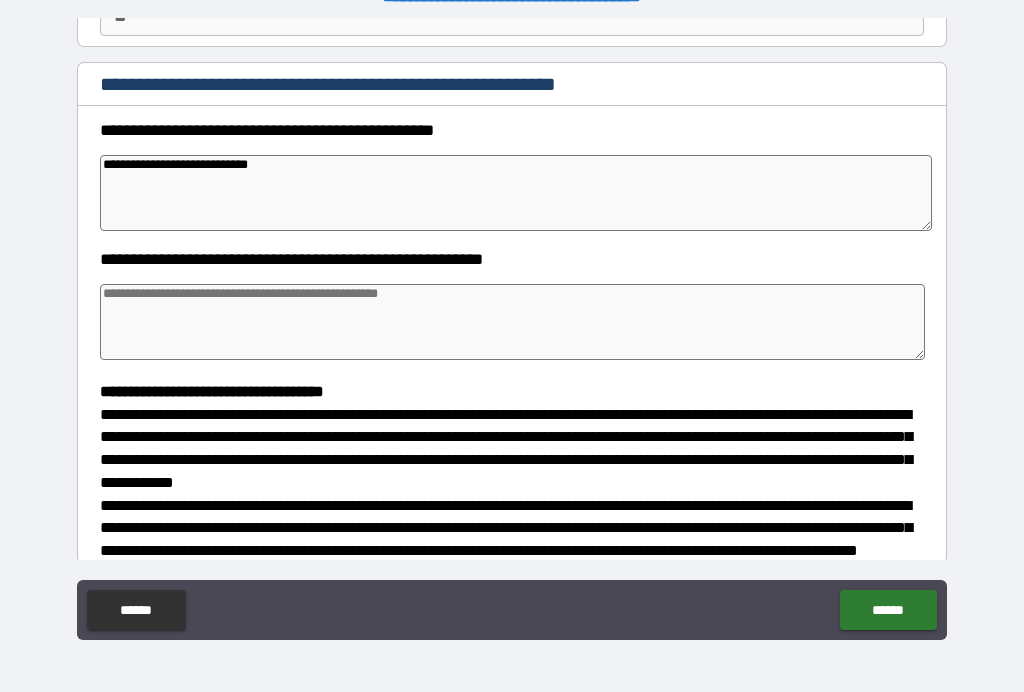 type on "*" 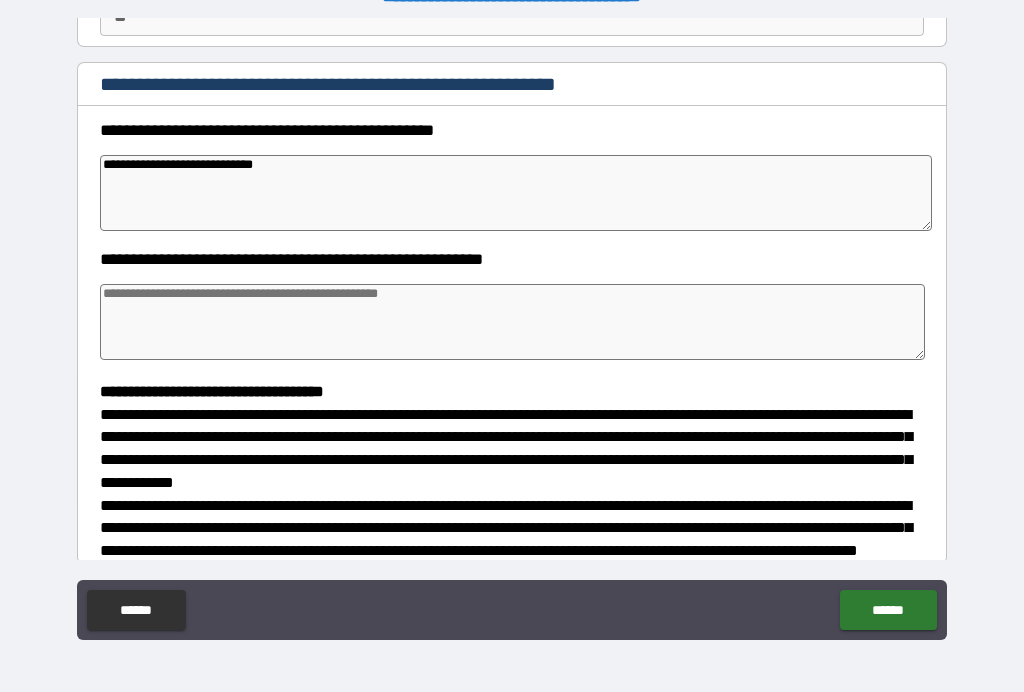 type on "*" 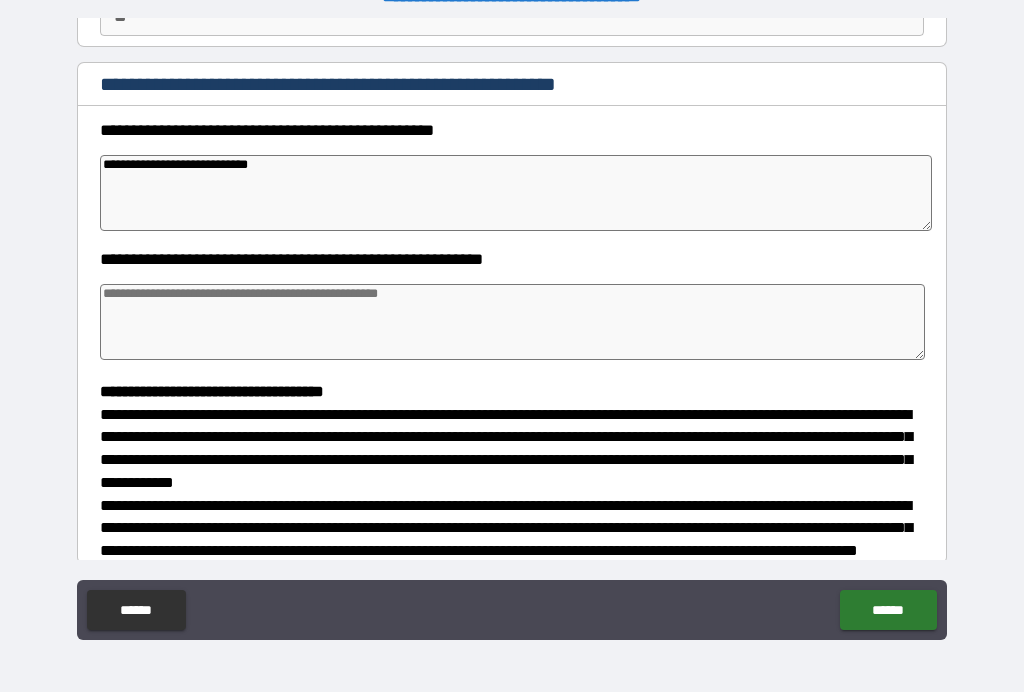 type on "*" 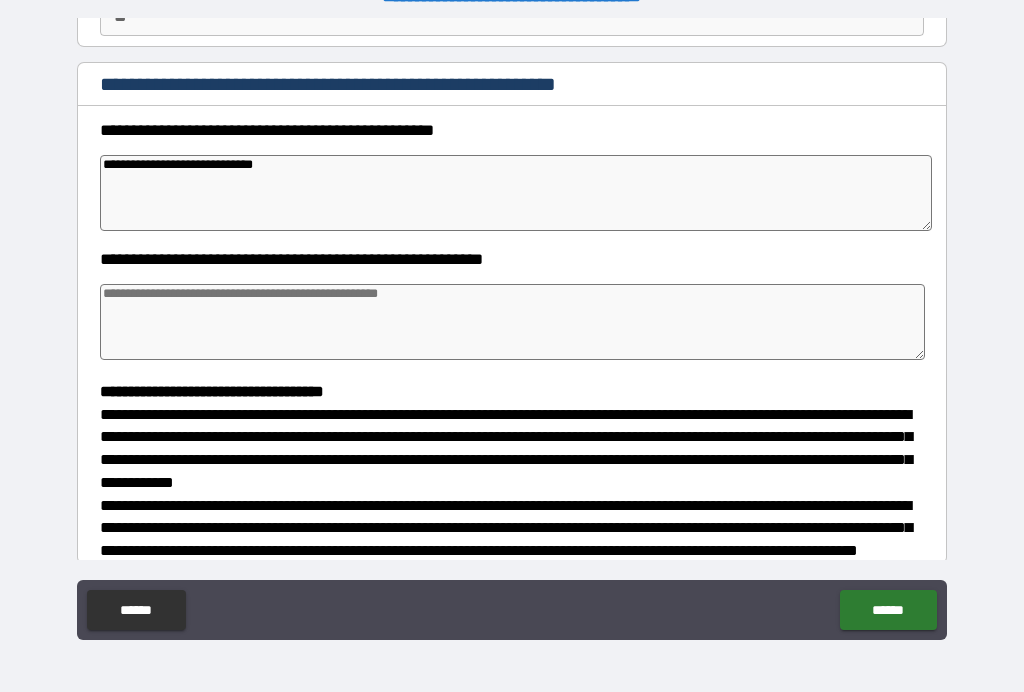 type on "*" 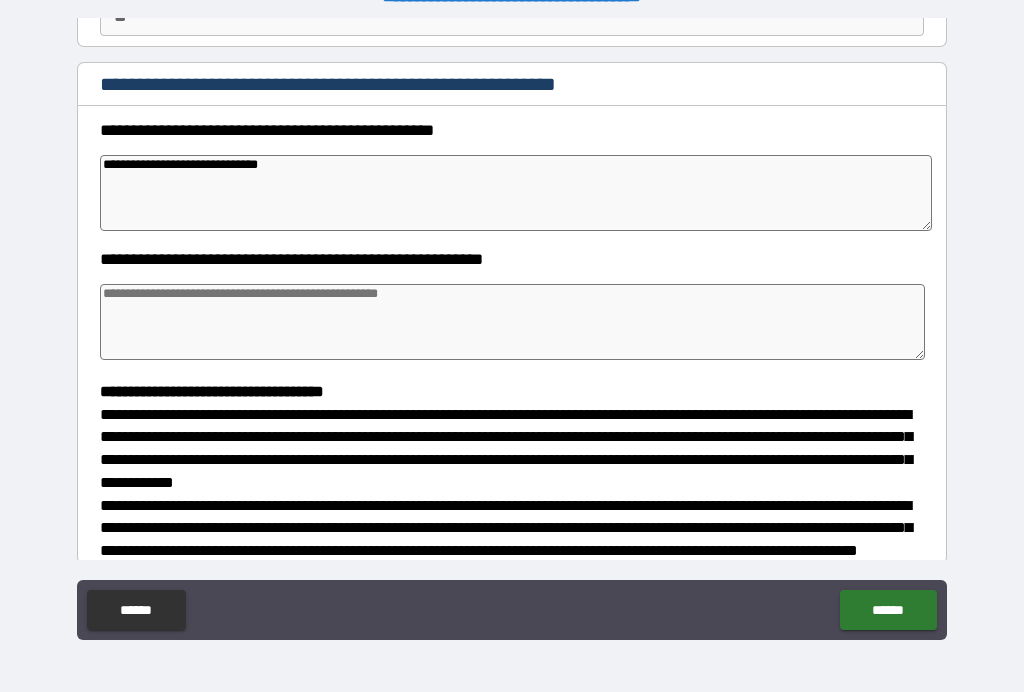 type on "*" 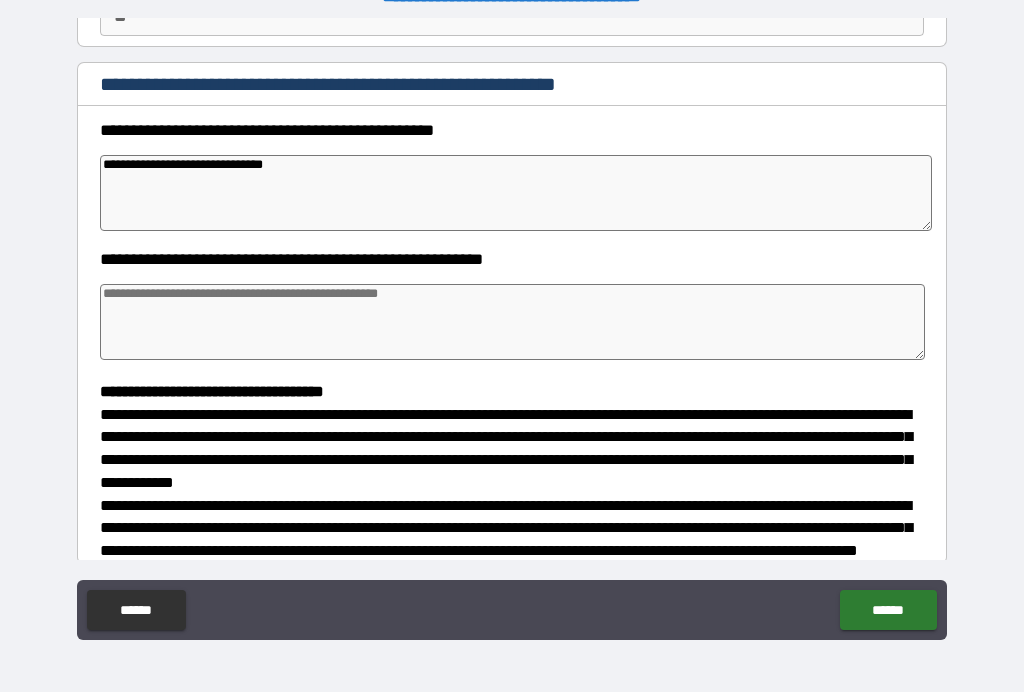type on "*" 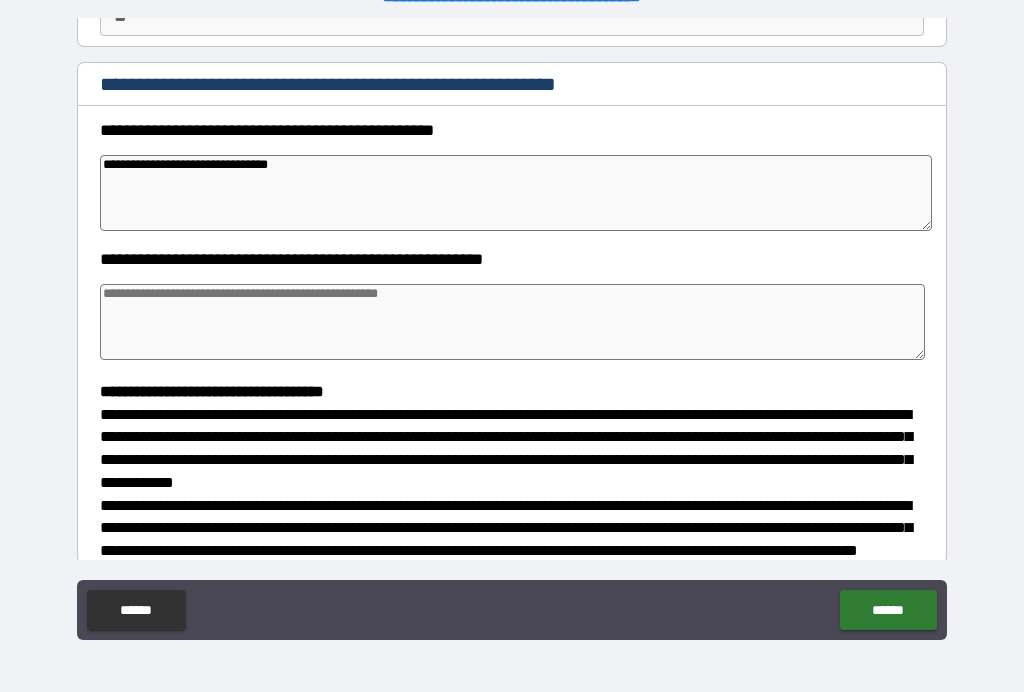 type on "*" 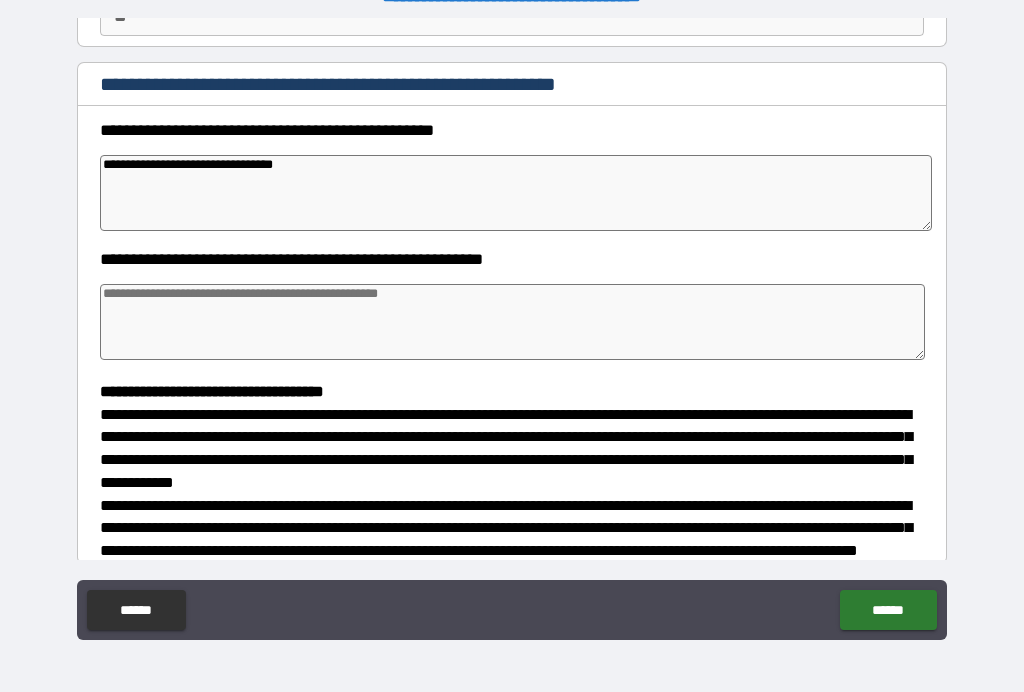 type on "*" 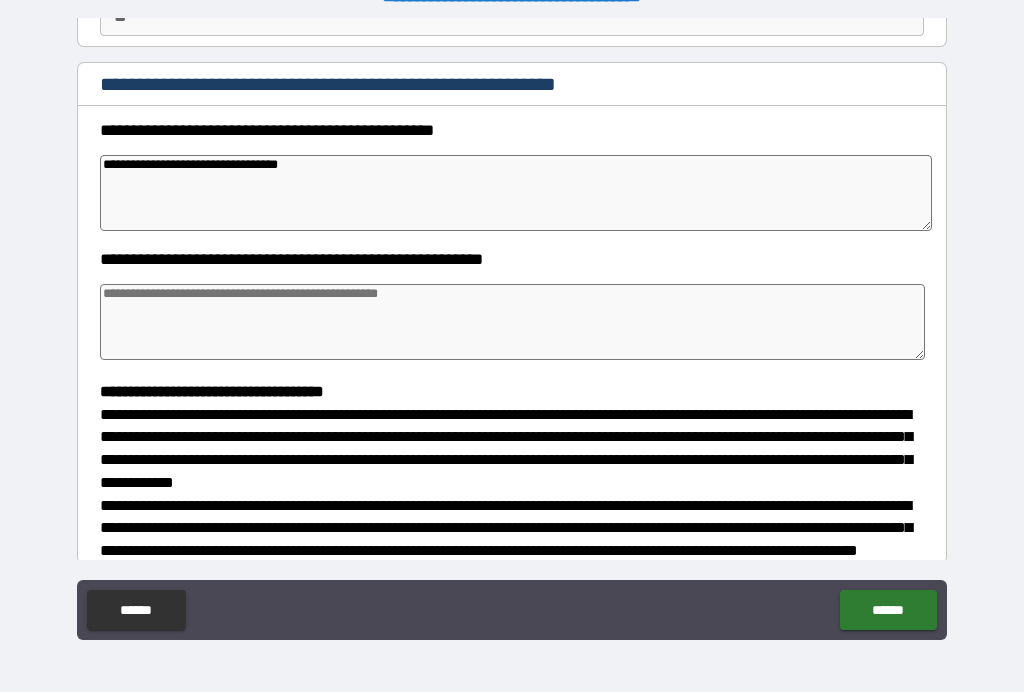type on "*" 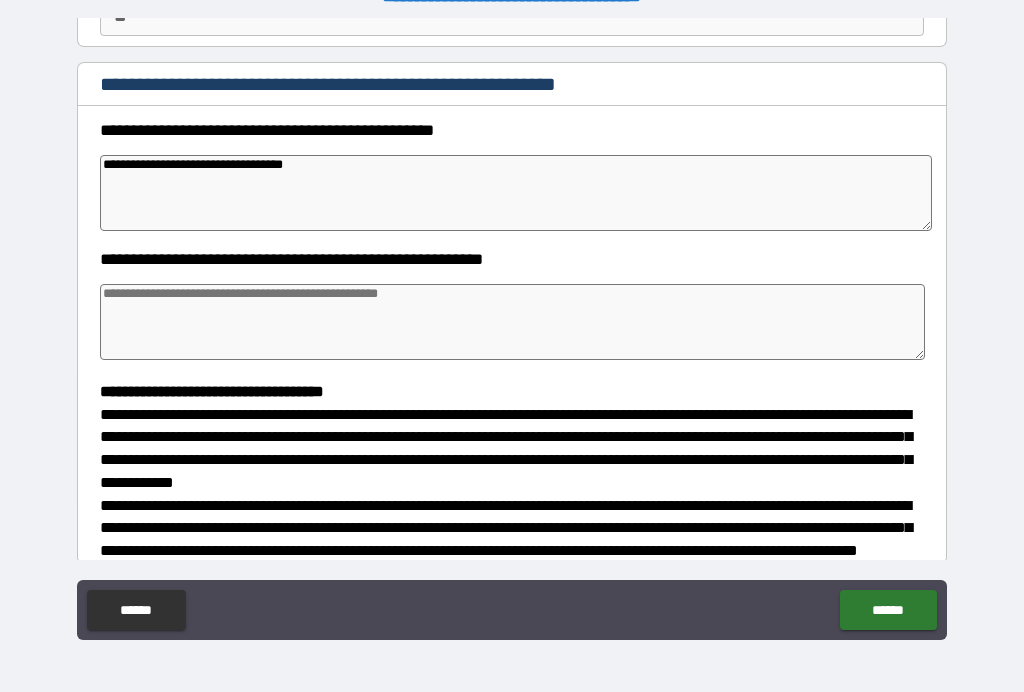 type 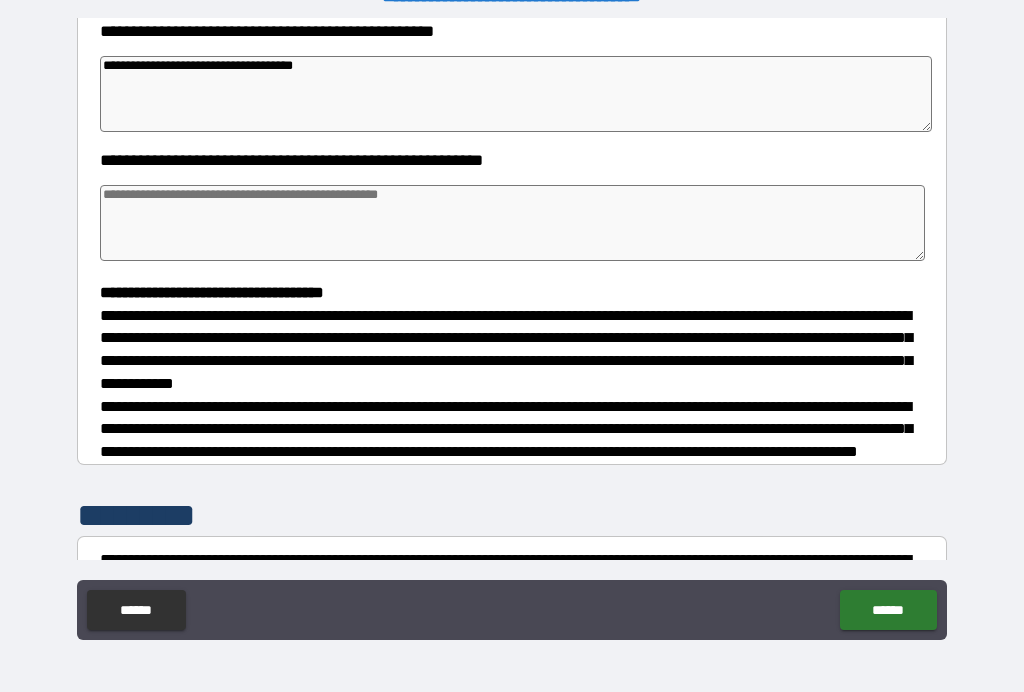 scroll, scrollTop: 303, scrollLeft: 0, axis: vertical 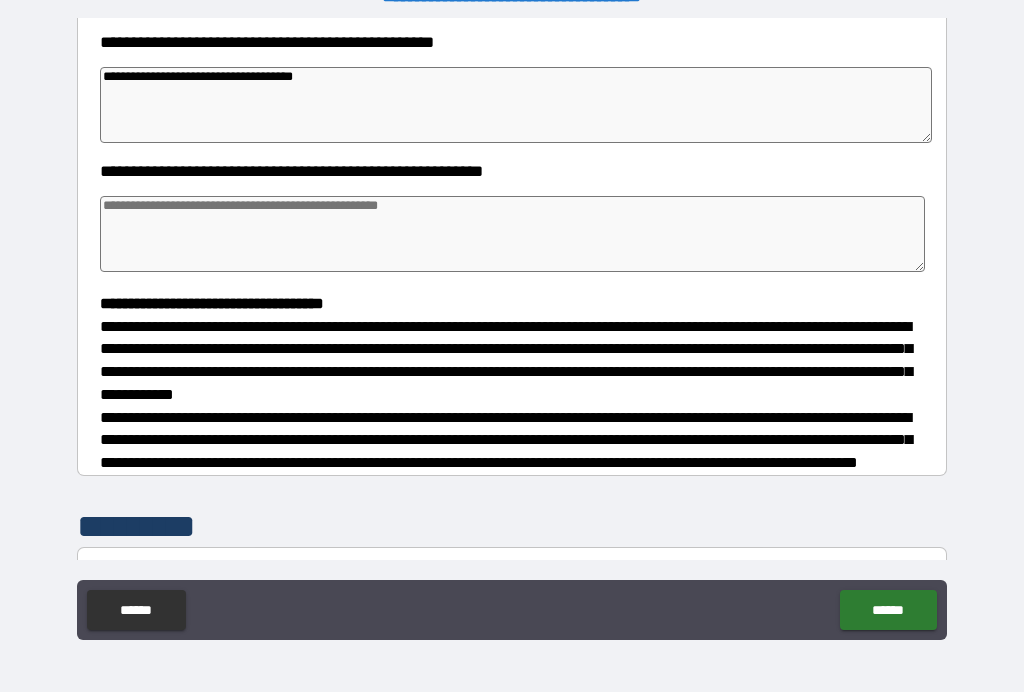 click on "**********" at bounding box center (516, 105) 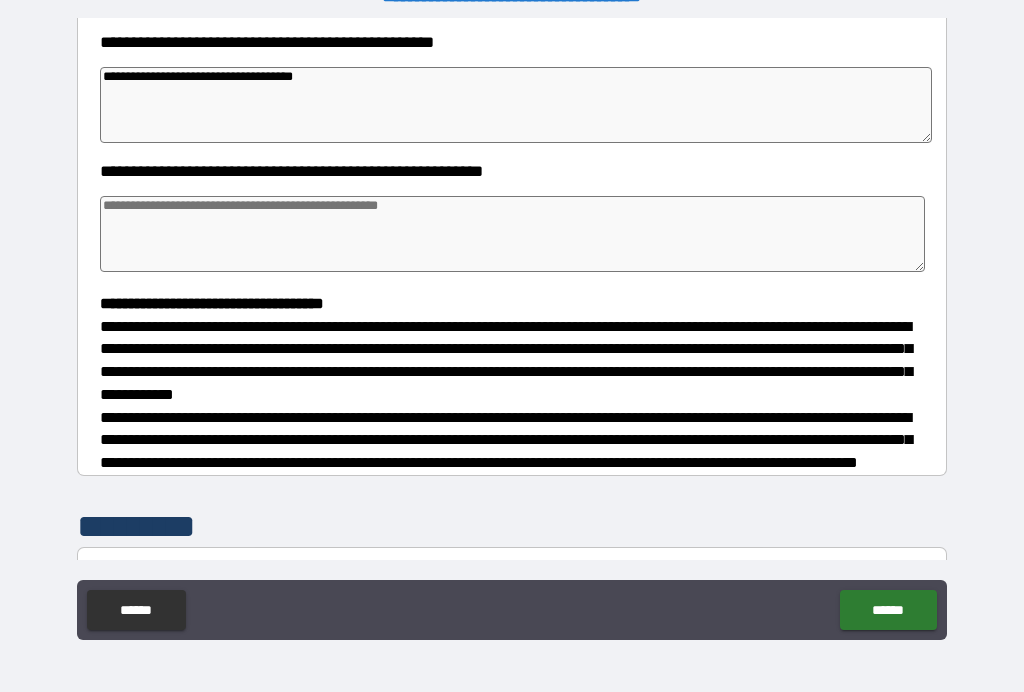 scroll, scrollTop: 357, scrollLeft: 0, axis: vertical 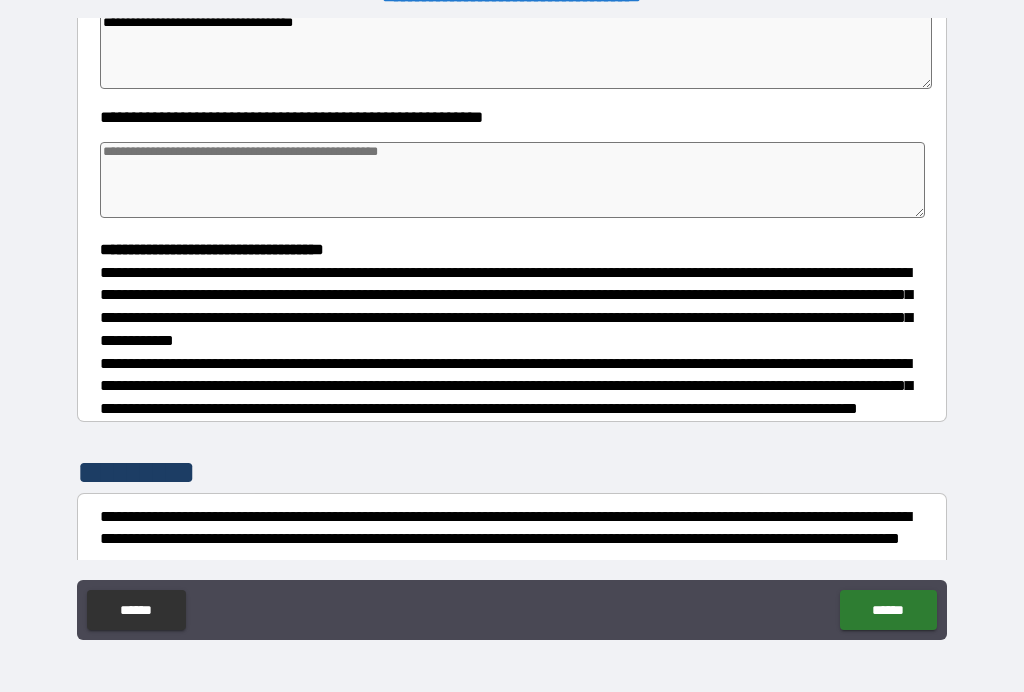 click at bounding box center (513, 180) 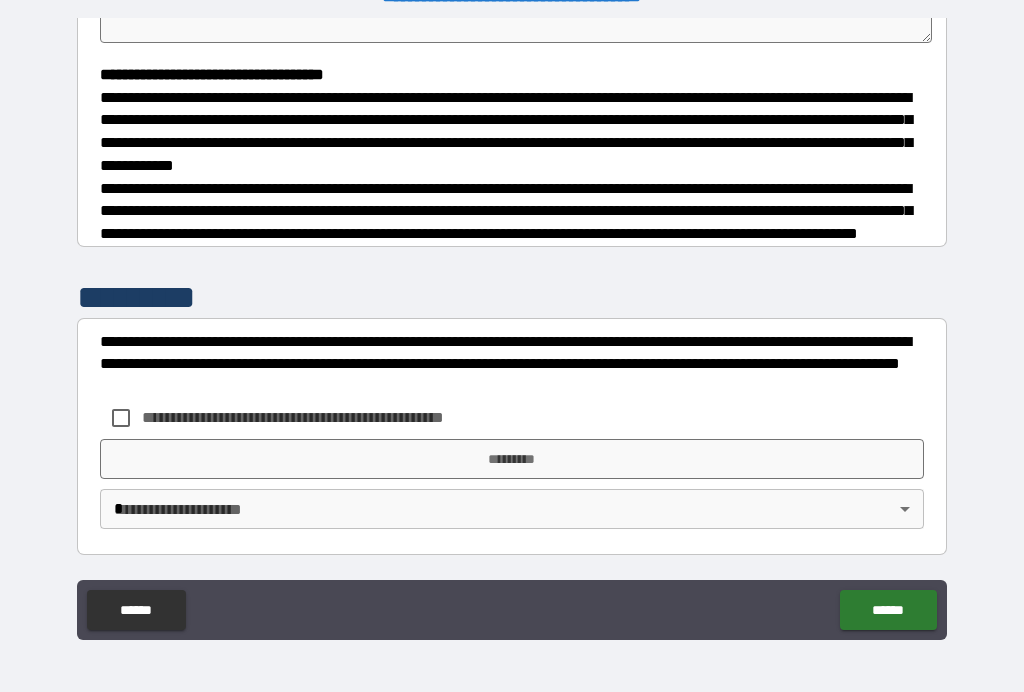 scroll, scrollTop: 548, scrollLeft: 0, axis: vertical 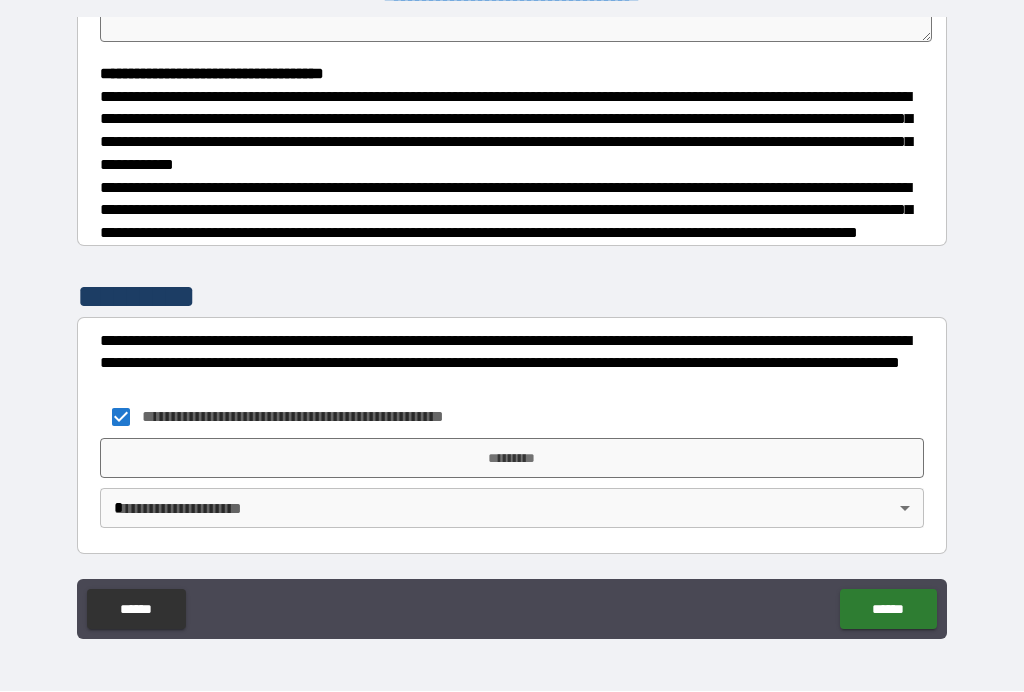click on "**********" at bounding box center [512, 329] 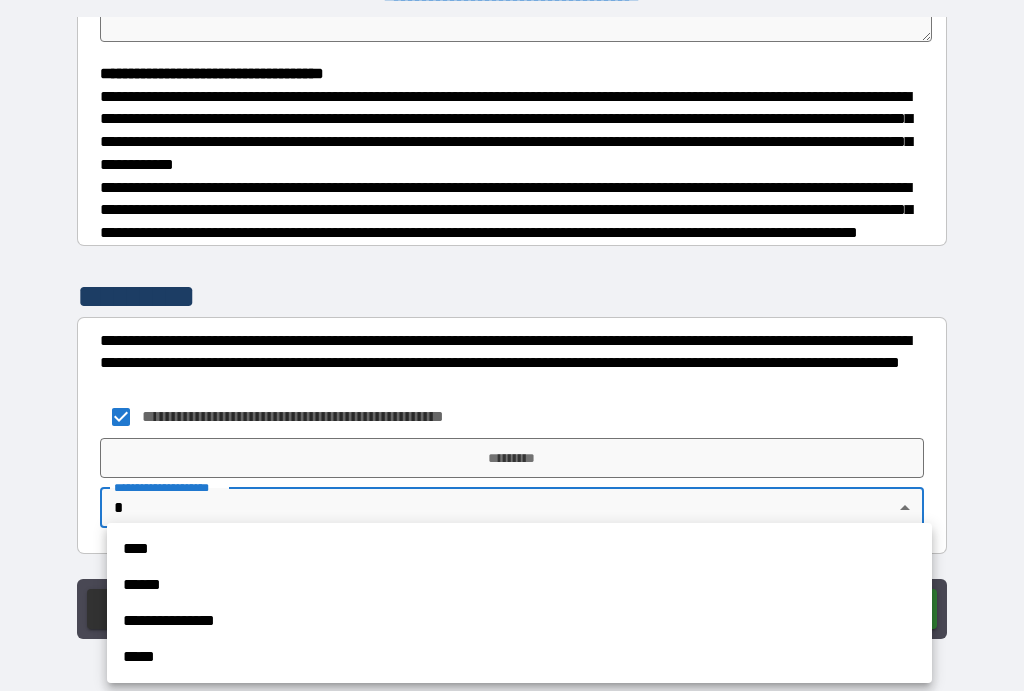 click on "**********" at bounding box center [519, 622] 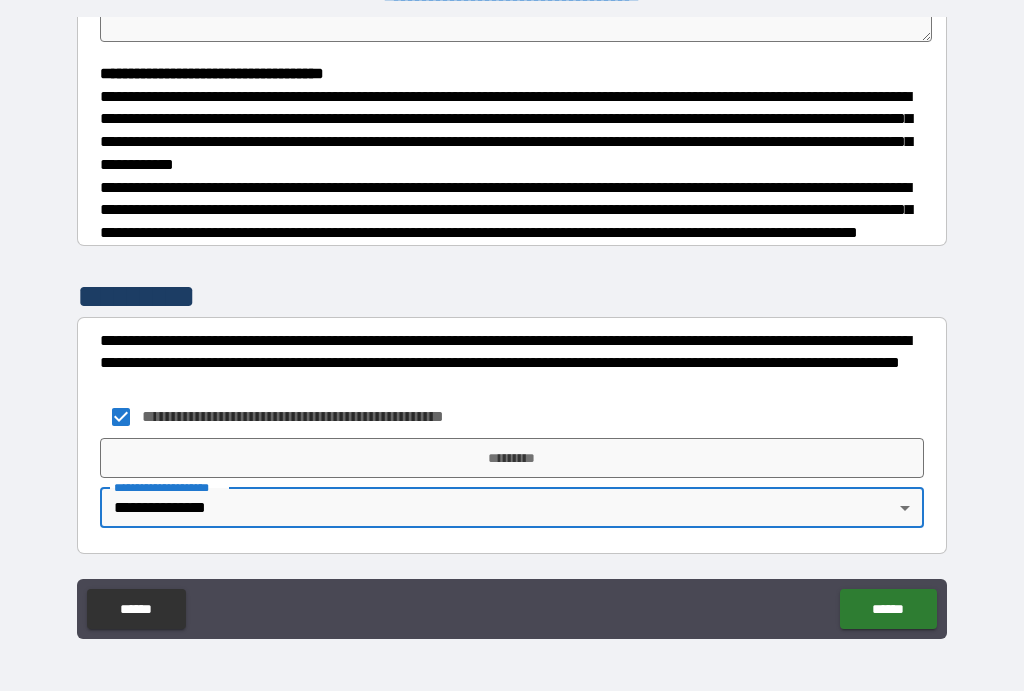 click on "*********" at bounding box center (512, 459) 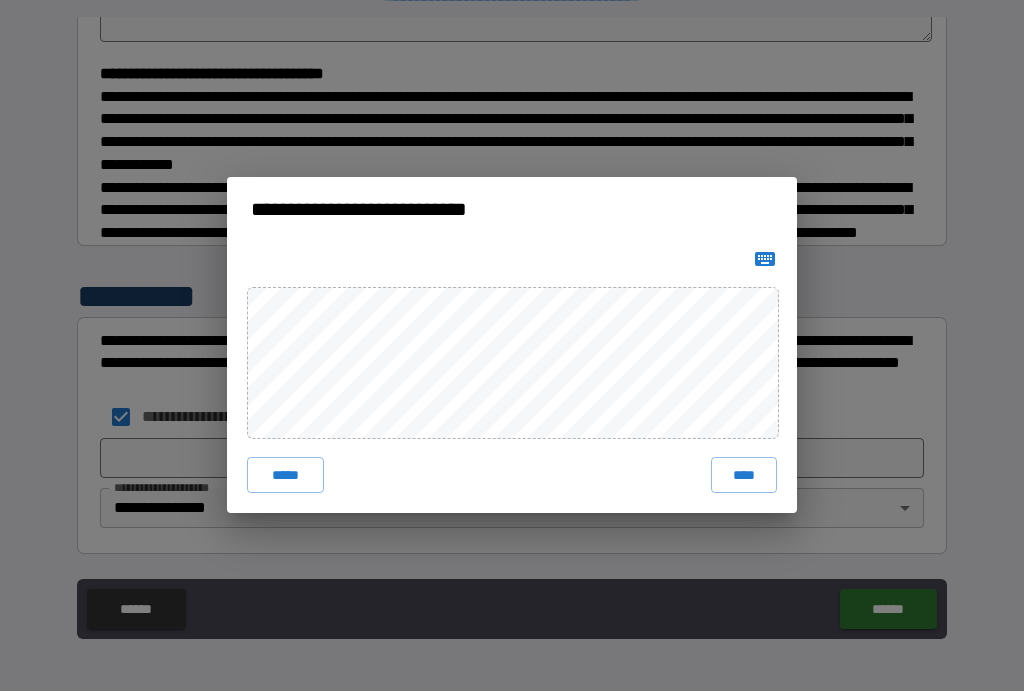 click on "****" at bounding box center (744, 476) 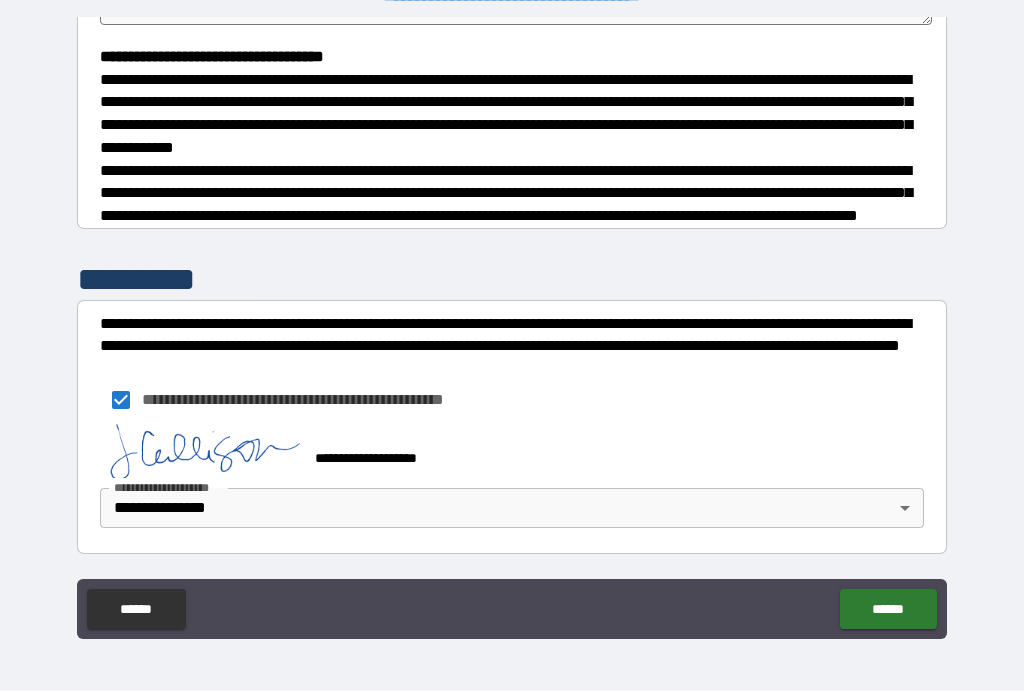 scroll, scrollTop: 566, scrollLeft: 0, axis: vertical 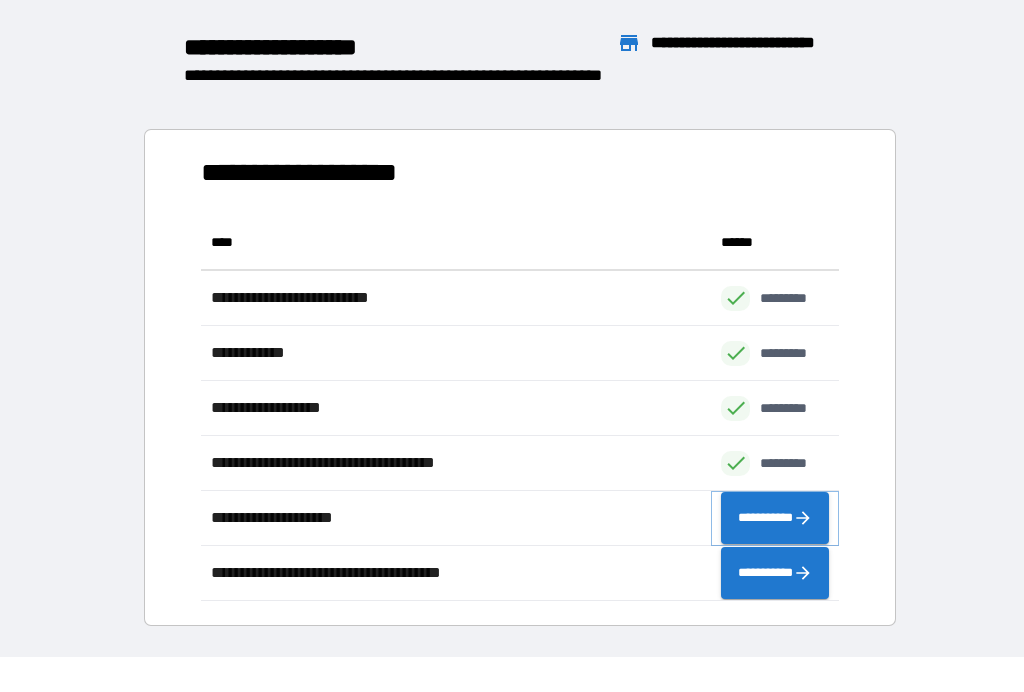 click on "**********" at bounding box center [775, 519] 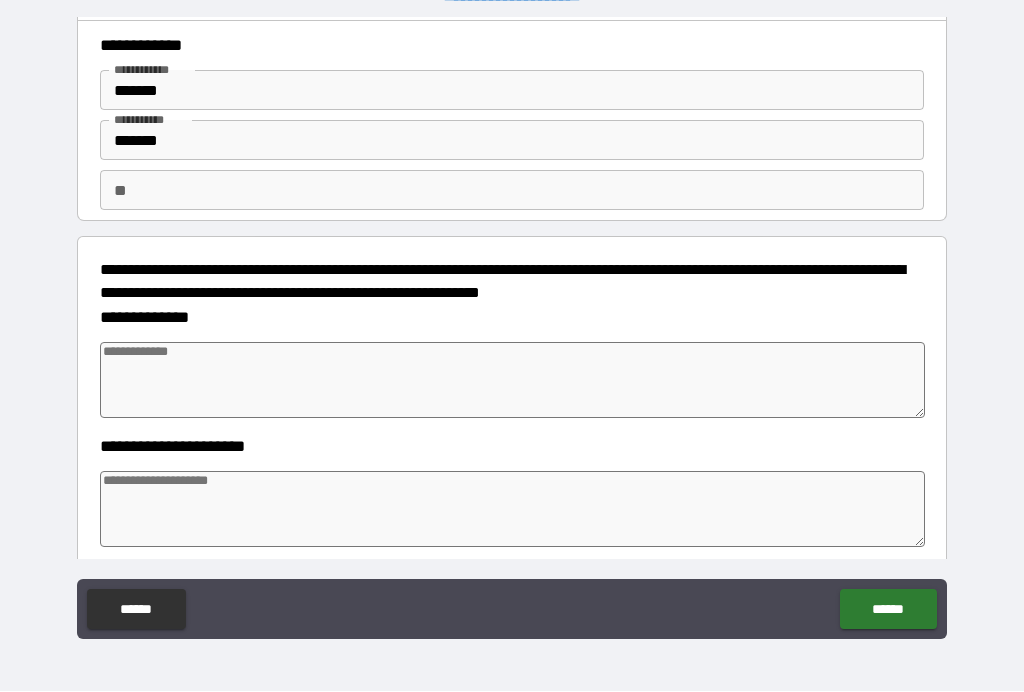 scroll, scrollTop: 38, scrollLeft: 0, axis: vertical 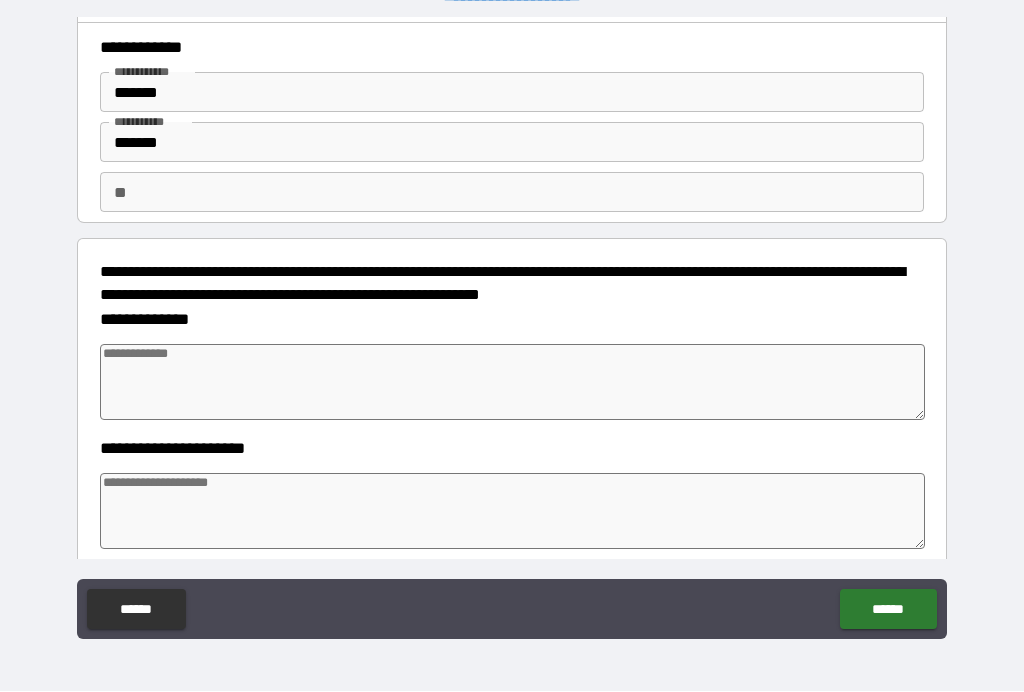 click at bounding box center [513, 383] 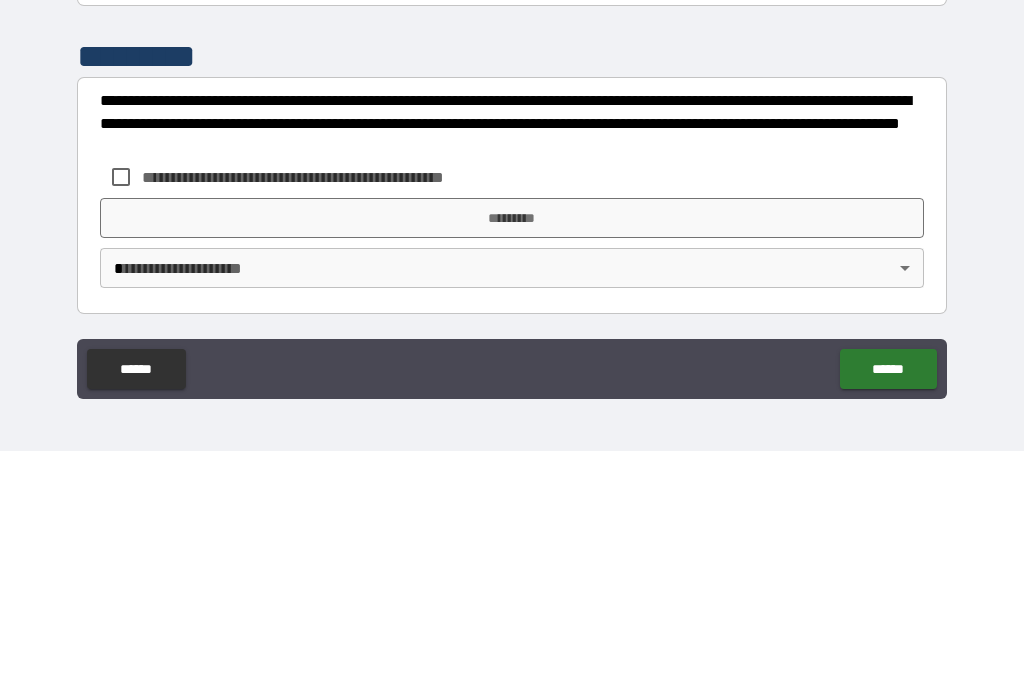scroll, scrollTop: 614, scrollLeft: 0, axis: vertical 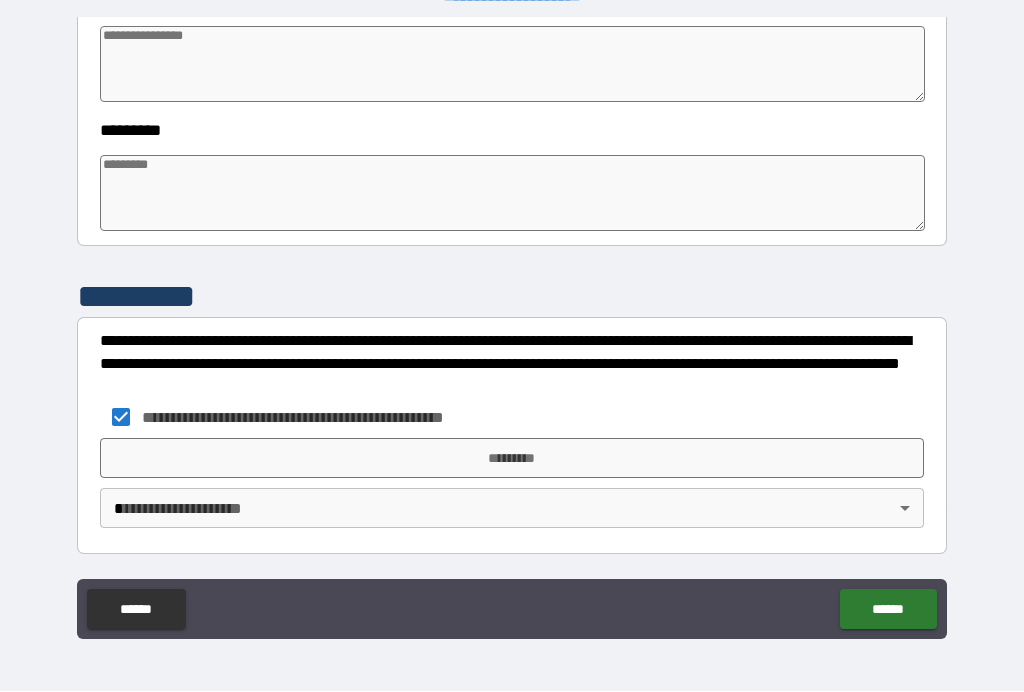click on "*********" at bounding box center [512, 459] 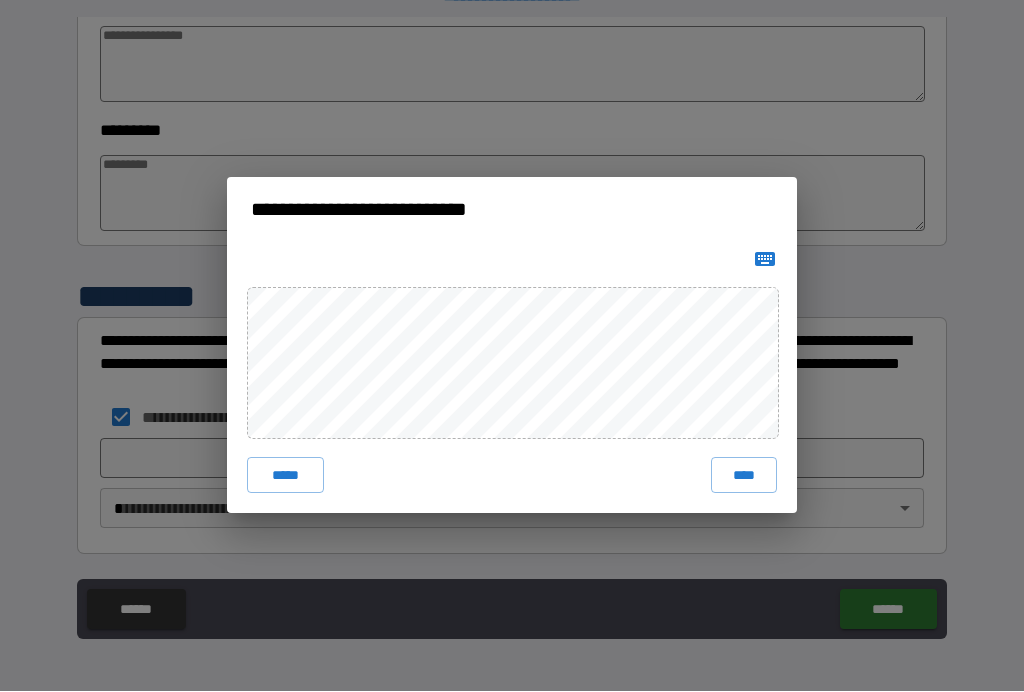 click on "****" at bounding box center (744, 476) 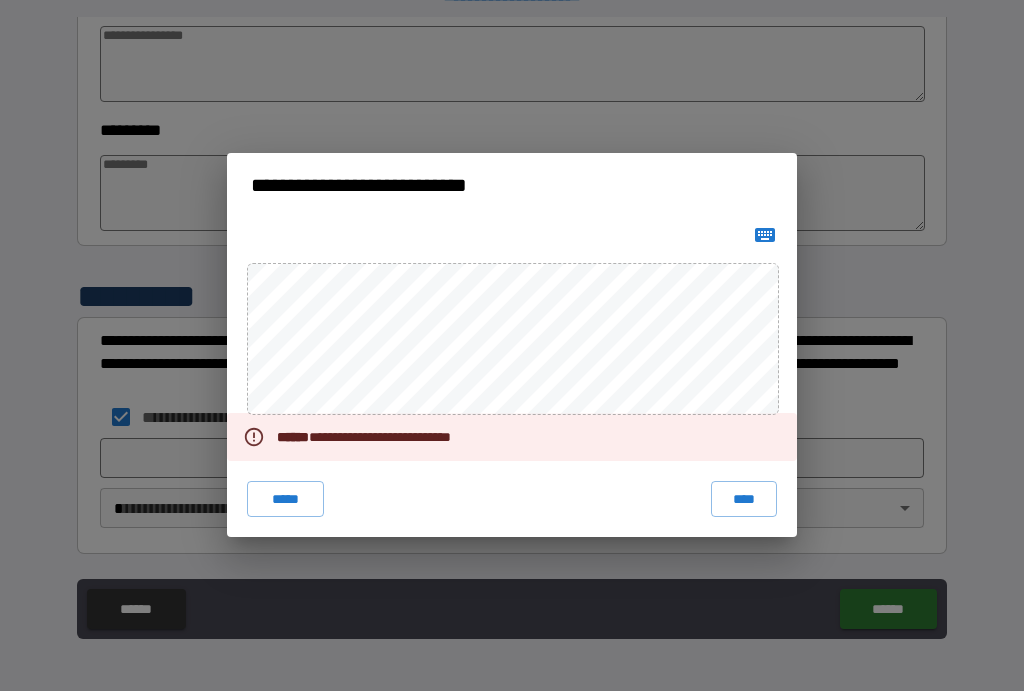 click on "*****" at bounding box center [285, 500] 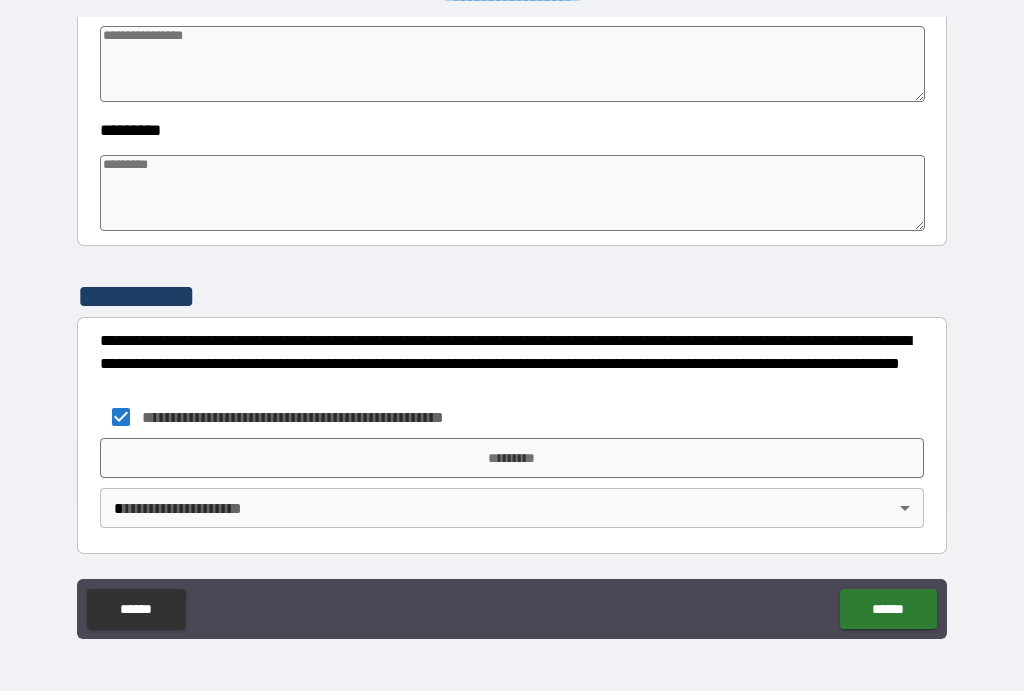 click on "**********" at bounding box center [512, 329] 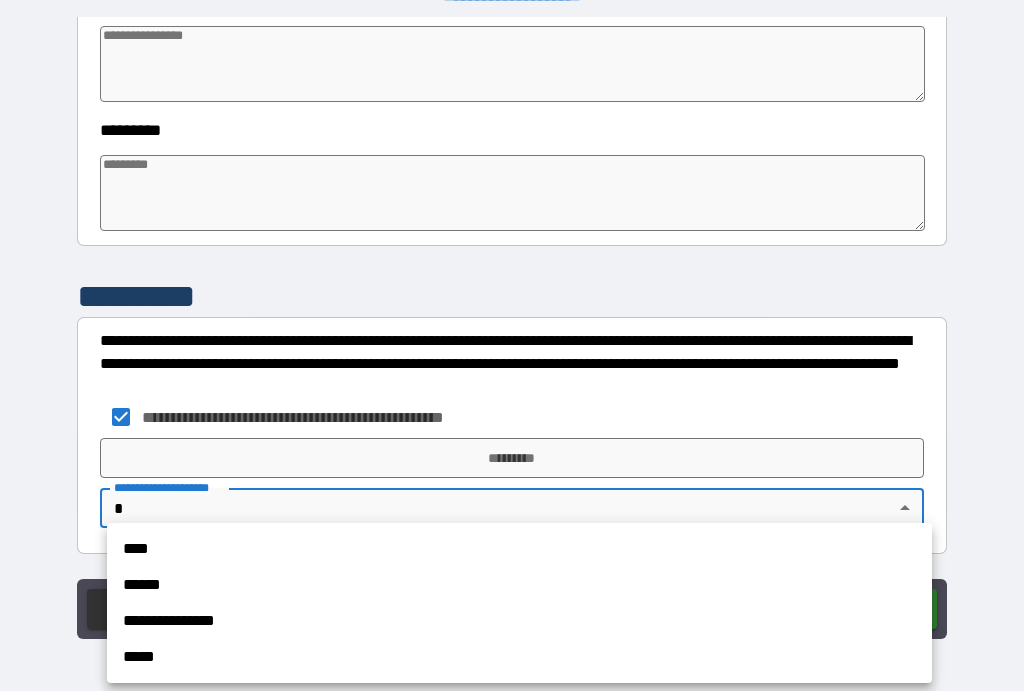 click on "**********" at bounding box center [519, 622] 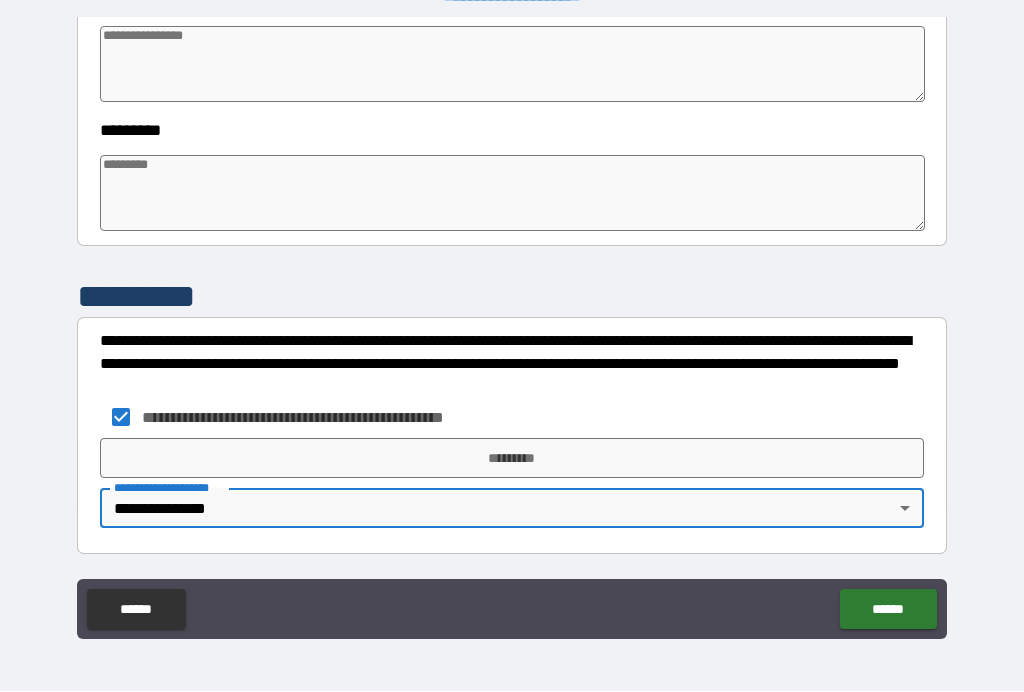 click on "*********" at bounding box center (512, 459) 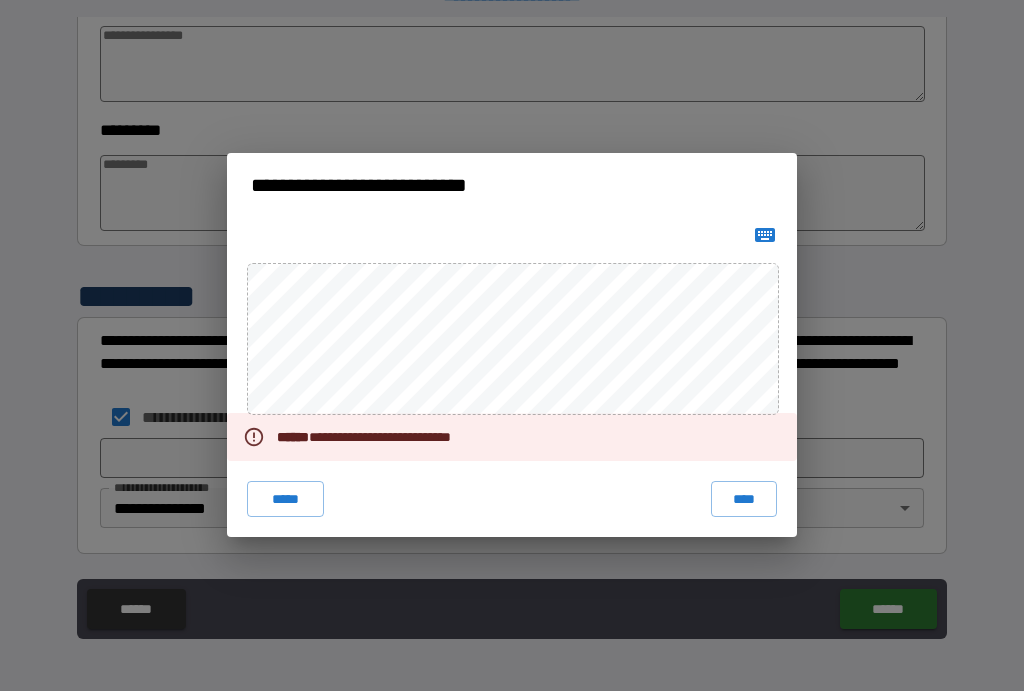 click on "****" at bounding box center (744, 500) 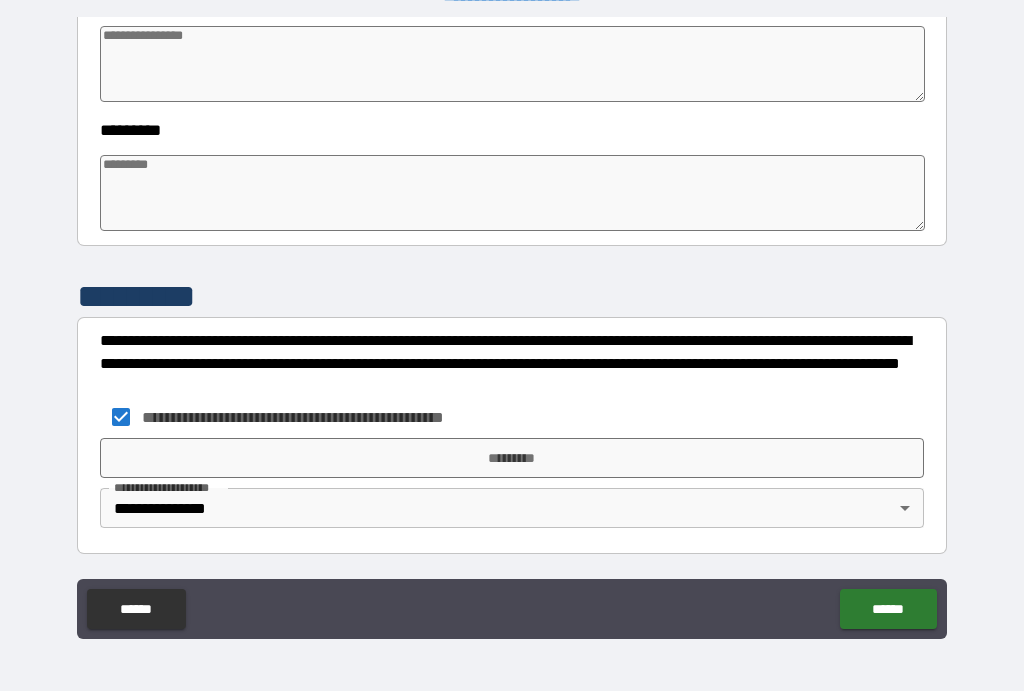 scroll, scrollTop: 614, scrollLeft: 0, axis: vertical 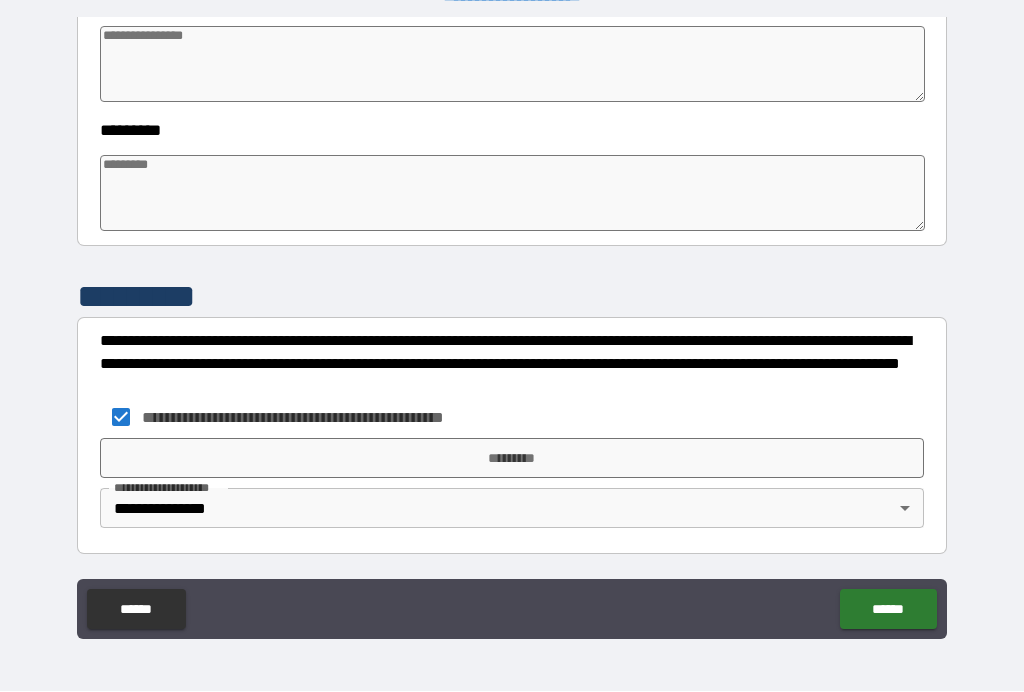 click on "*********" at bounding box center (512, 459) 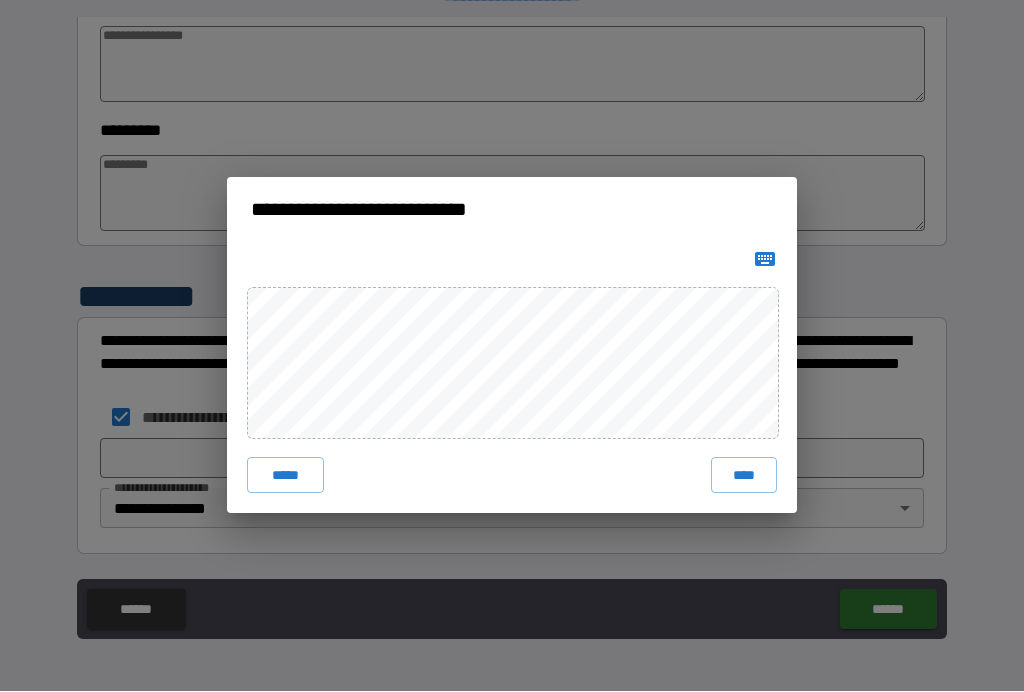 click on "****" at bounding box center [744, 476] 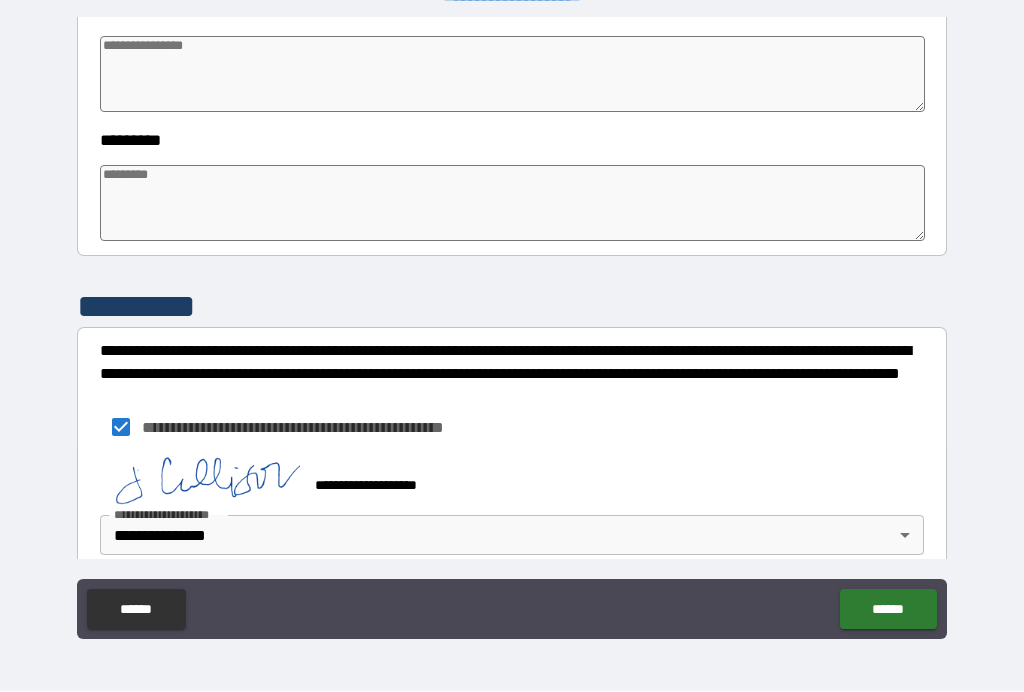 click on "******" at bounding box center (888, 610) 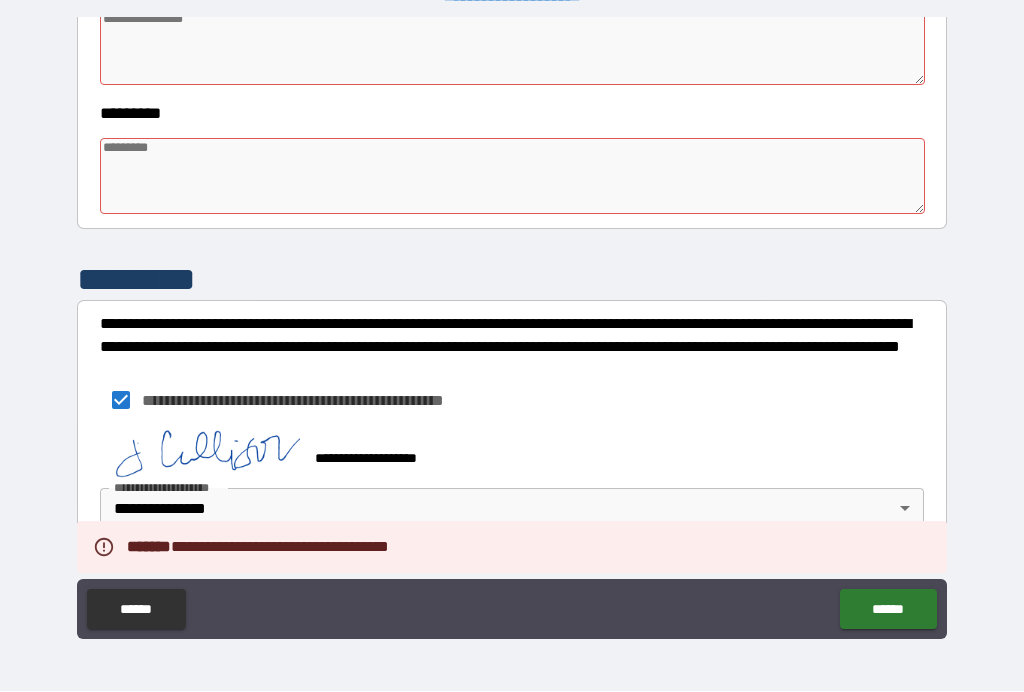 scroll, scrollTop: 631, scrollLeft: 0, axis: vertical 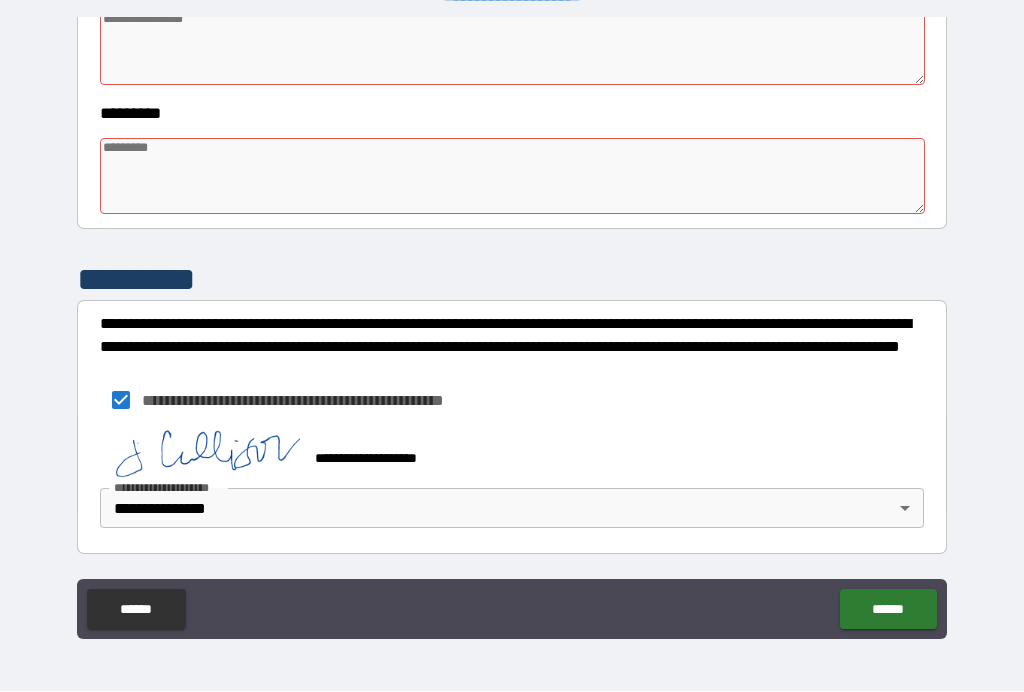 click on "******" at bounding box center (888, 610) 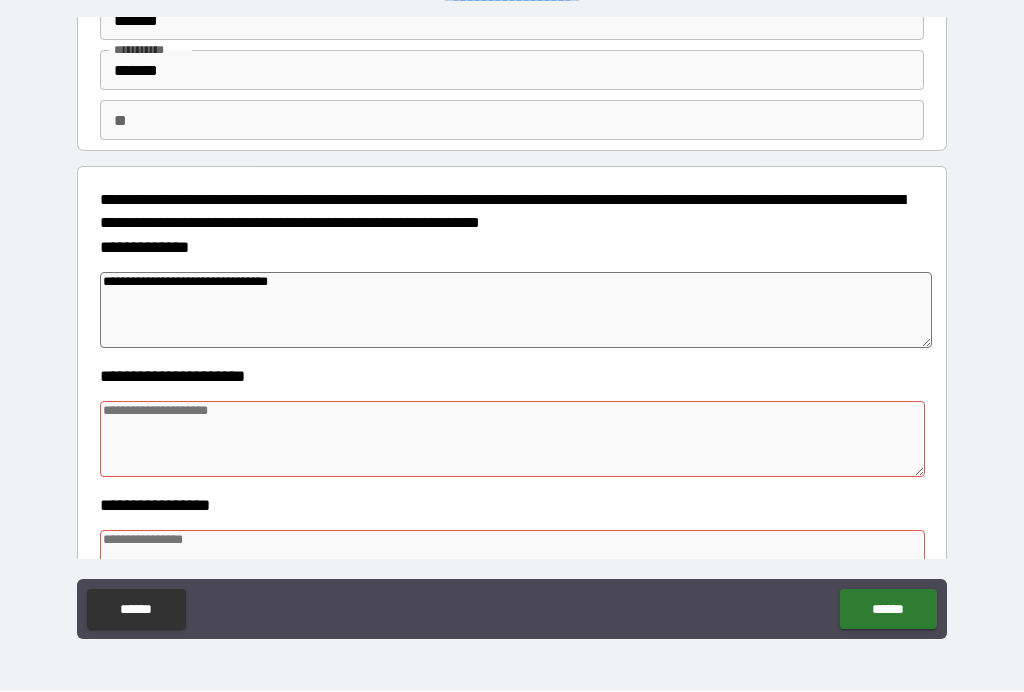scroll, scrollTop: 117, scrollLeft: 0, axis: vertical 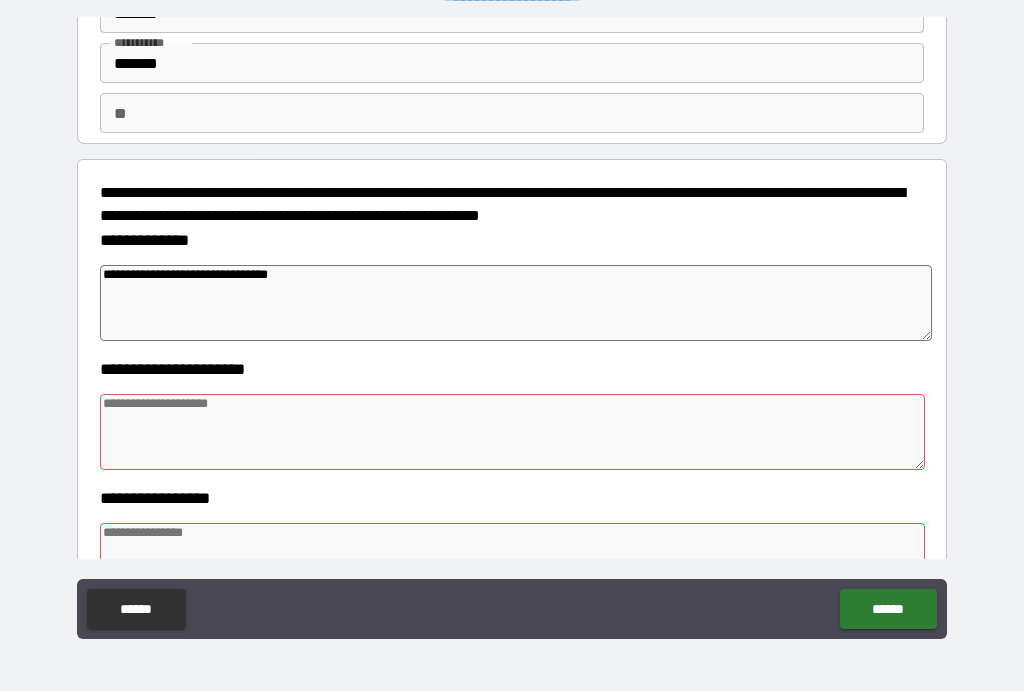 click at bounding box center [513, 433] 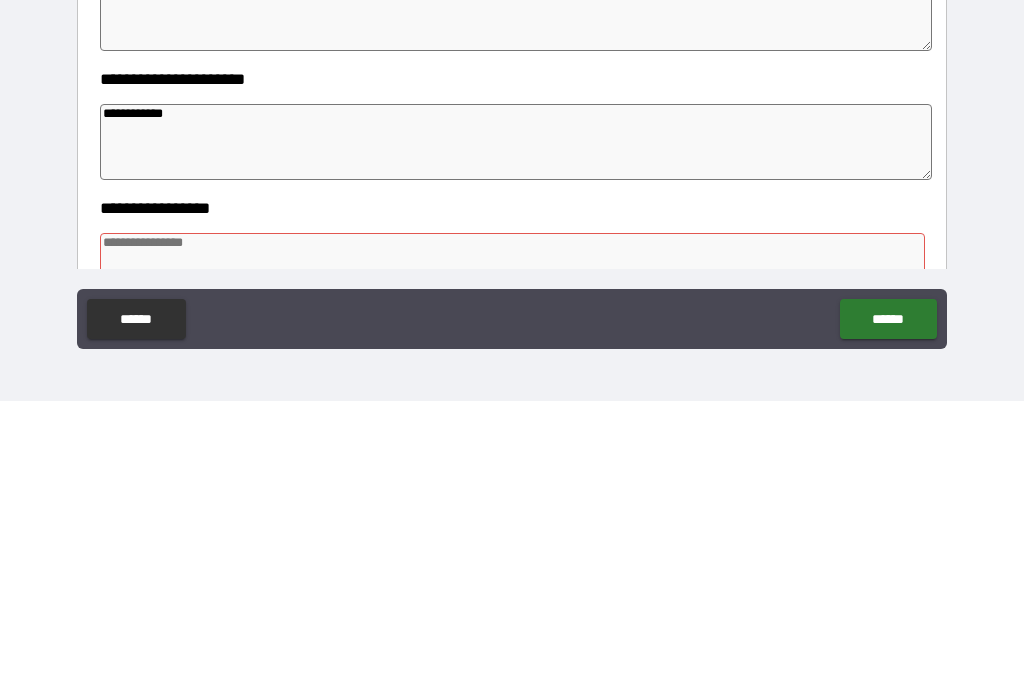 scroll, scrollTop: 0, scrollLeft: 0, axis: both 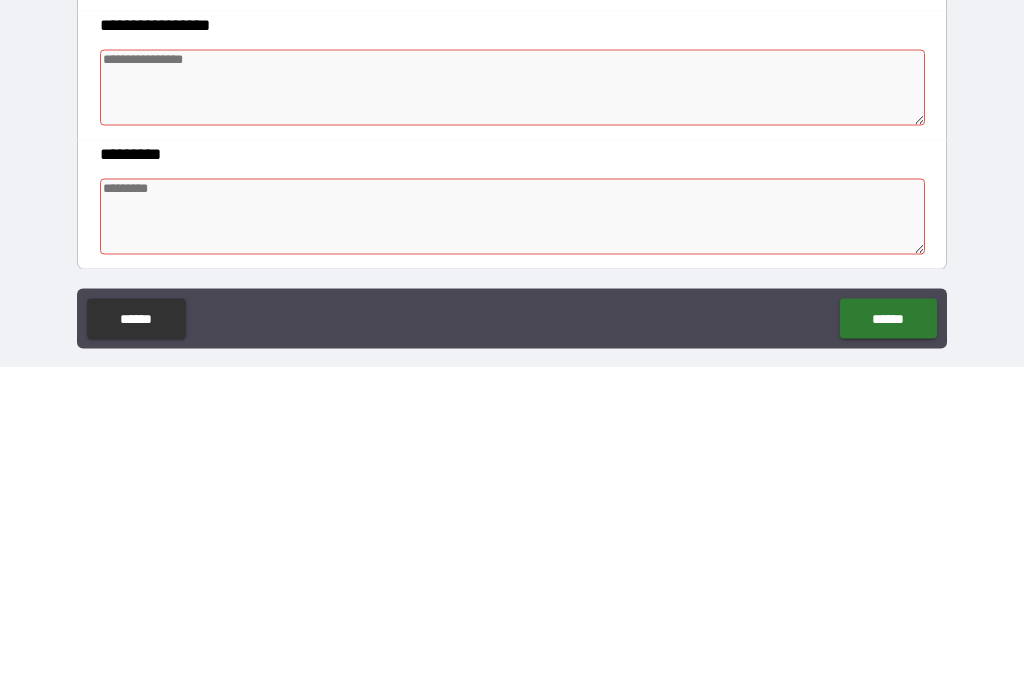 click at bounding box center (513, 413) 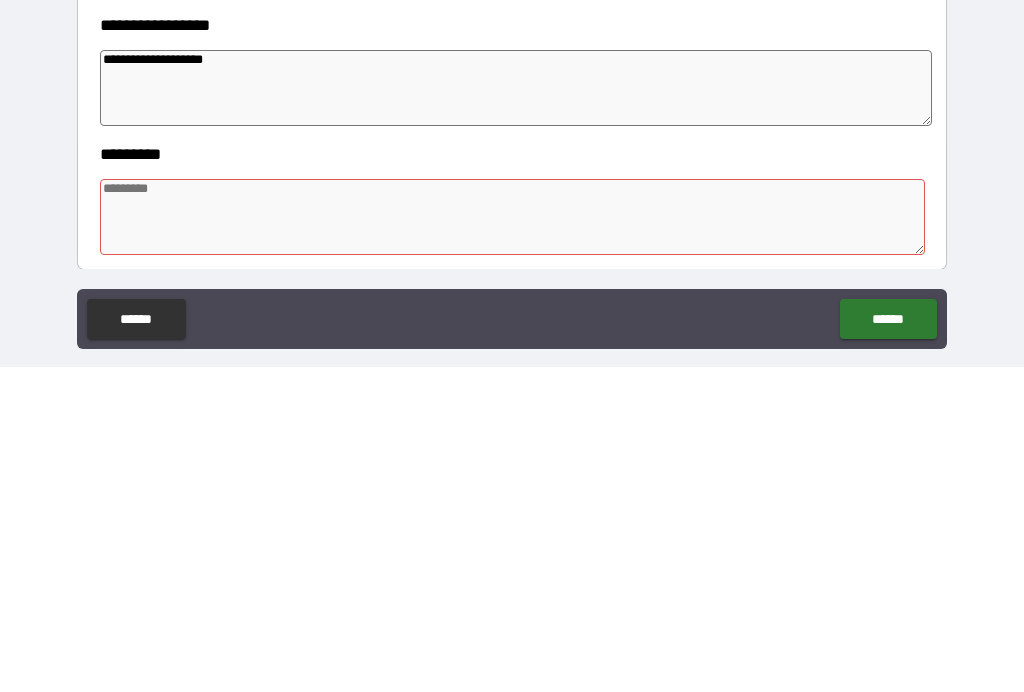 click at bounding box center (513, 542) 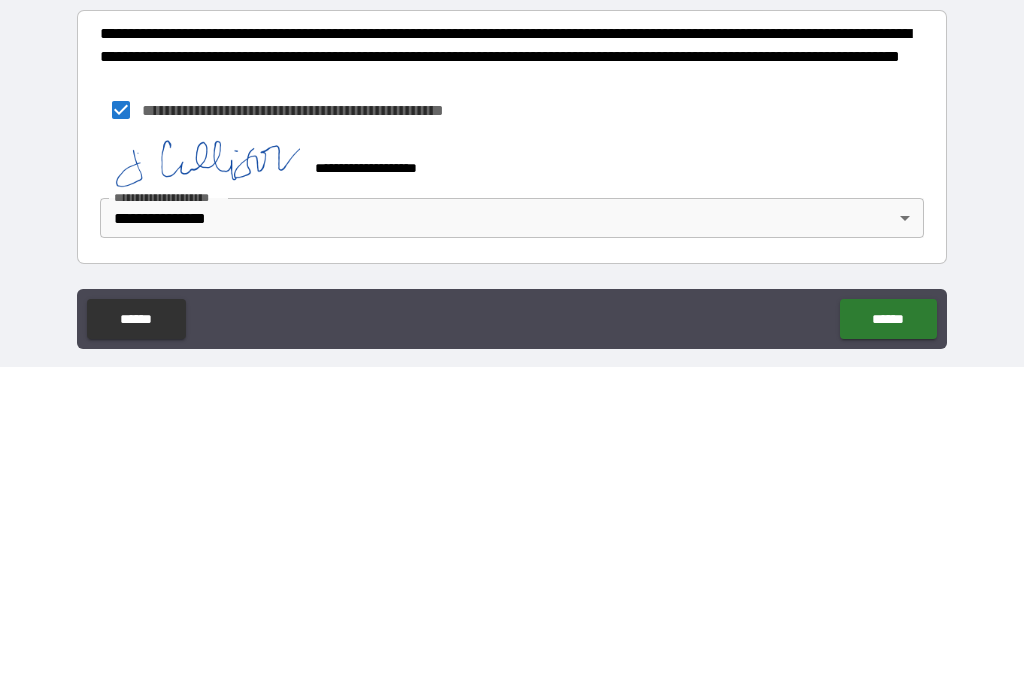 scroll, scrollTop: 631, scrollLeft: 0, axis: vertical 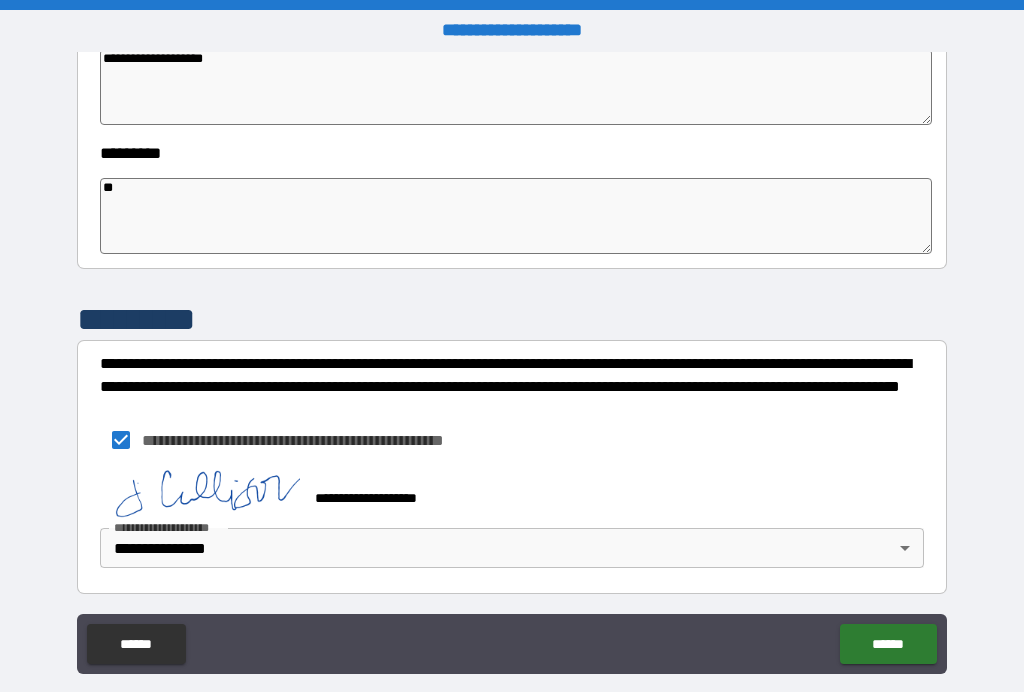 click on "**********" at bounding box center [516, 87] 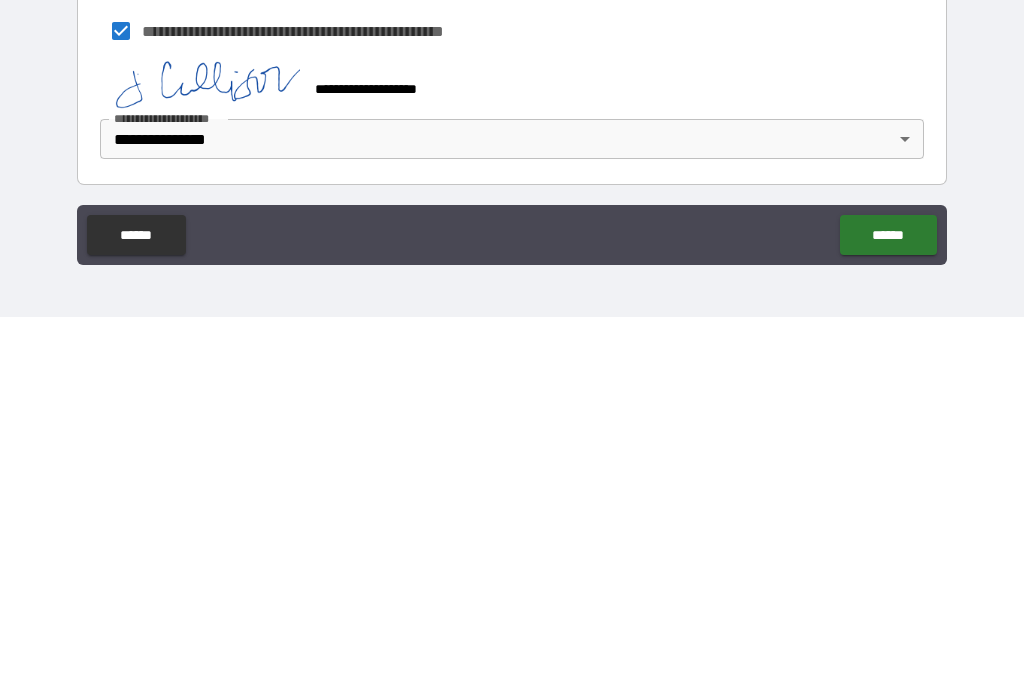 scroll, scrollTop: 0, scrollLeft: 0, axis: both 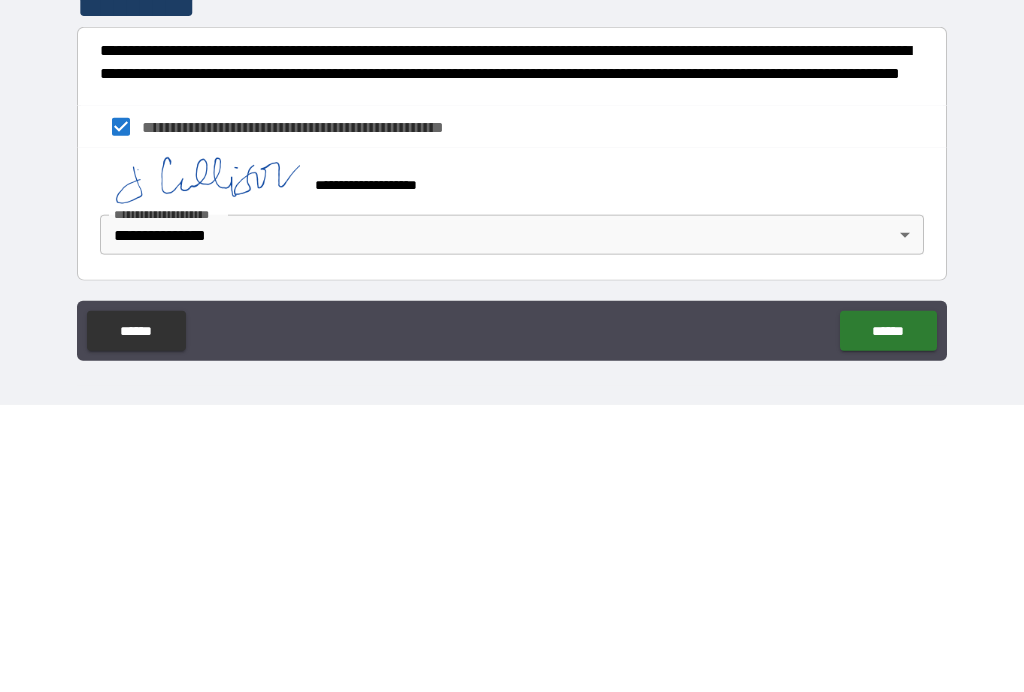 click on "******" at bounding box center [888, 618] 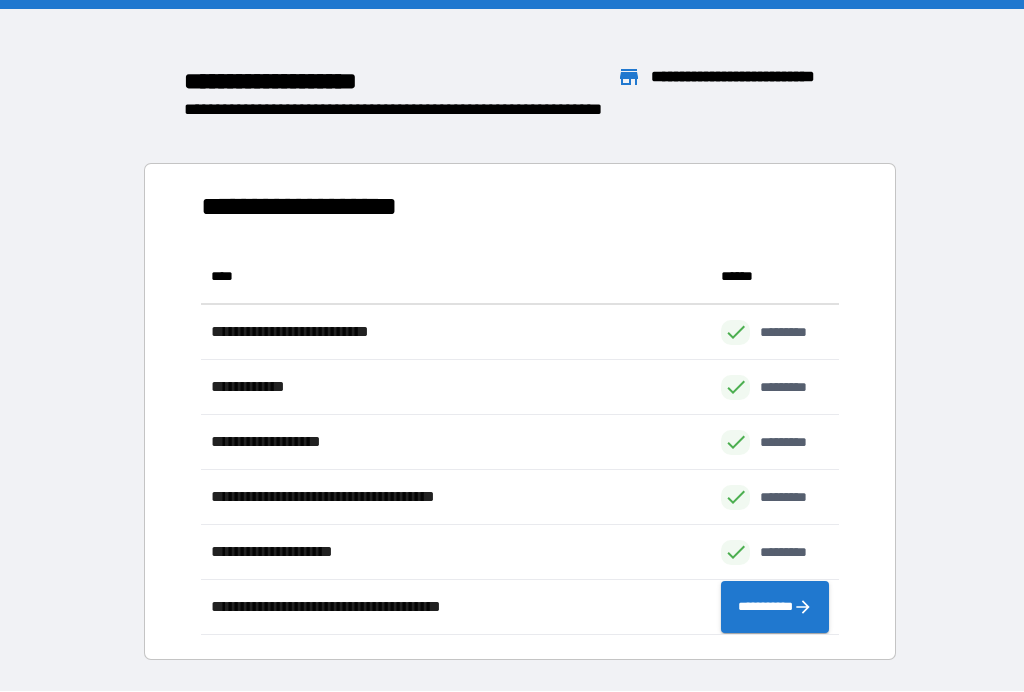 scroll, scrollTop: 1, scrollLeft: 1, axis: both 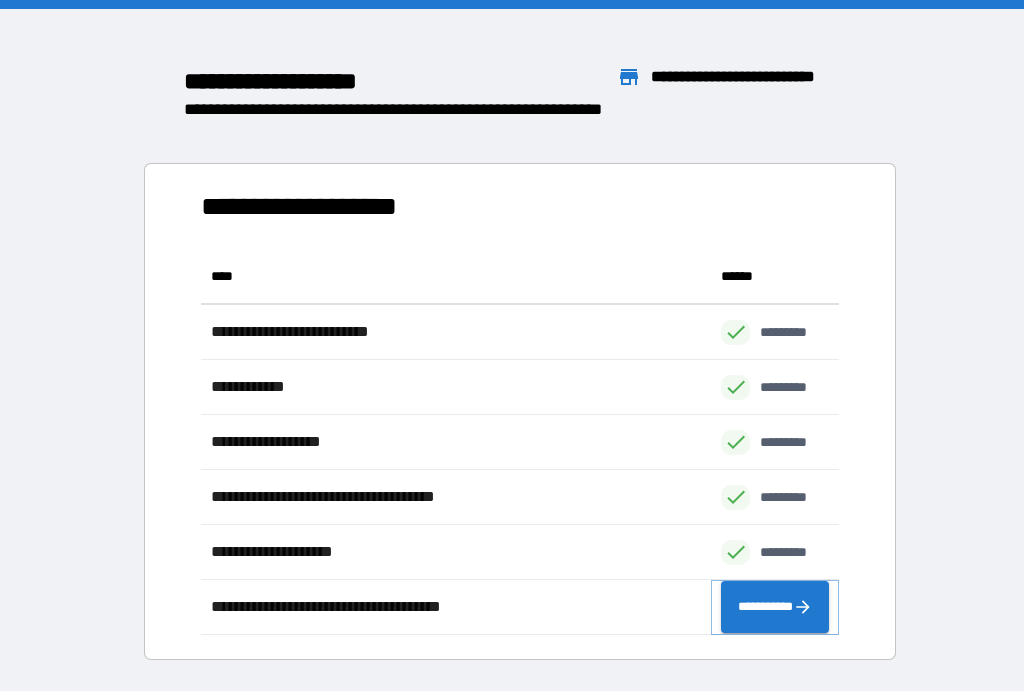 click on "**********" at bounding box center [775, 608] 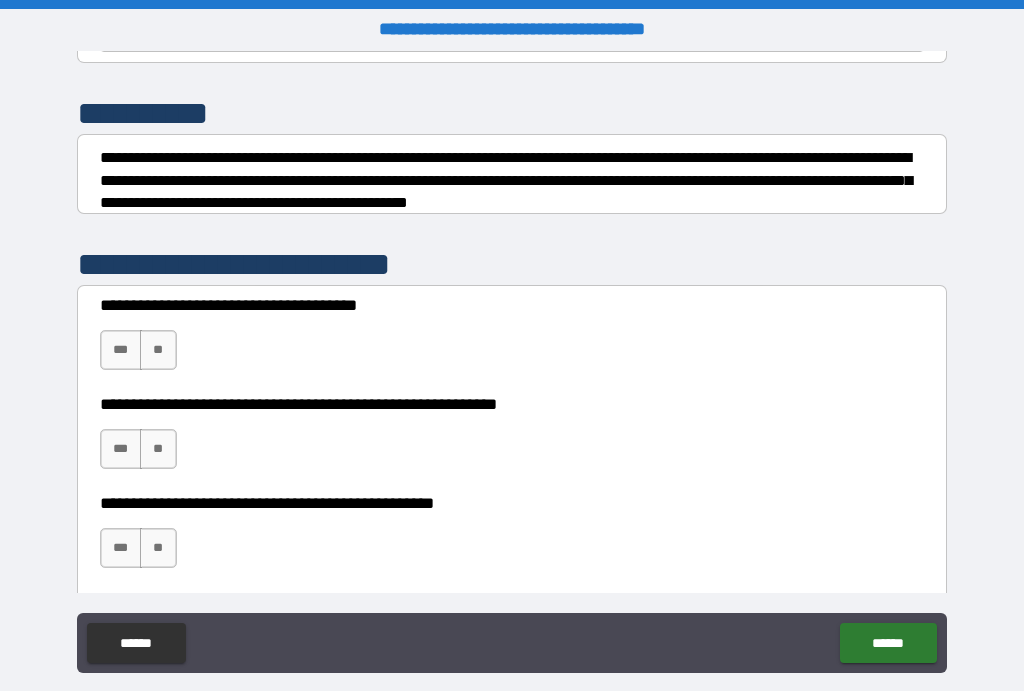 scroll, scrollTop: 233, scrollLeft: 0, axis: vertical 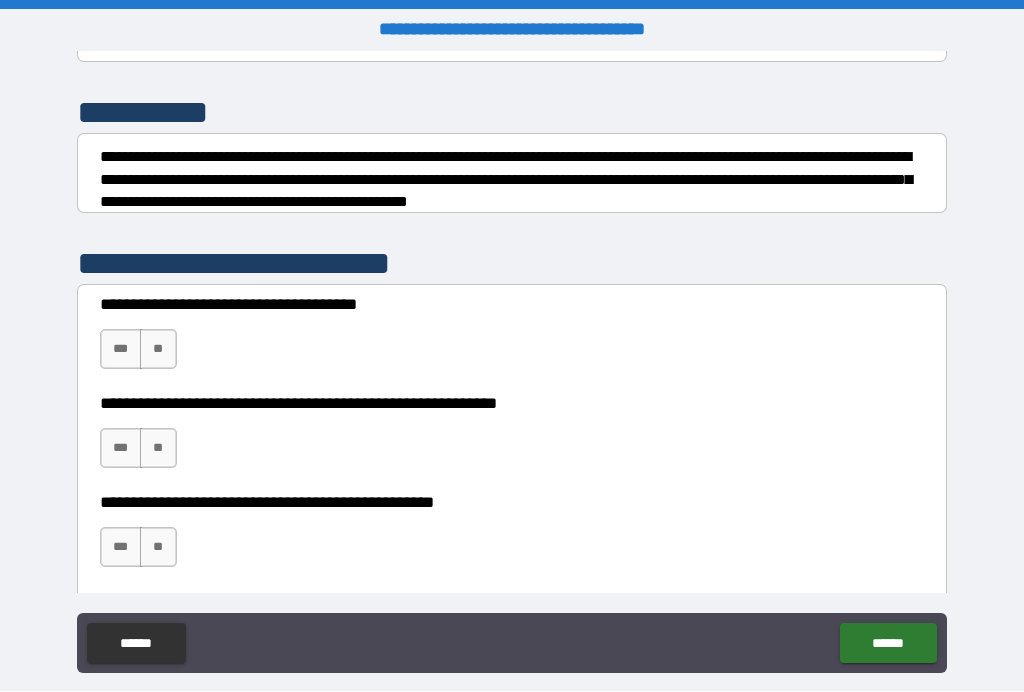 click on "***" at bounding box center [121, 350] 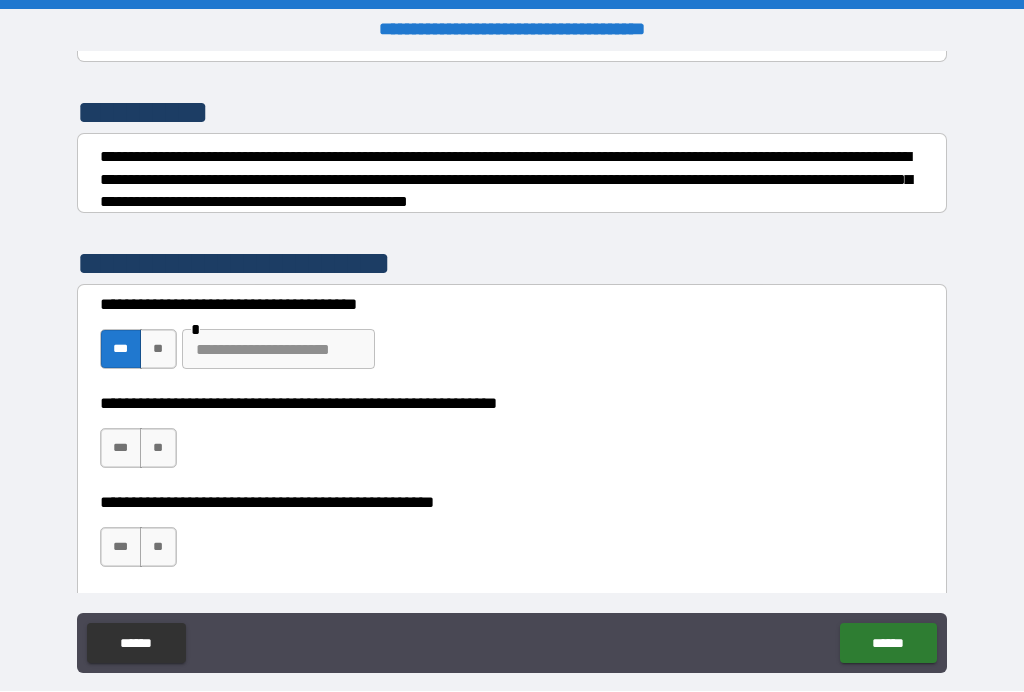 click on "**" at bounding box center [158, 350] 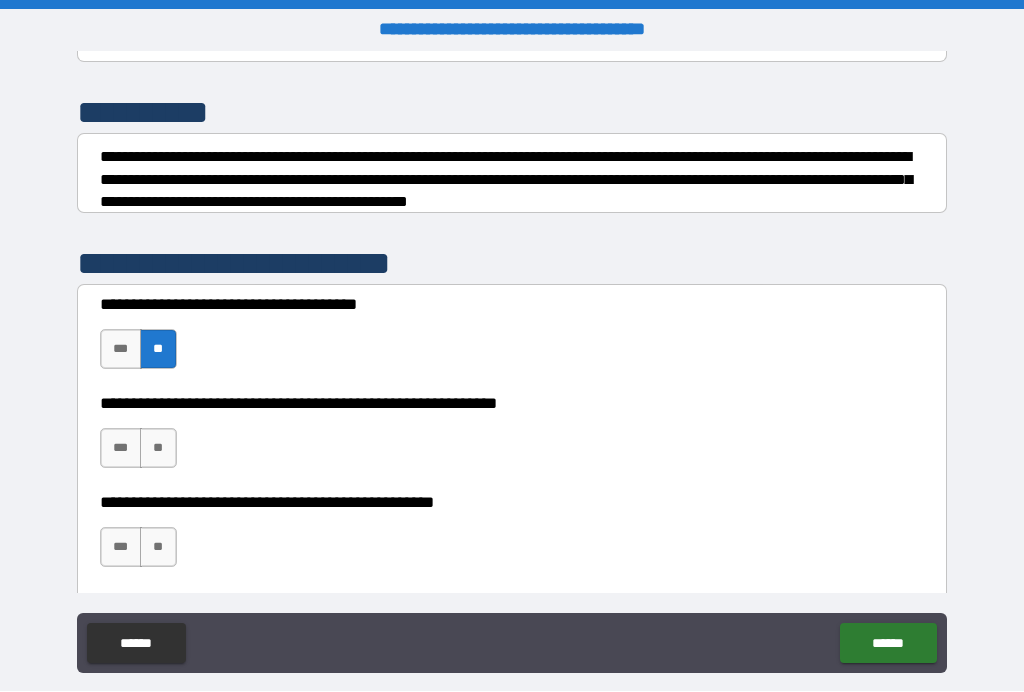 click on "**" at bounding box center [158, 449] 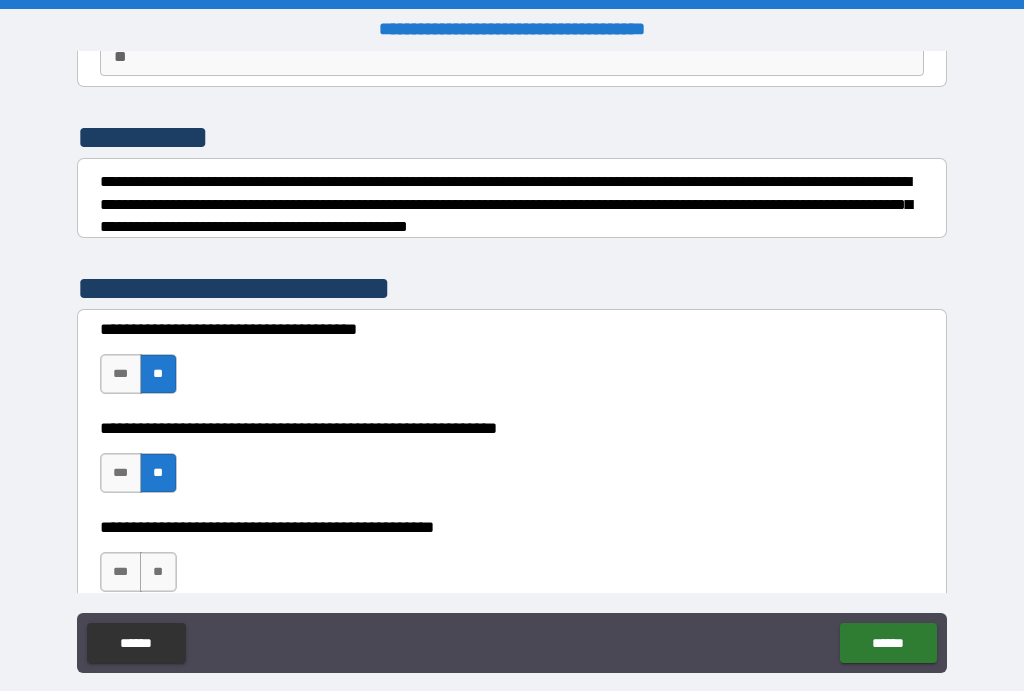 scroll, scrollTop: 240, scrollLeft: 0, axis: vertical 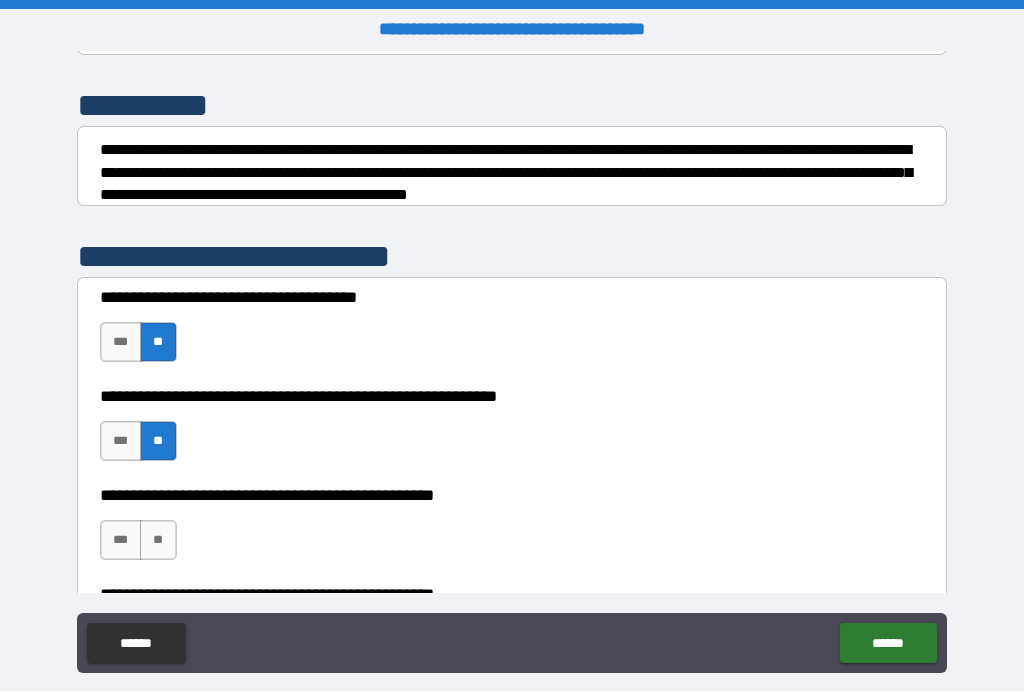click on "**" at bounding box center [158, 541] 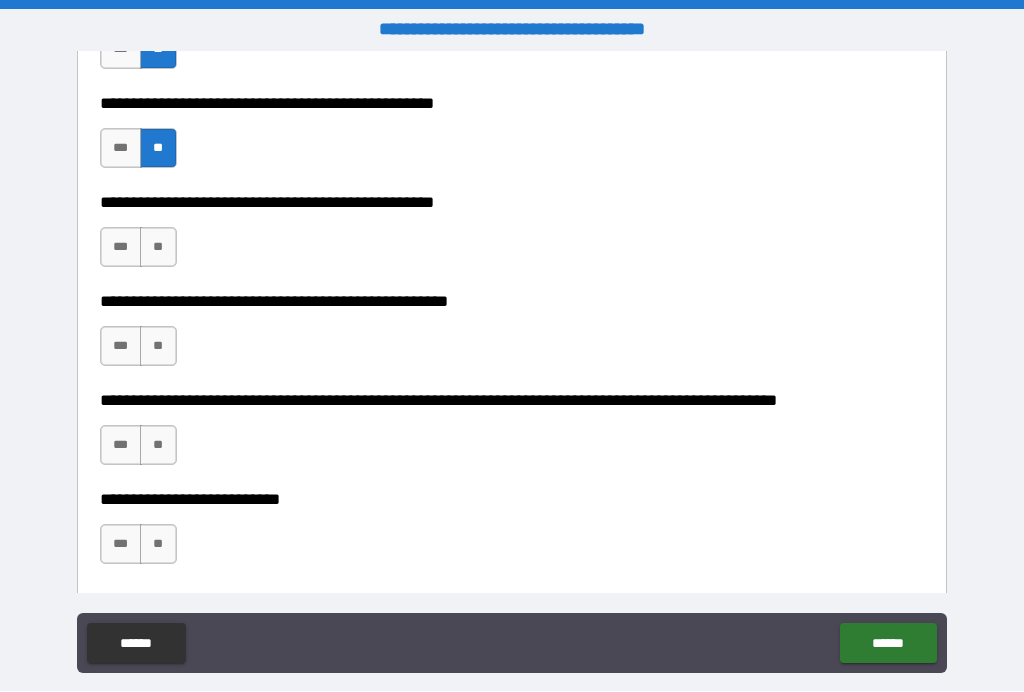 scroll, scrollTop: 632, scrollLeft: 0, axis: vertical 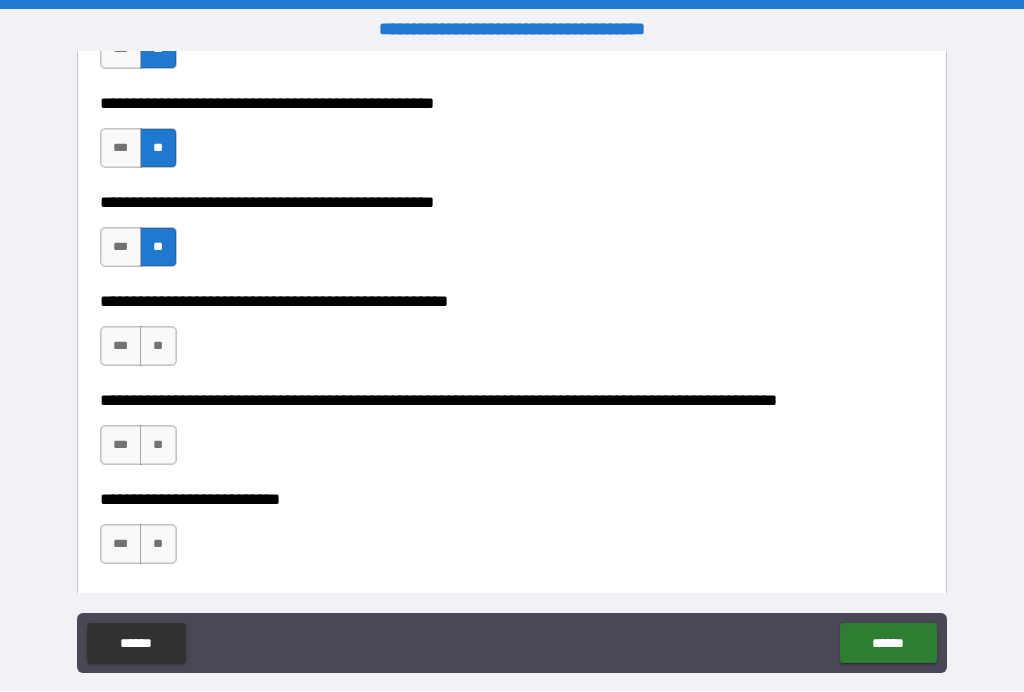 click on "**" at bounding box center [158, 347] 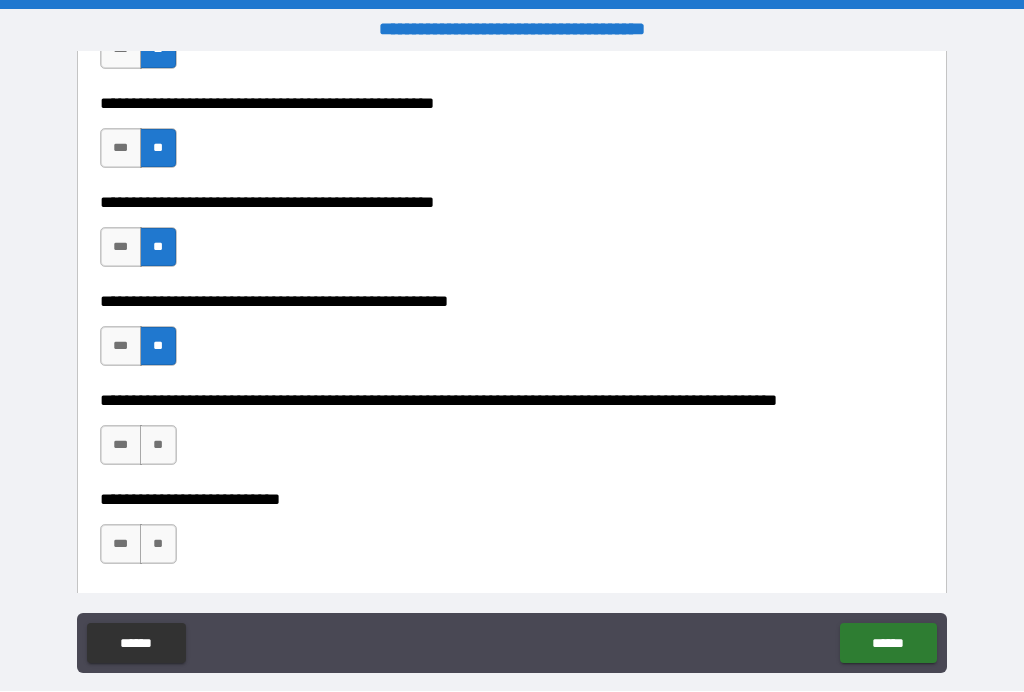 click on "**" at bounding box center [158, 446] 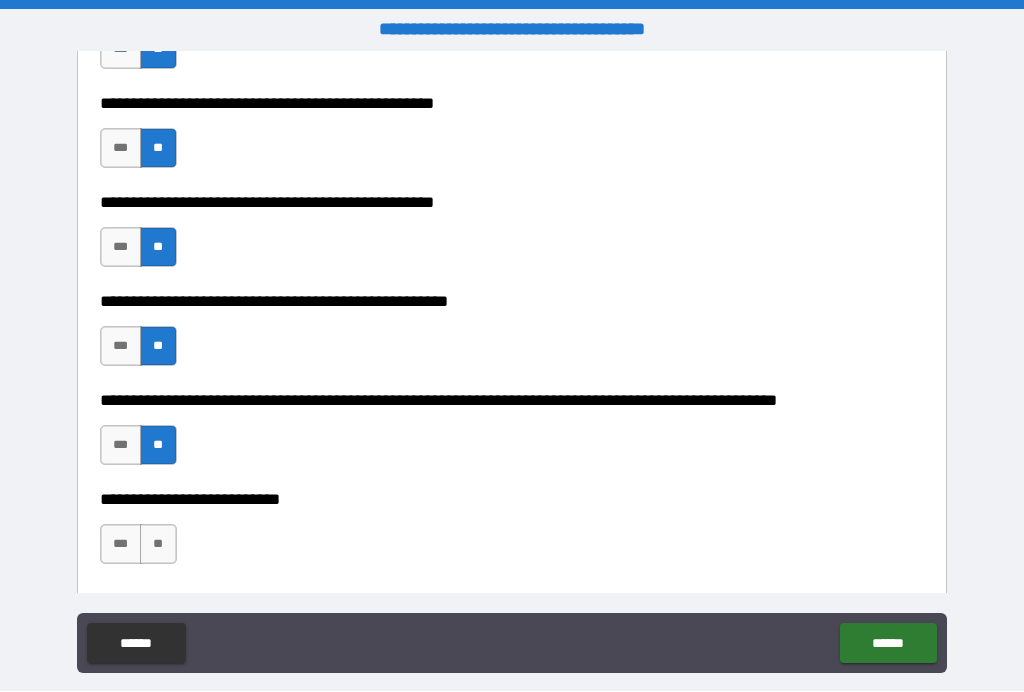 click on "**" at bounding box center (158, 545) 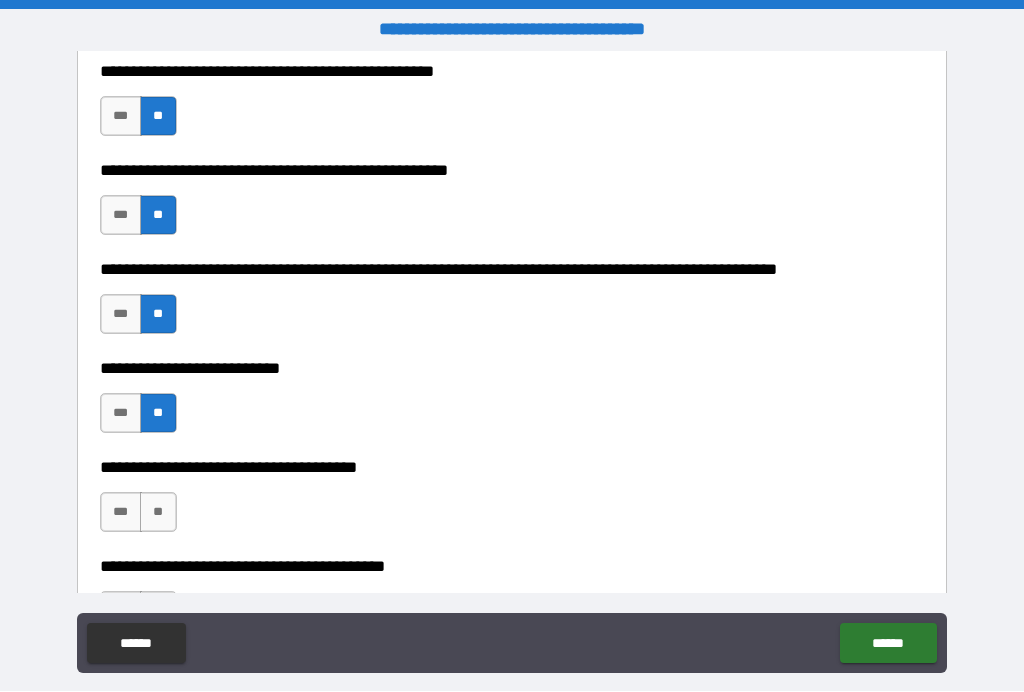 scroll, scrollTop: 774, scrollLeft: 0, axis: vertical 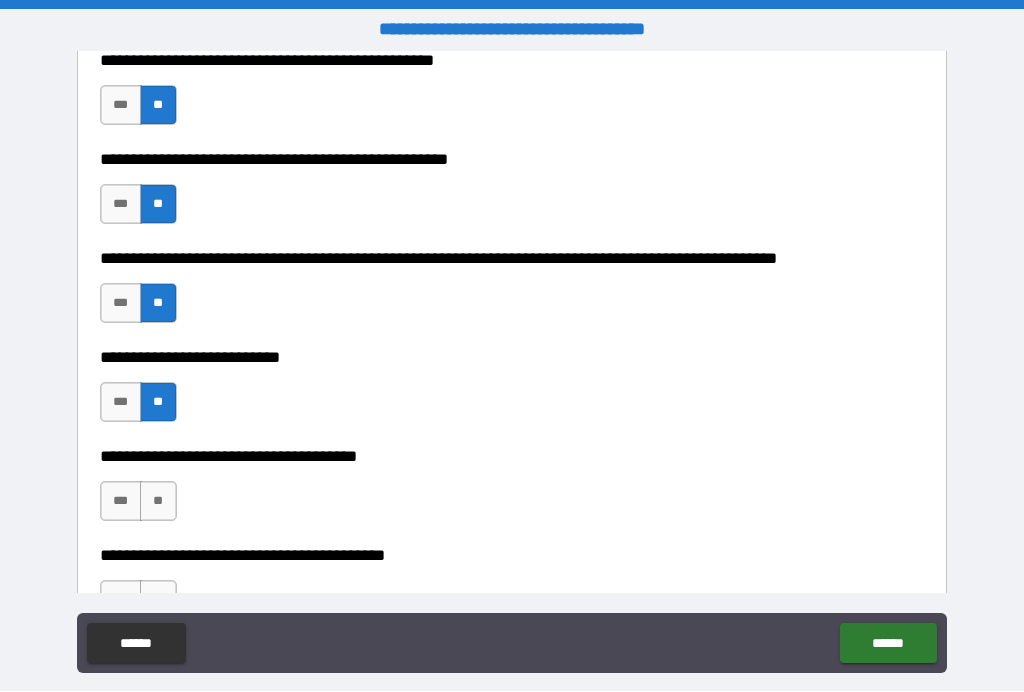 click on "**" at bounding box center (158, 502) 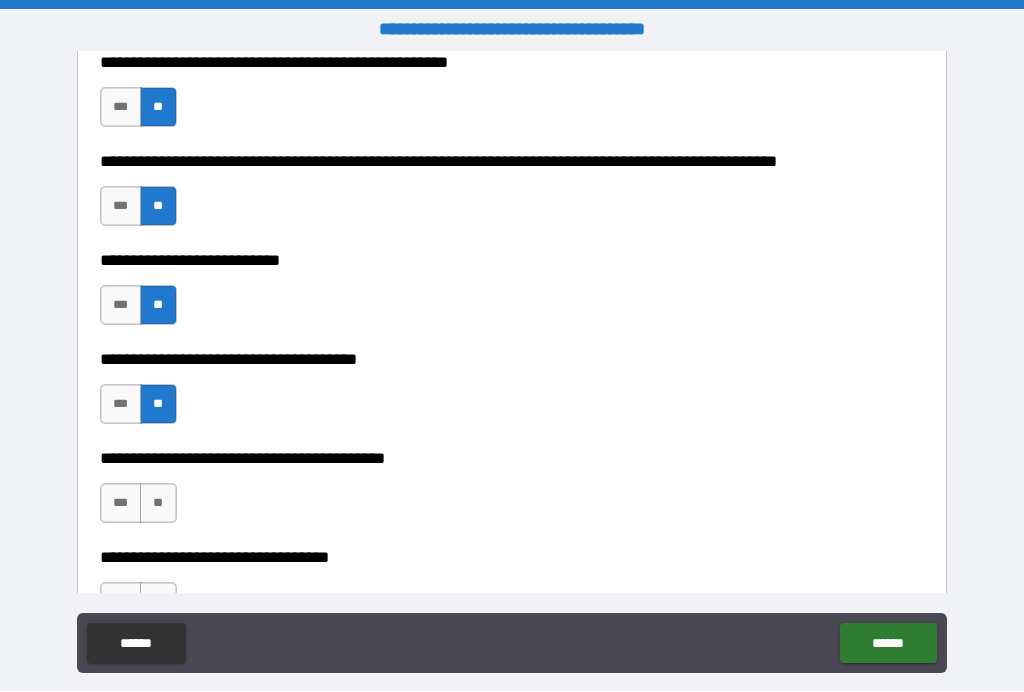 scroll, scrollTop: 876, scrollLeft: 0, axis: vertical 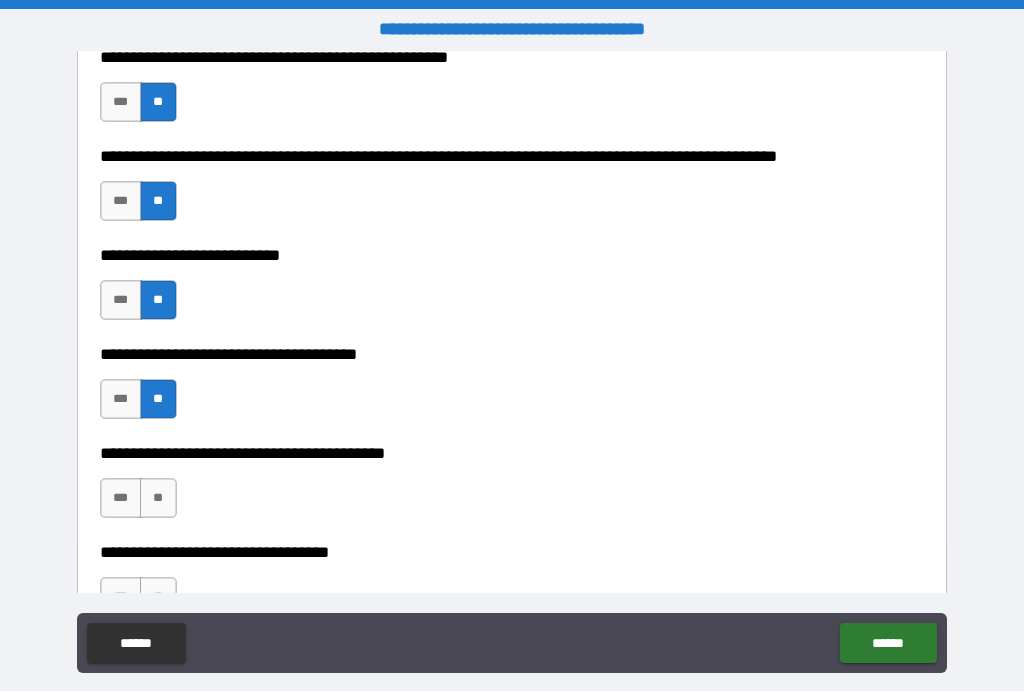click on "**" at bounding box center [158, 499] 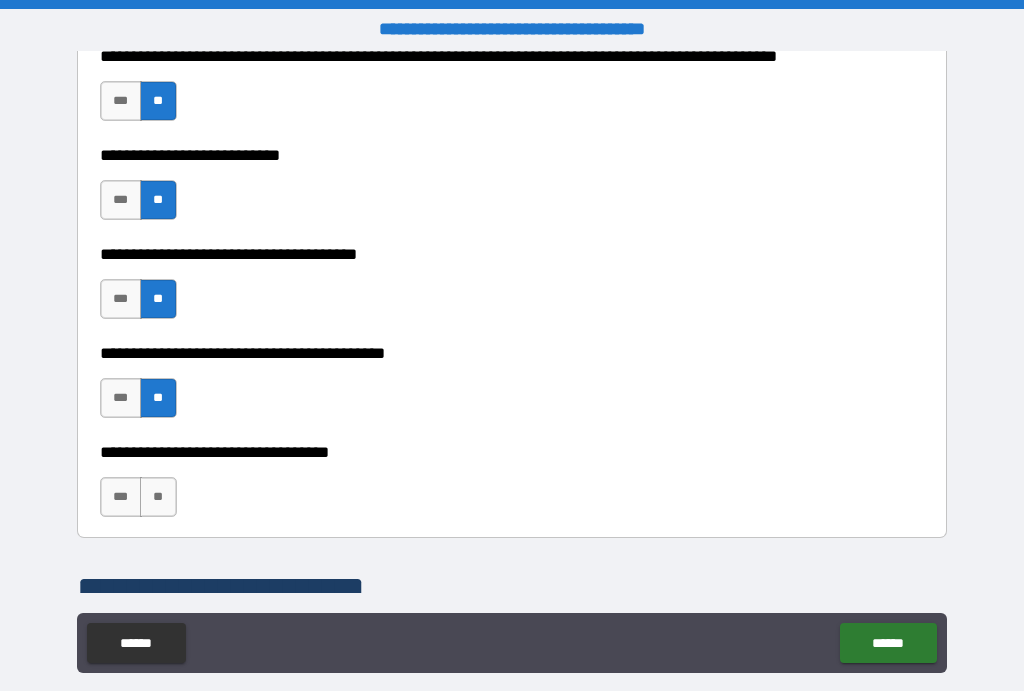 scroll, scrollTop: 977, scrollLeft: 0, axis: vertical 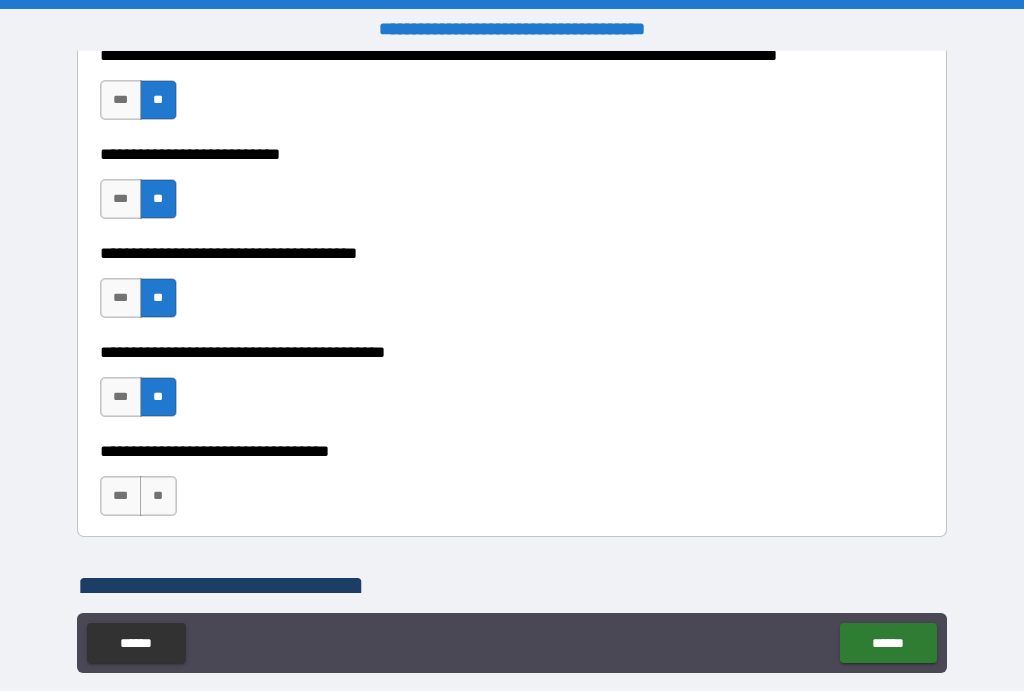 click on "**" at bounding box center [158, 497] 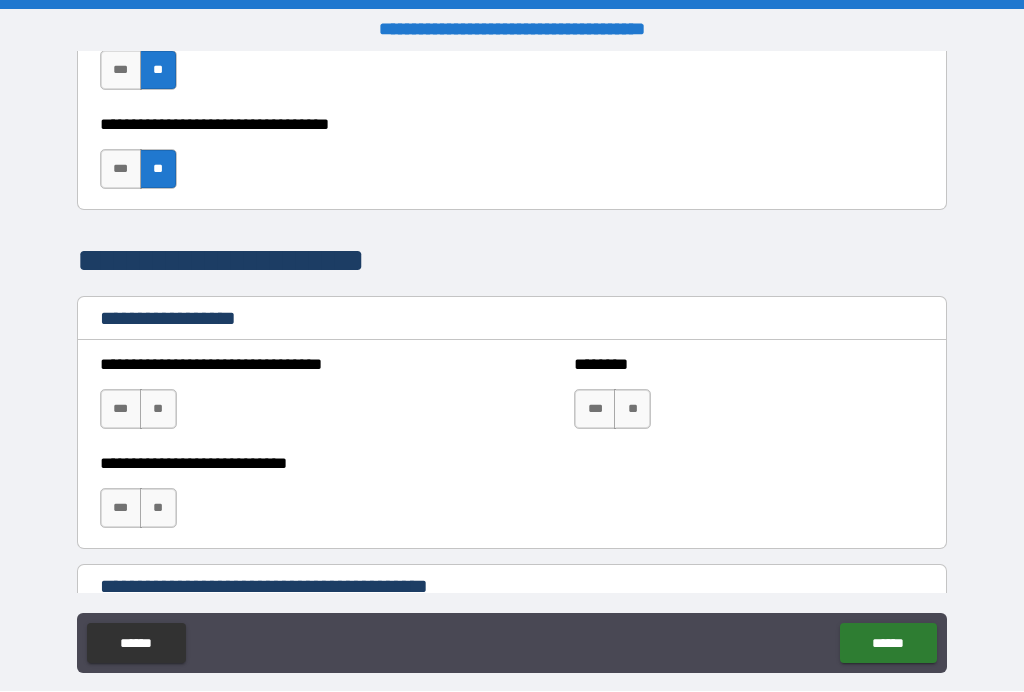 scroll, scrollTop: 1306, scrollLeft: 0, axis: vertical 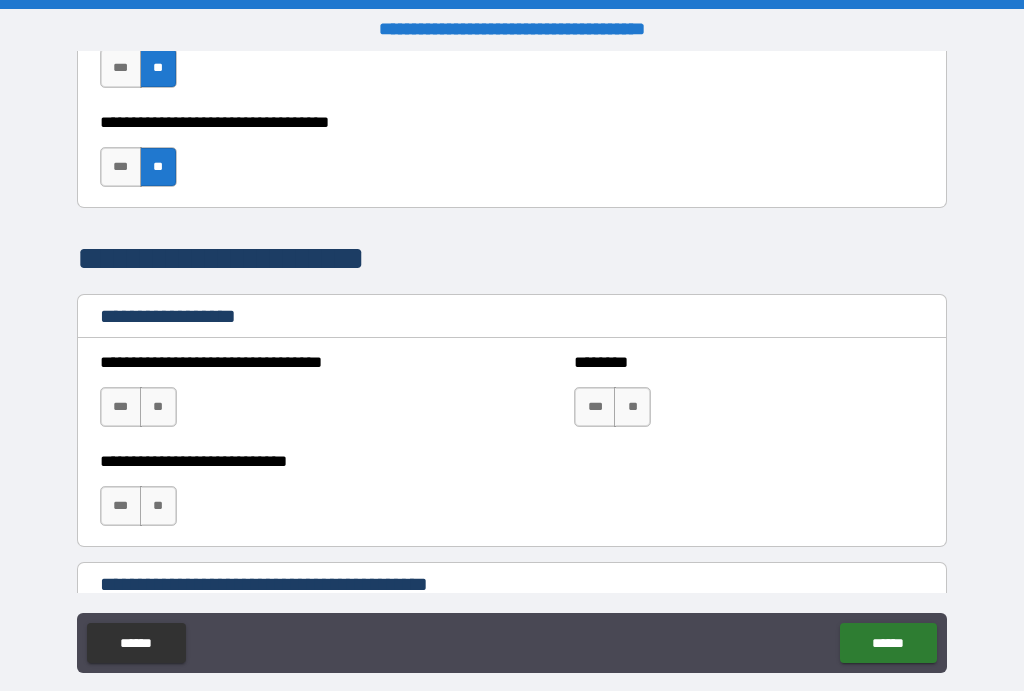 click on "**" at bounding box center (158, 408) 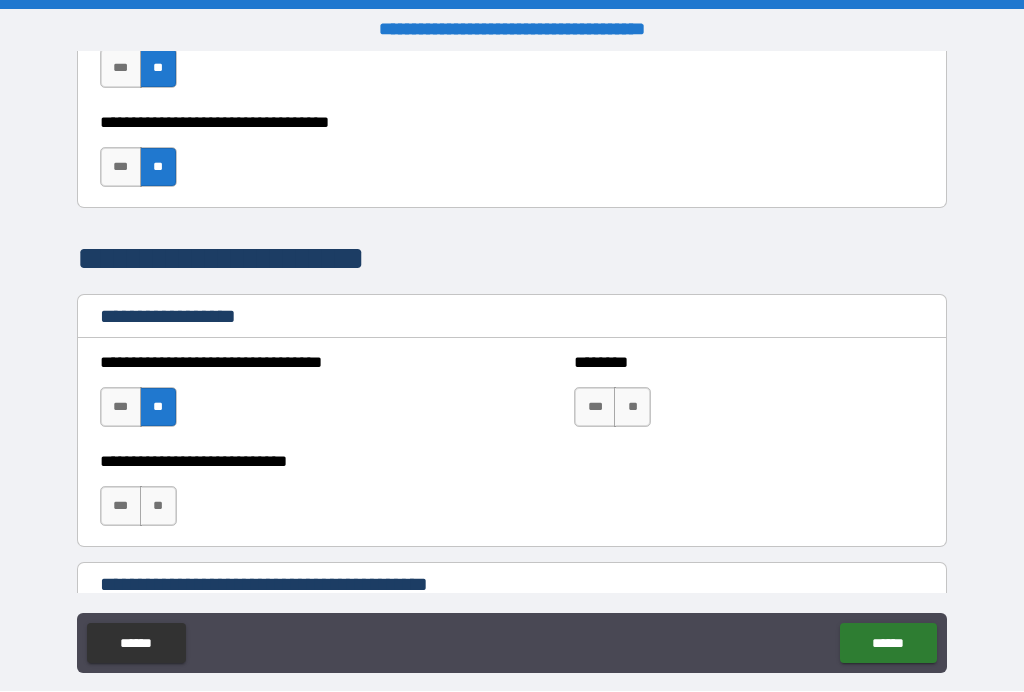 click on "**" at bounding box center [632, 408] 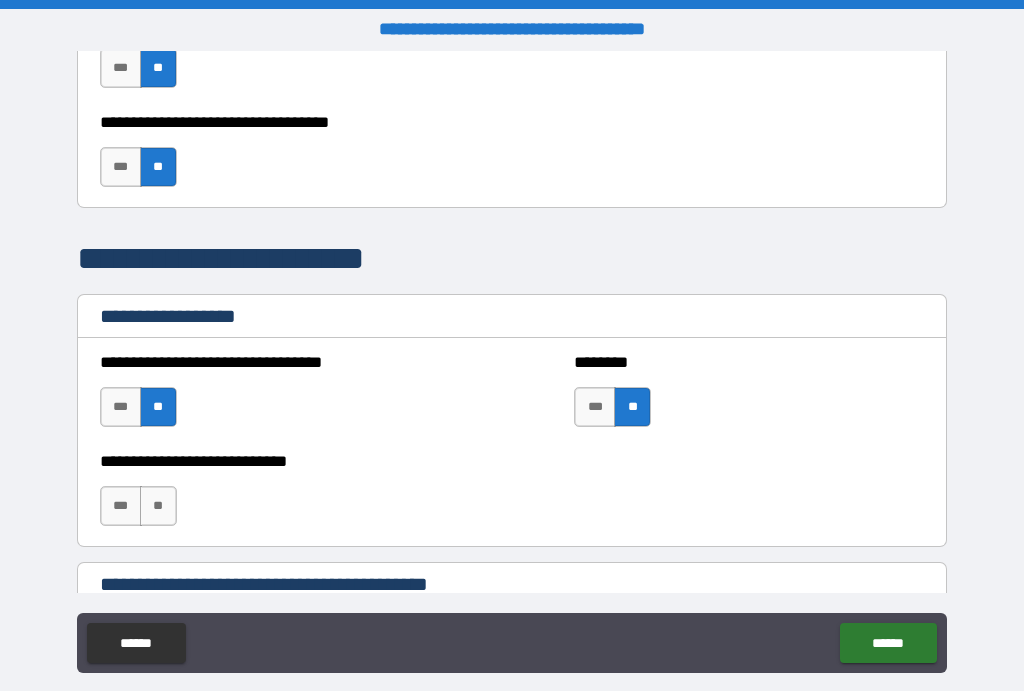 click on "**" at bounding box center [158, 507] 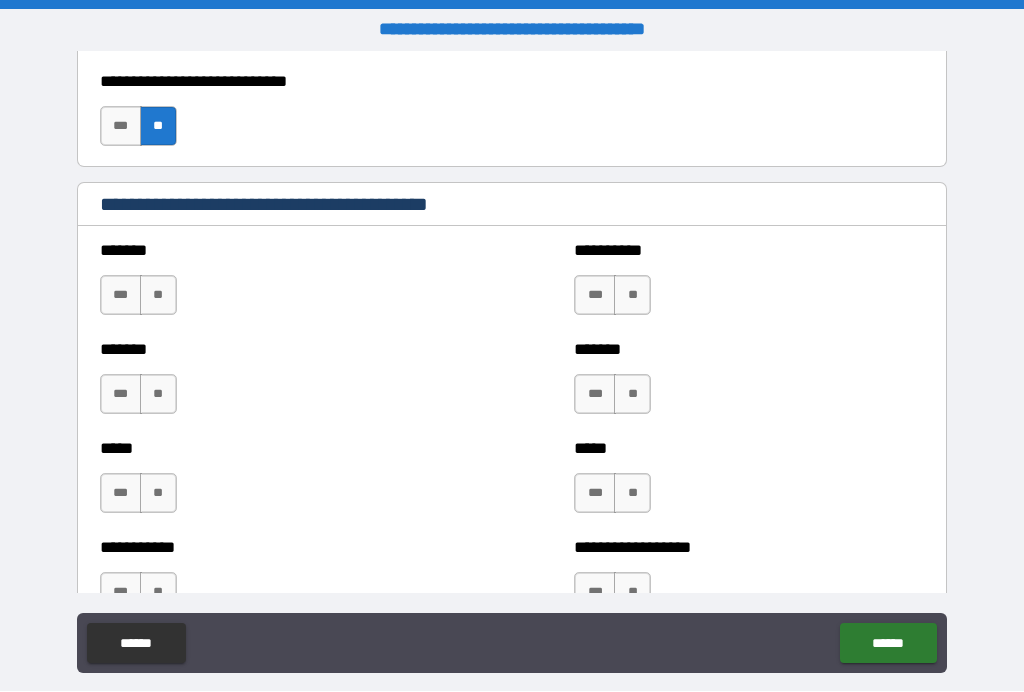 scroll, scrollTop: 1687, scrollLeft: 0, axis: vertical 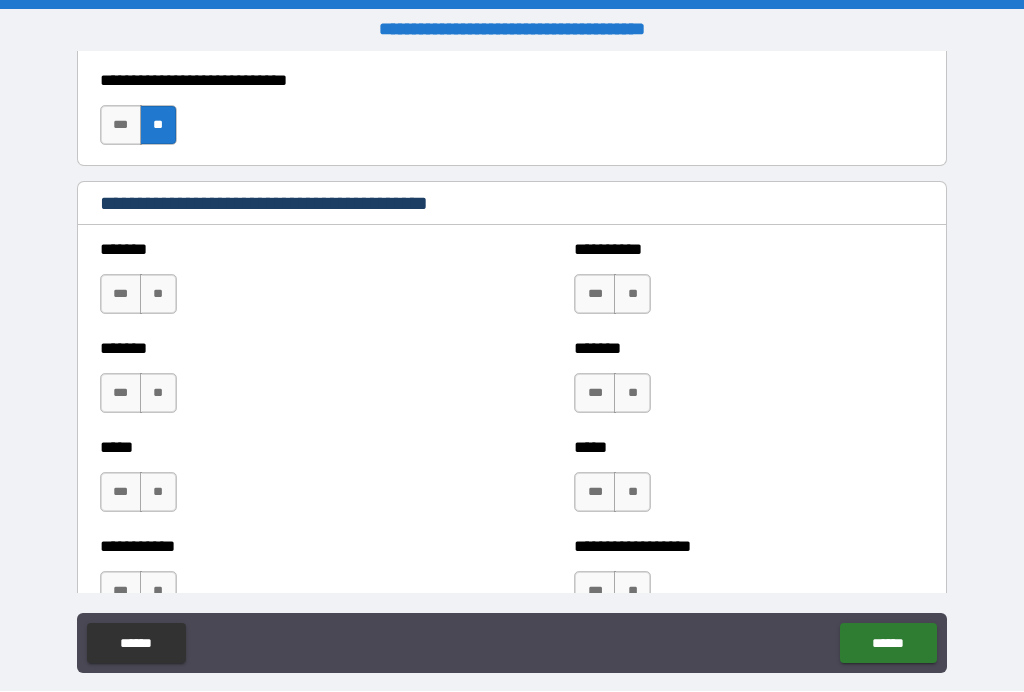 click on "**" at bounding box center [158, 295] 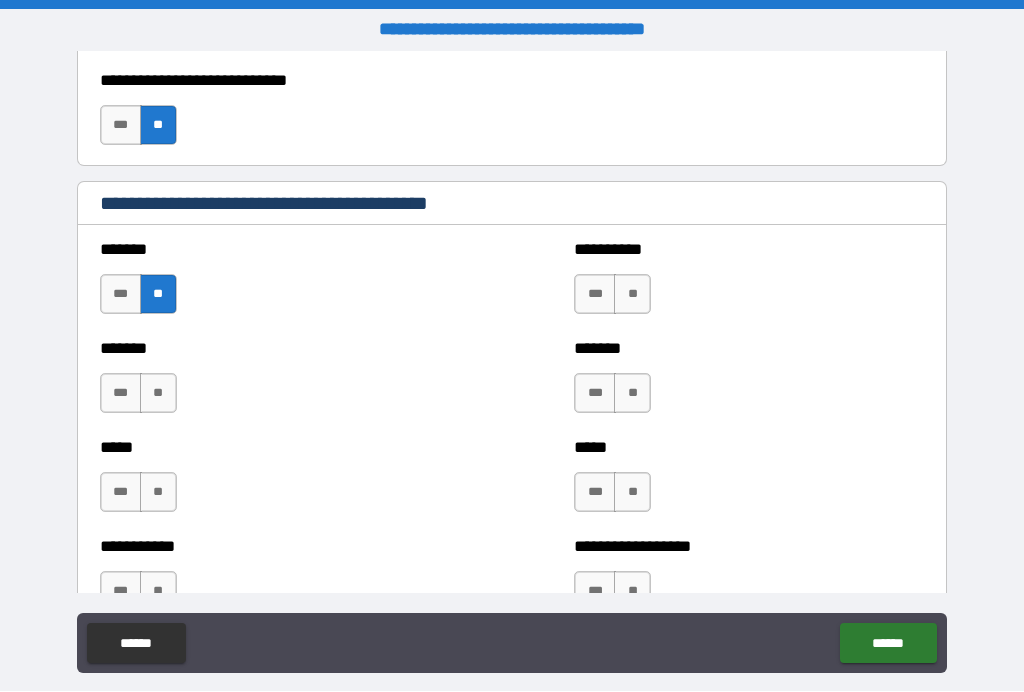 click on "**" at bounding box center [158, 394] 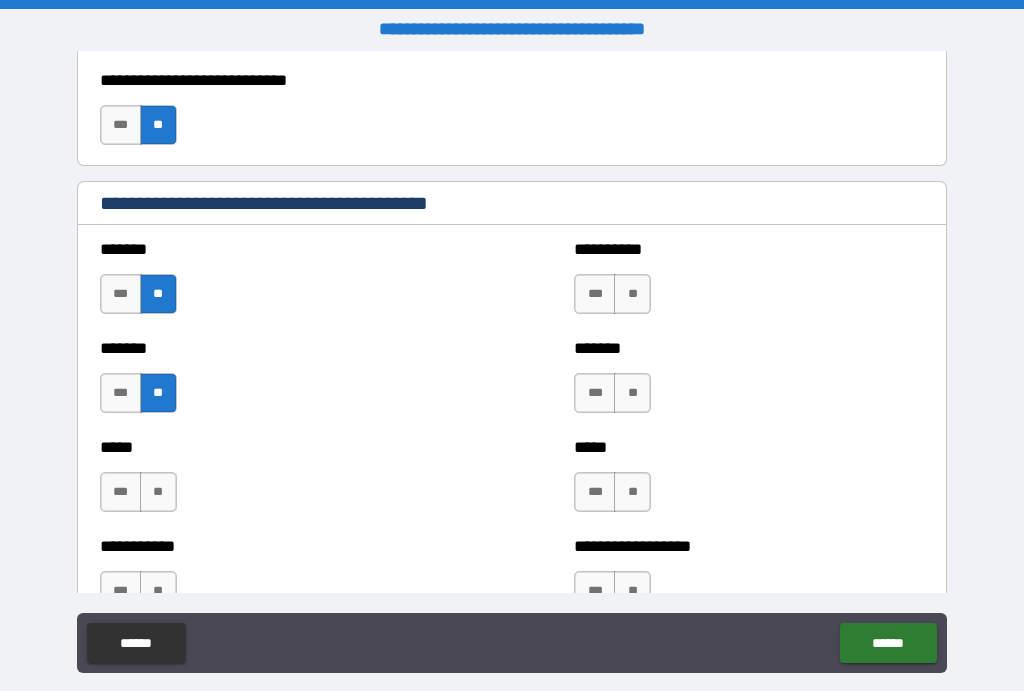 click on "**" at bounding box center [158, 493] 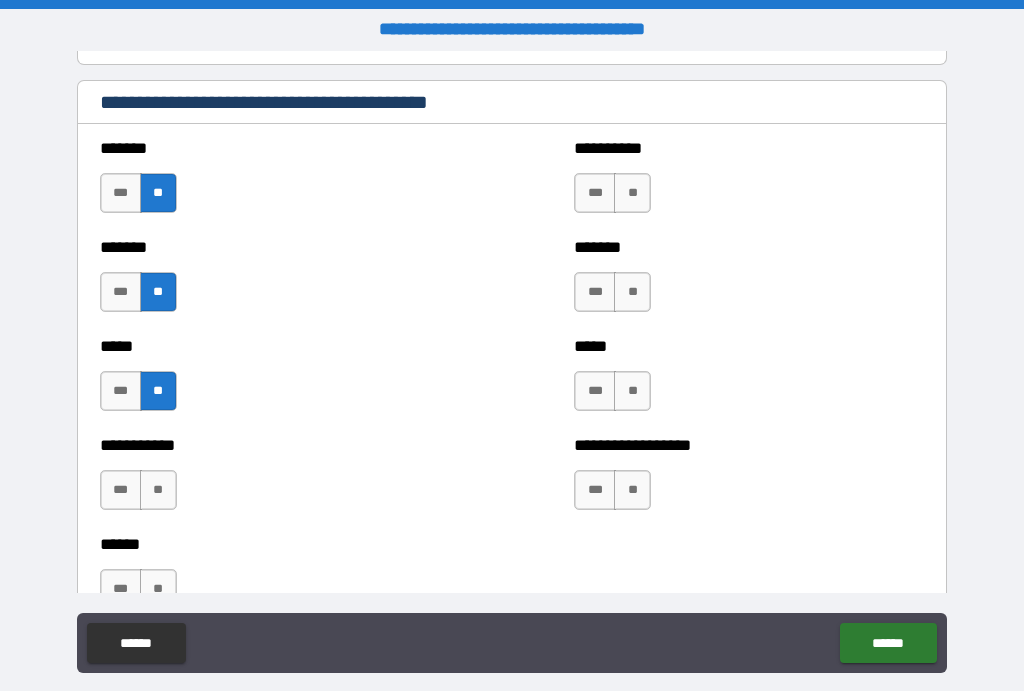 scroll, scrollTop: 1798, scrollLeft: 0, axis: vertical 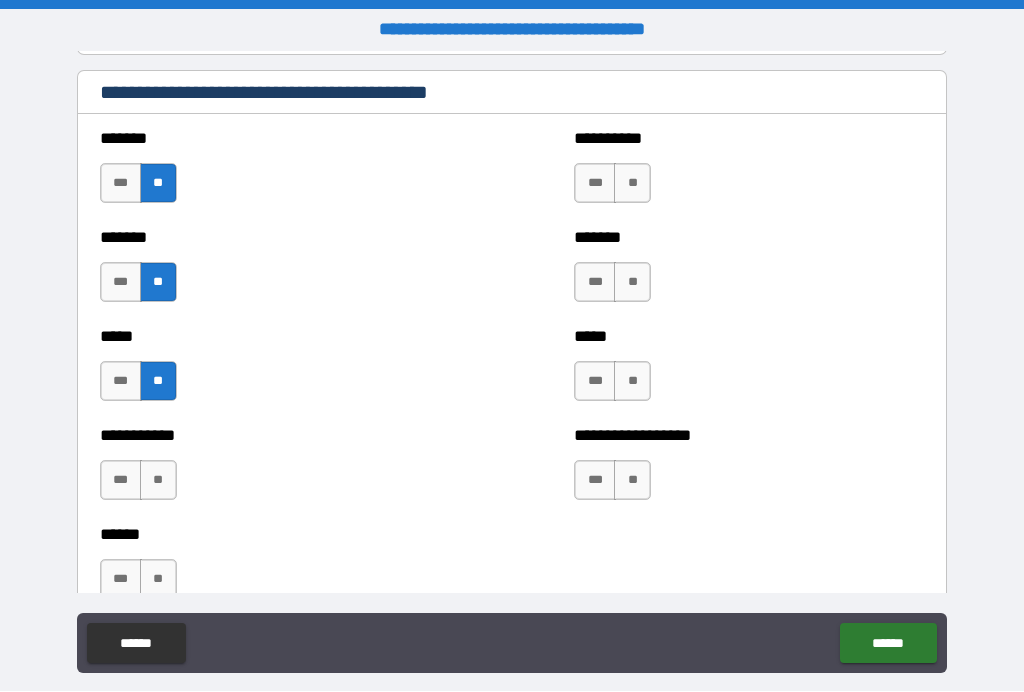 click on "**" at bounding box center [158, 481] 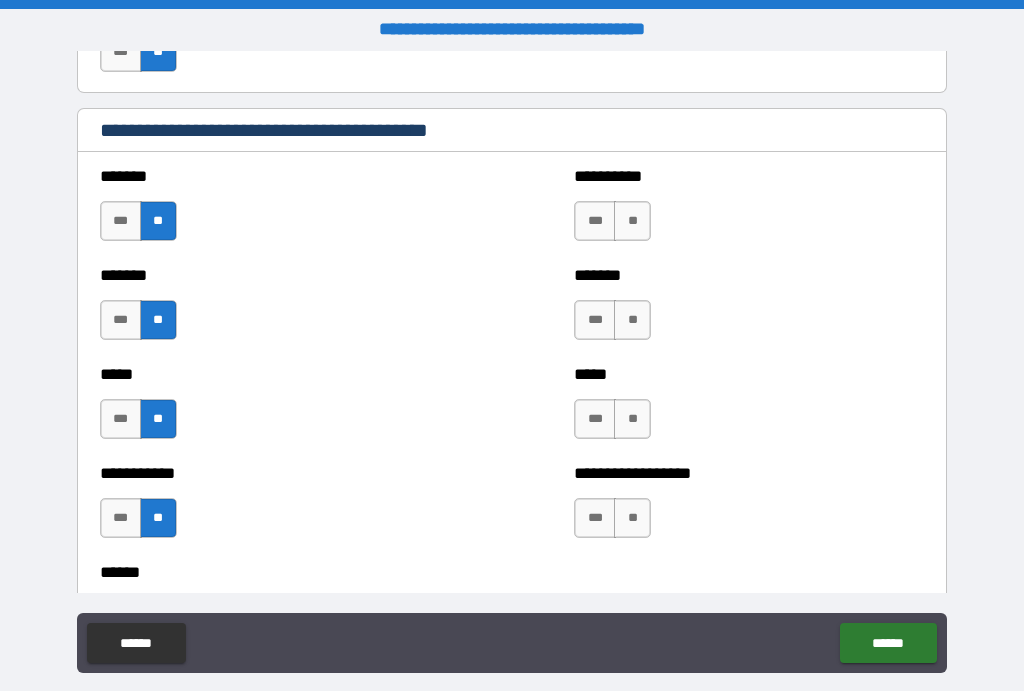 scroll, scrollTop: 1743, scrollLeft: 0, axis: vertical 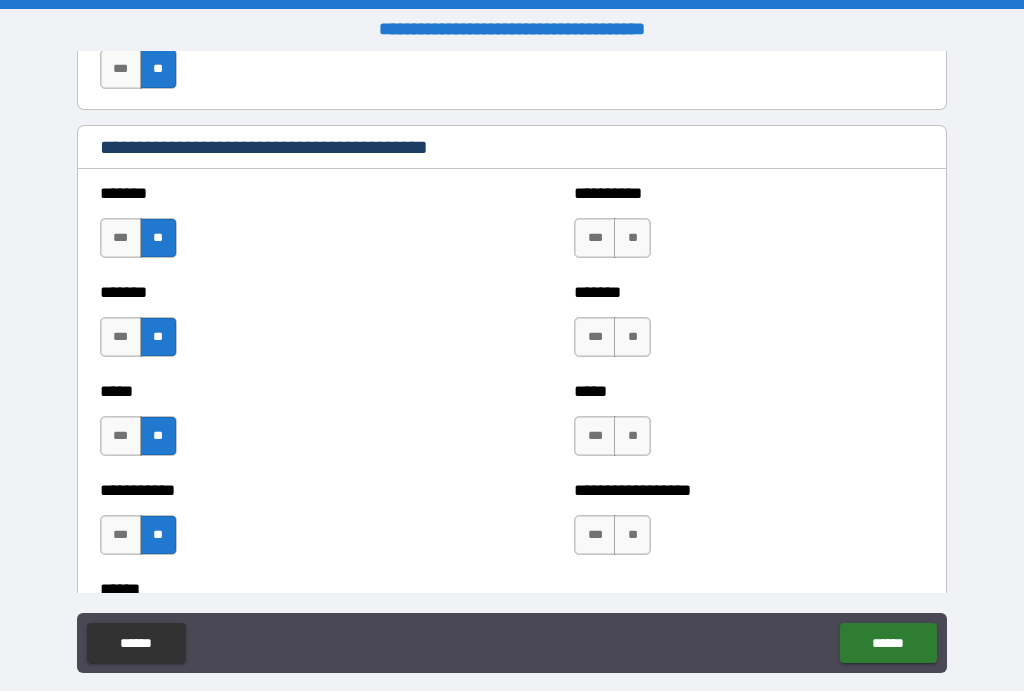 click on "**" at bounding box center (632, 239) 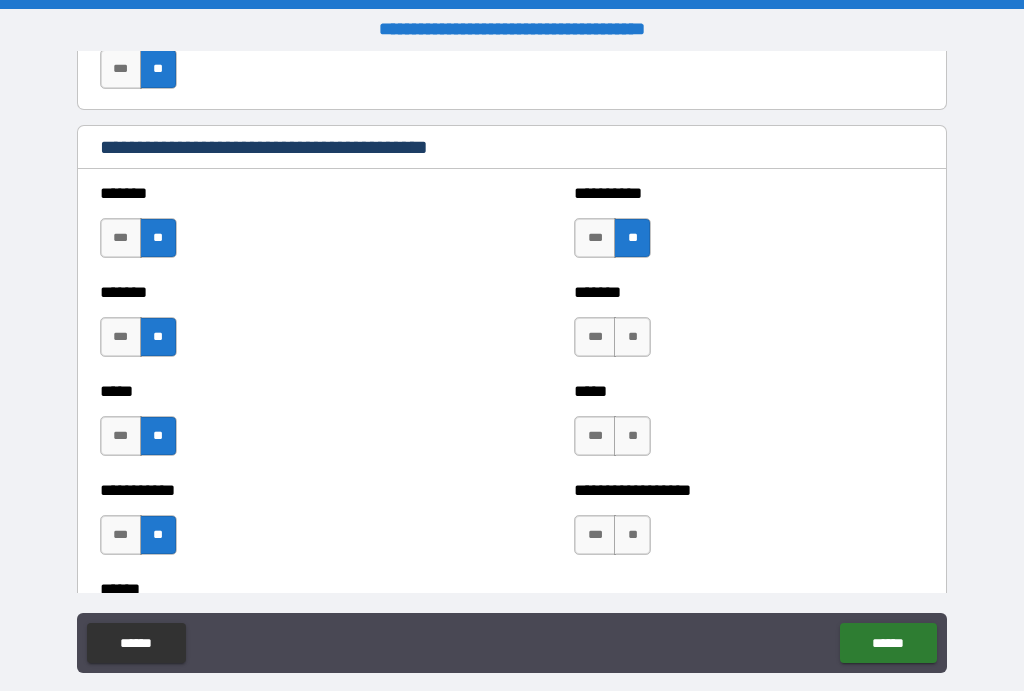 click on "**" at bounding box center [632, 338] 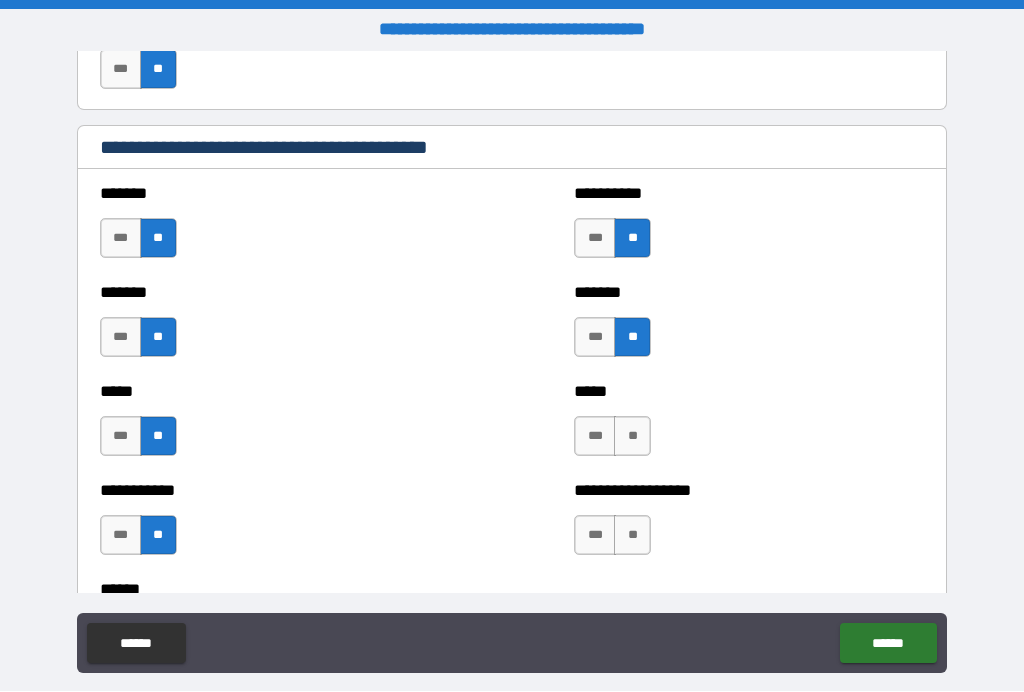 click on "**" at bounding box center (632, 437) 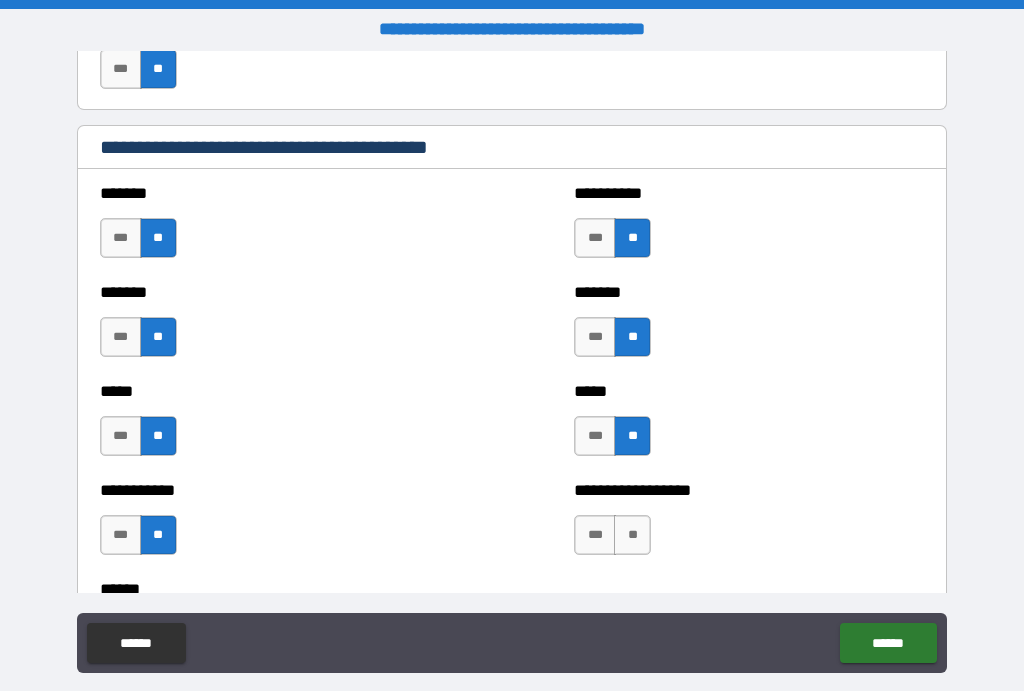 click on "**" at bounding box center [632, 536] 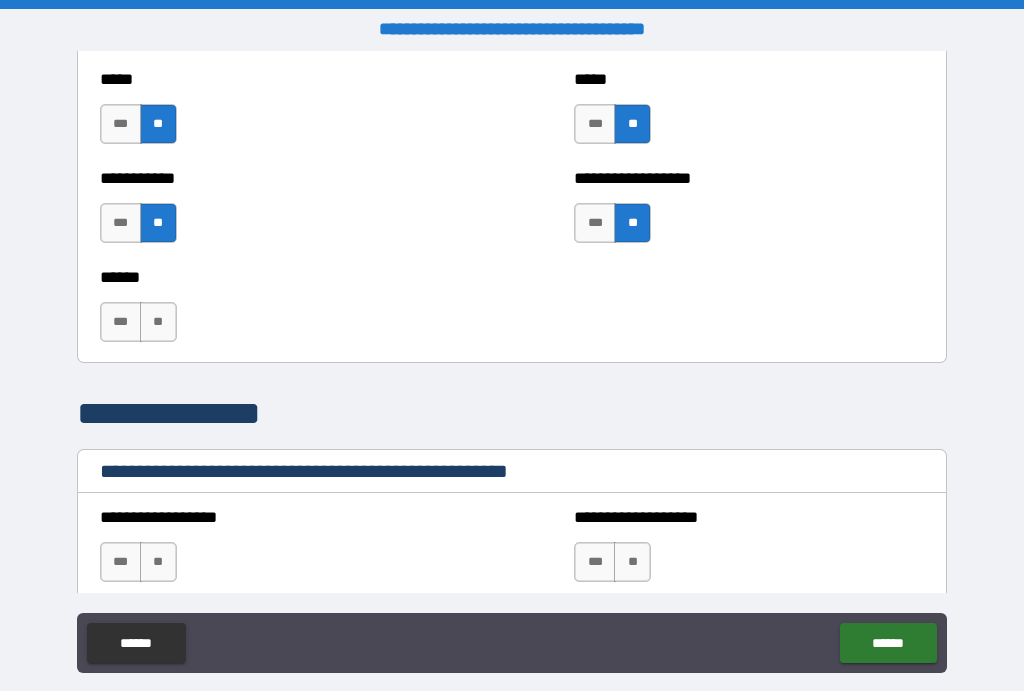 scroll, scrollTop: 2057, scrollLeft: 0, axis: vertical 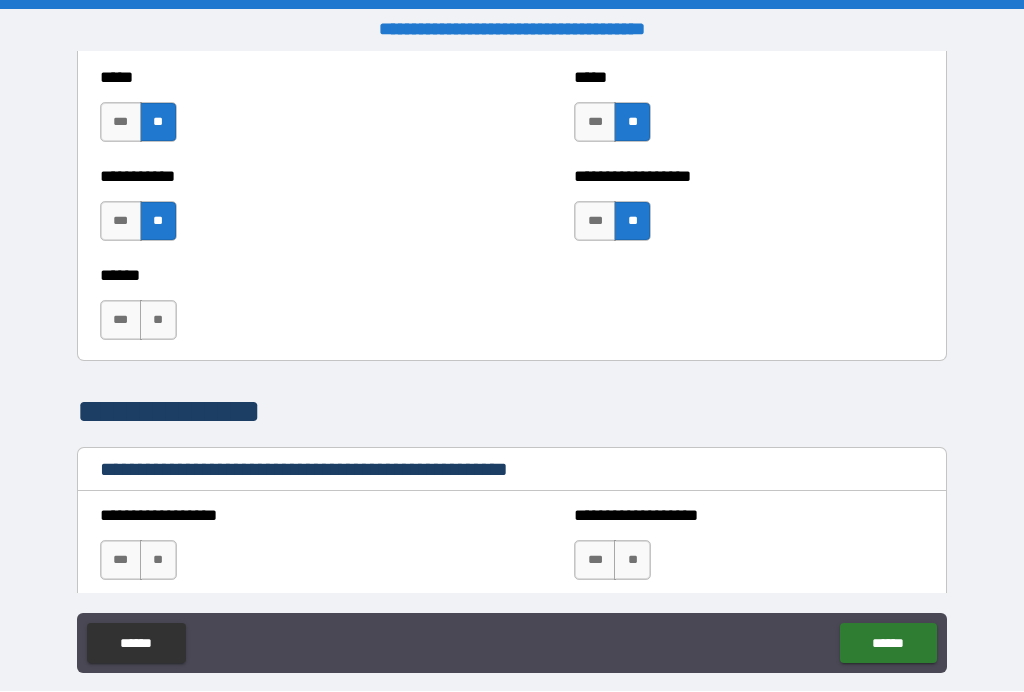 click on "**" at bounding box center [158, 321] 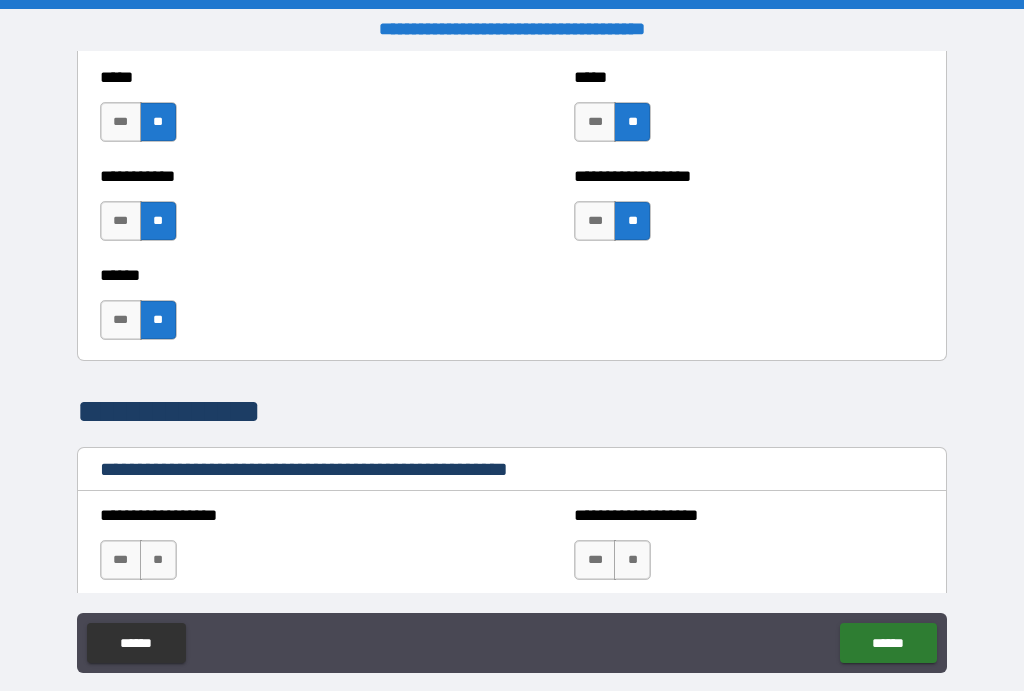 scroll, scrollTop: 2087, scrollLeft: 0, axis: vertical 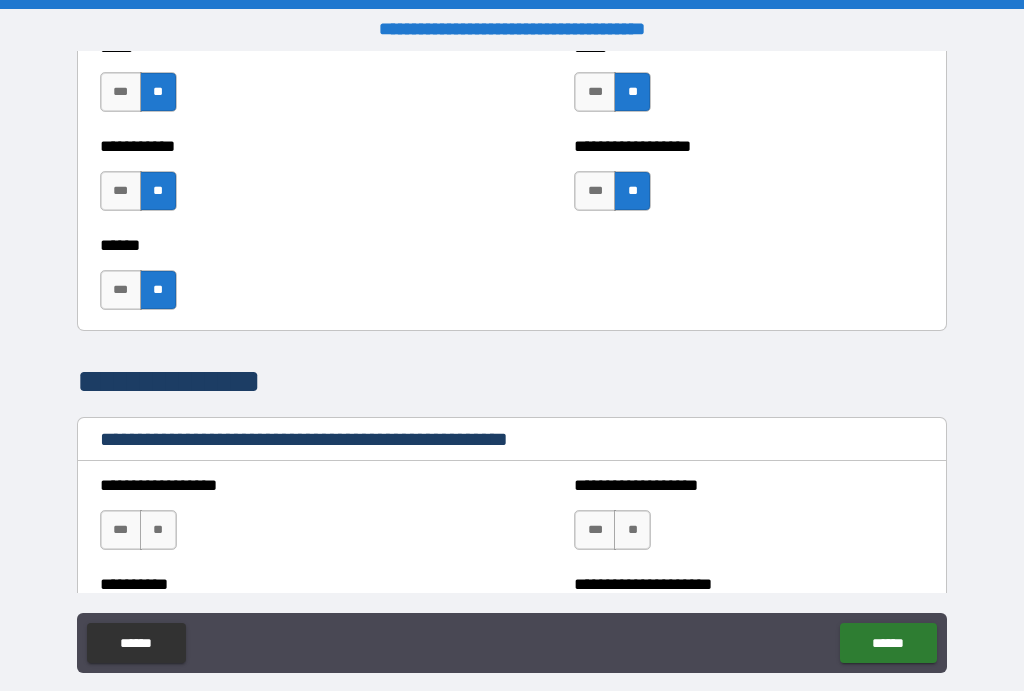 click on "**" at bounding box center [158, 531] 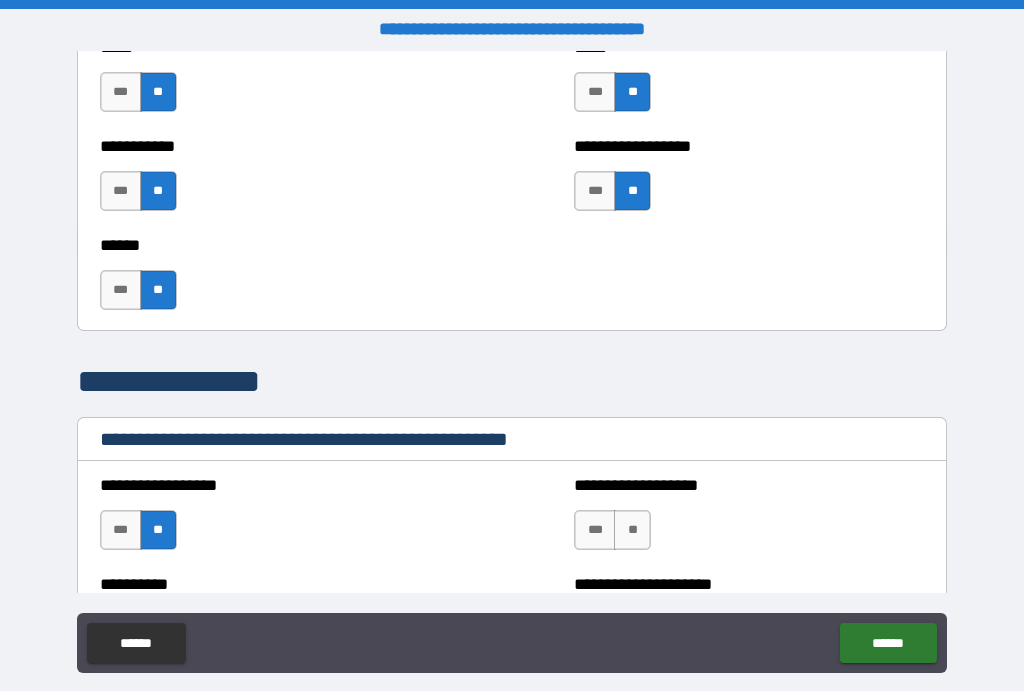 click on "**" at bounding box center (632, 531) 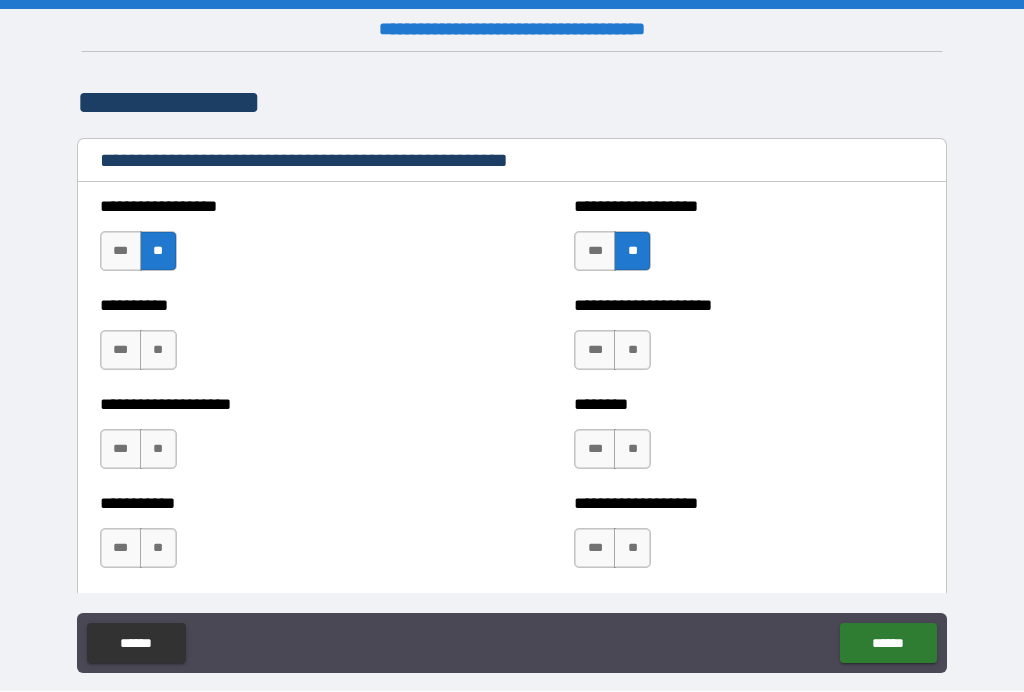 scroll, scrollTop: 2369, scrollLeft: 0, axis: vertical 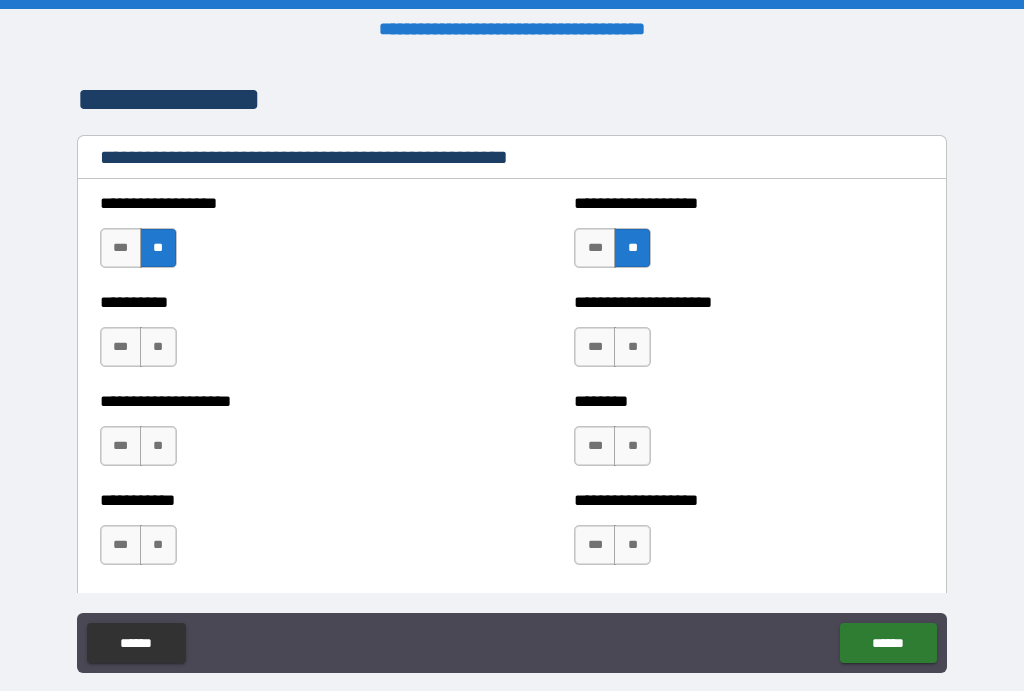 click on "**" at bounding box center [158, 348] 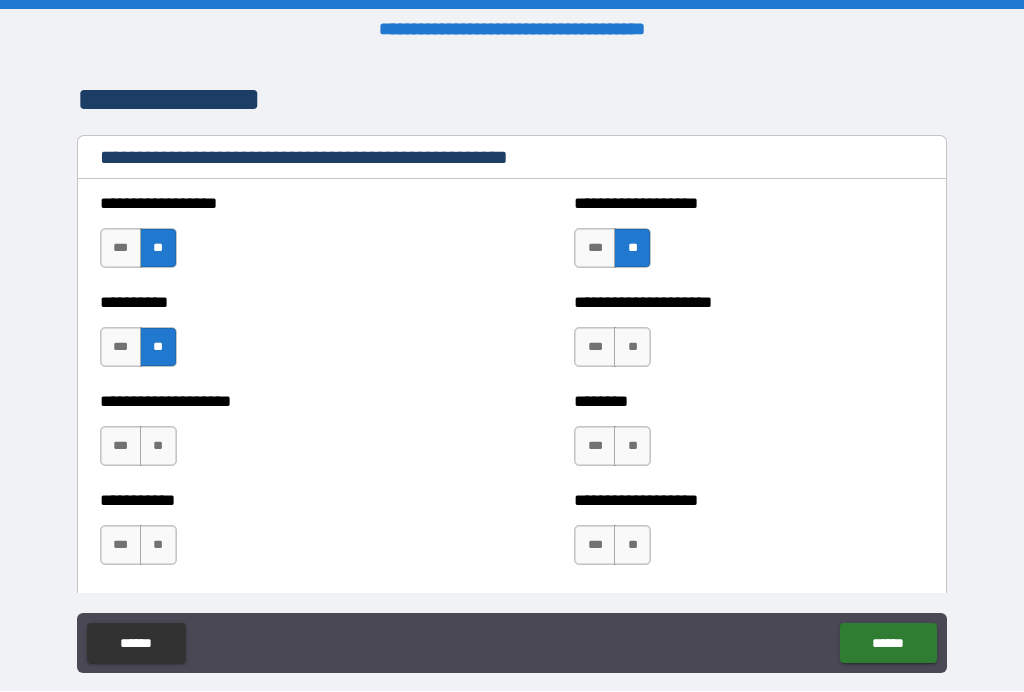 click on "**" at bounding box center [158, 447] 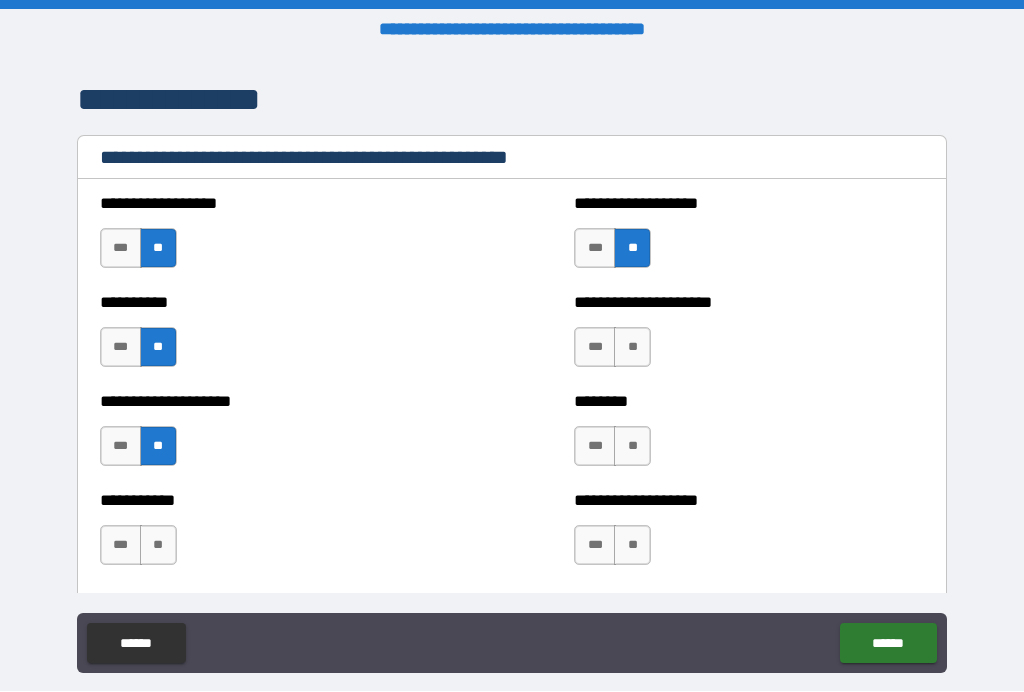 click on "**" at bounding box center (158, 546) 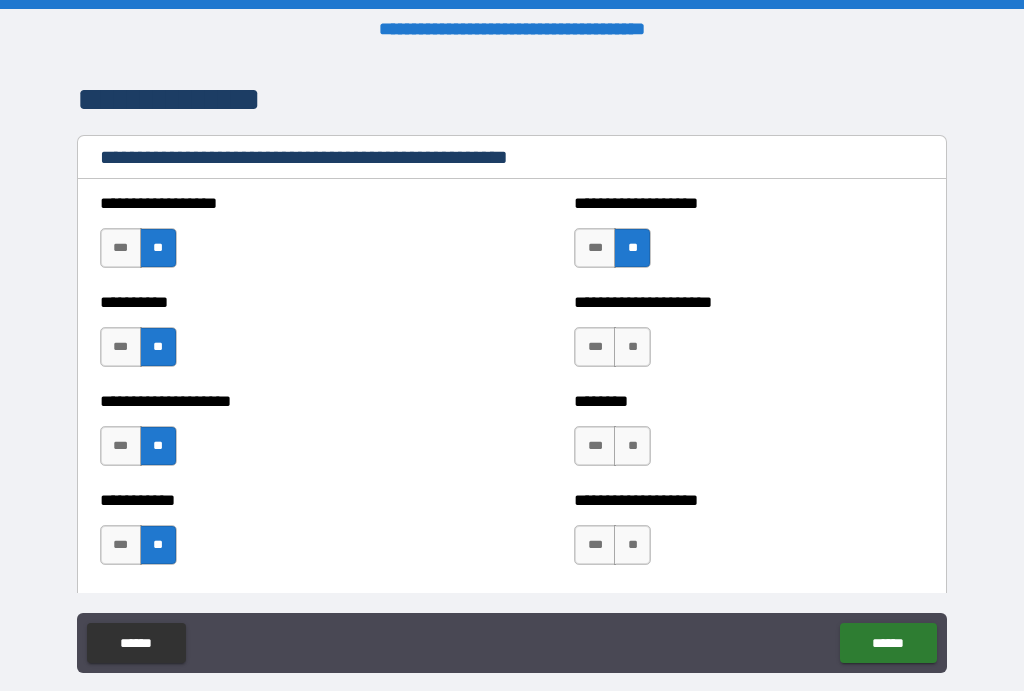 click on "**" at bounding box center (632, 348) 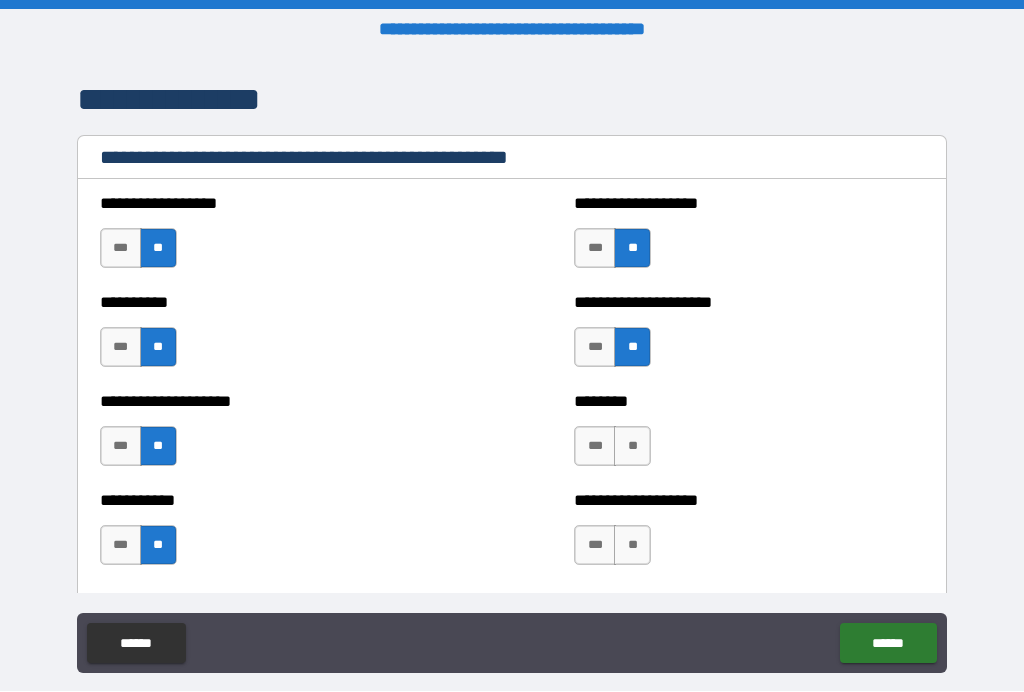click on "**" at bounding box center (632, 447) 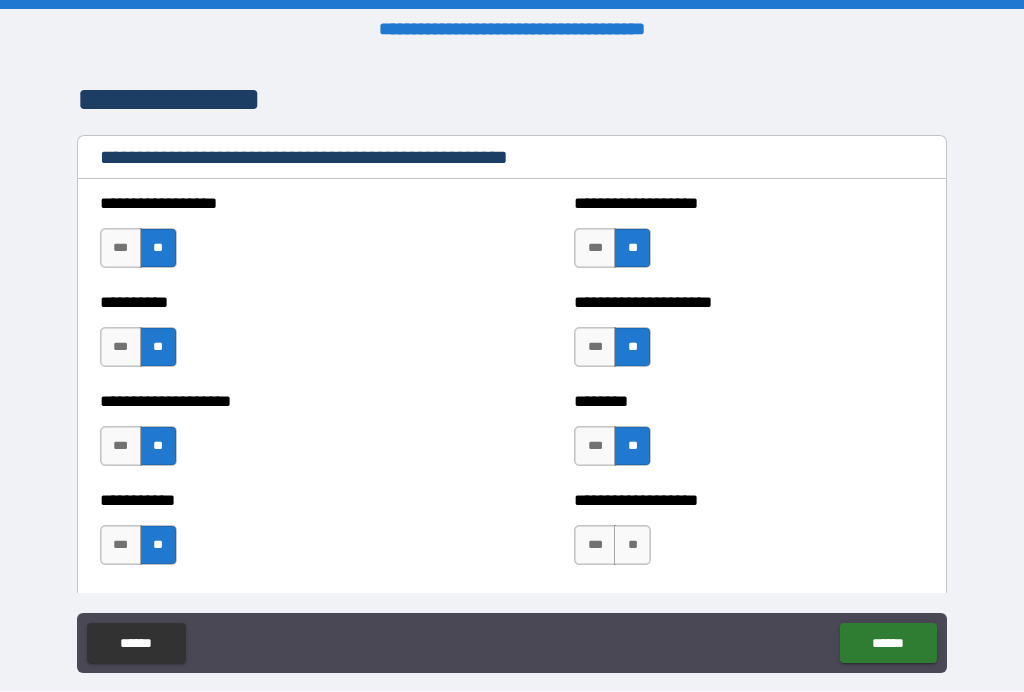 click on "**" at bounding box center [632, 546] 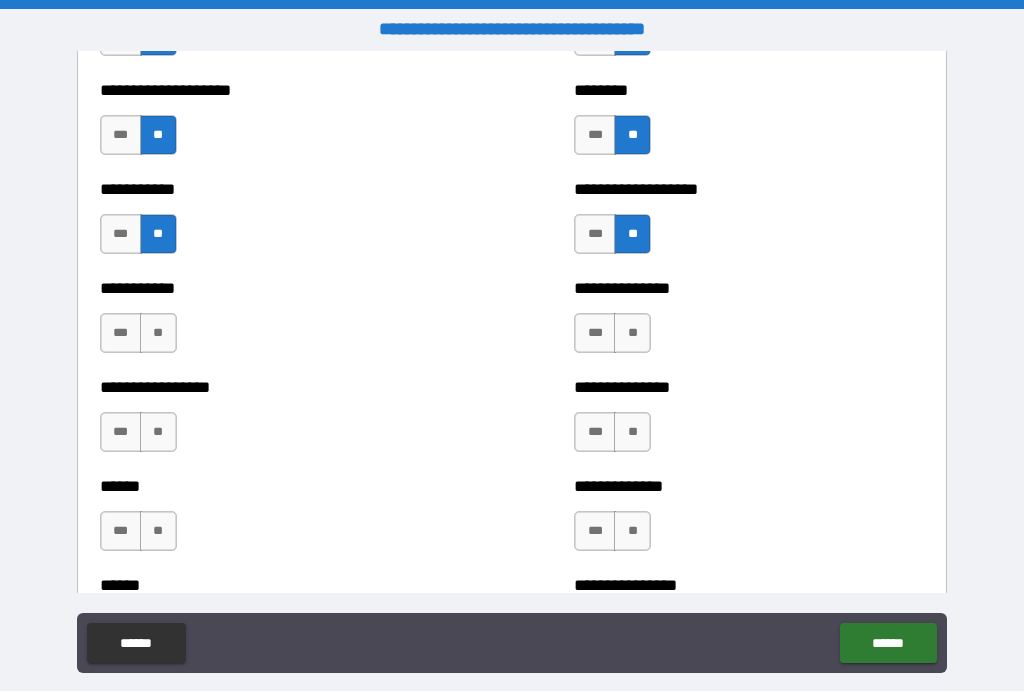 scroll, scrollTop: 2683, scrollLeft: 0, axis: vertical 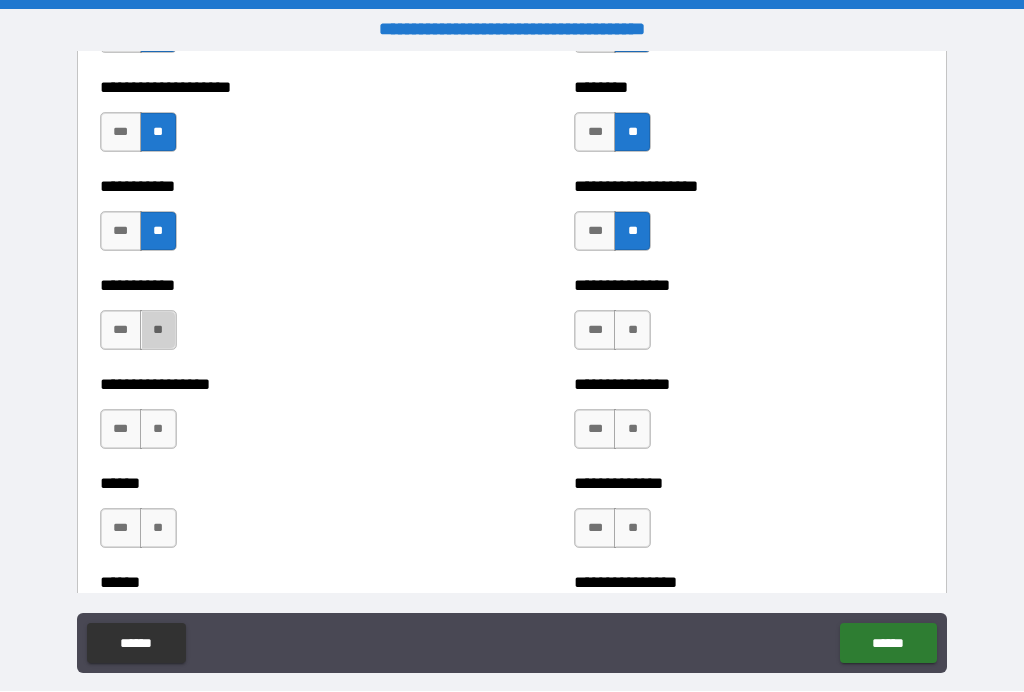 click on "**" at bounding box center [158, 331] 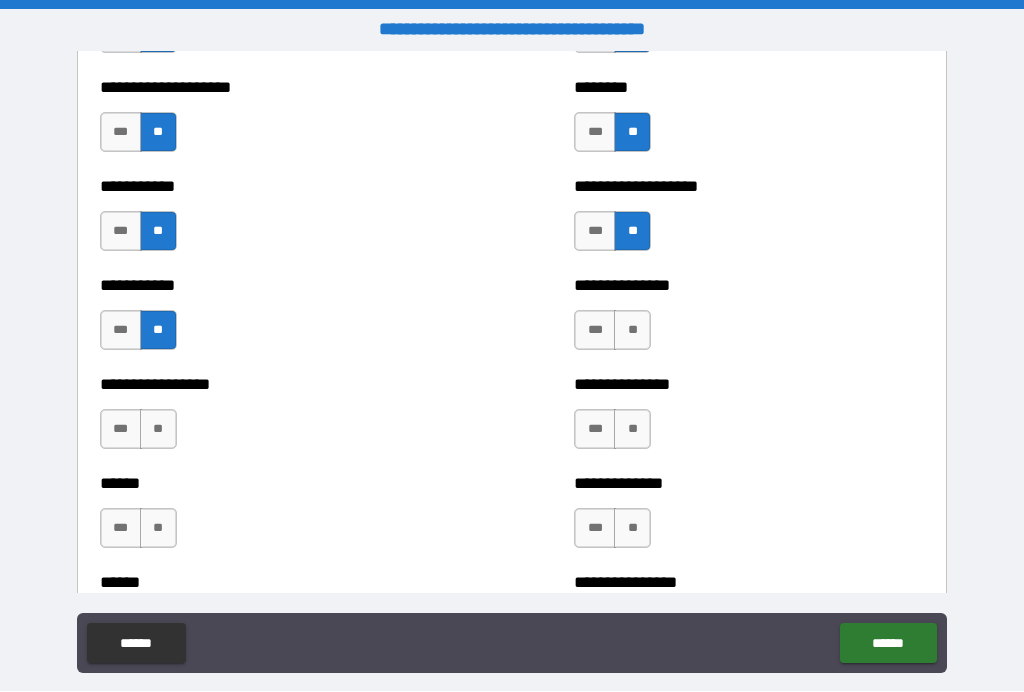 click on "**" at bounding box center [158, 430] 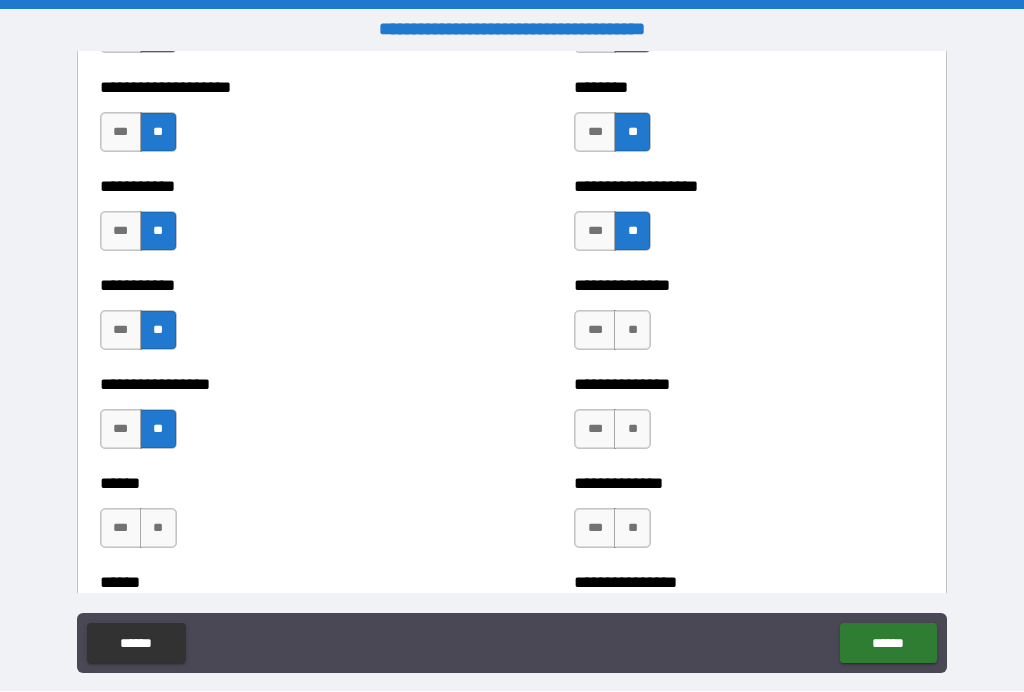 click on "**" at bounding box center (158, 529) 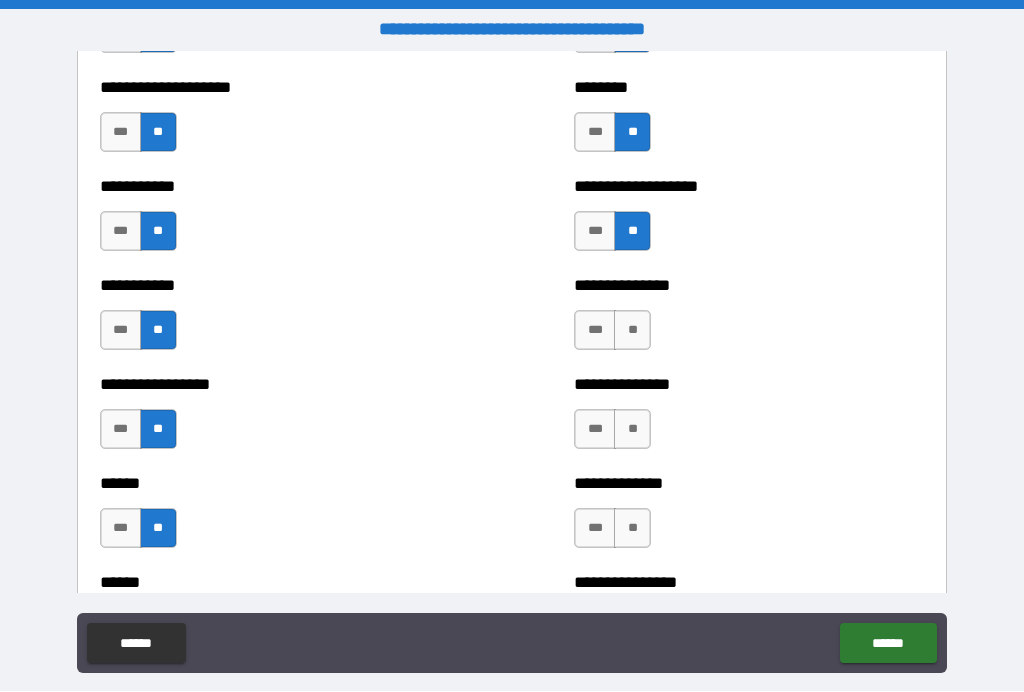 click on "**" at bounding box center [632, 331] 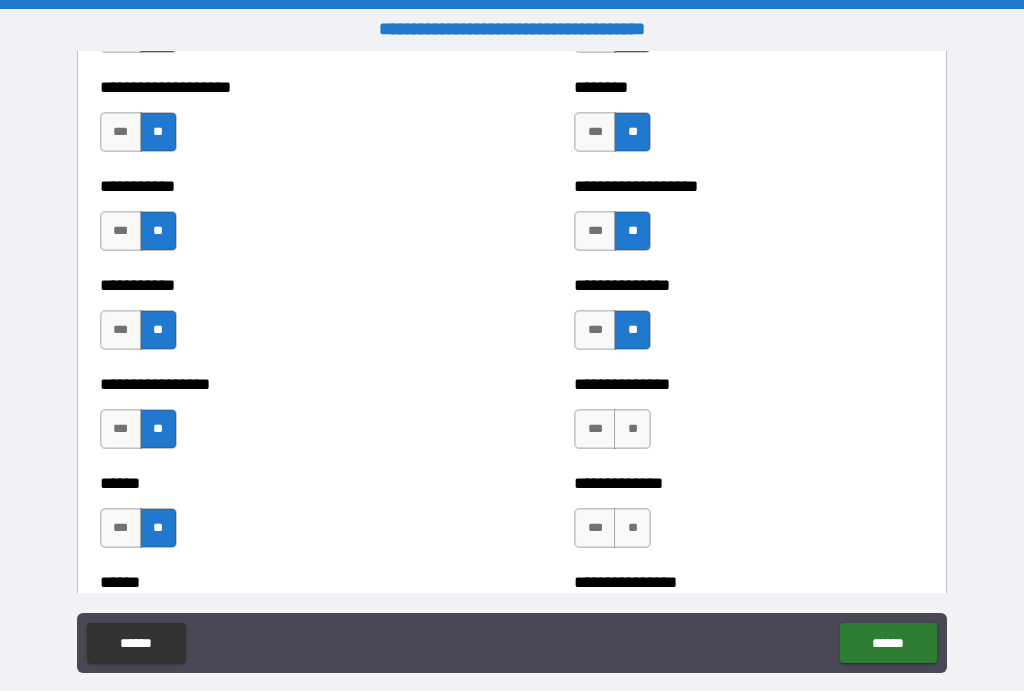 click on "**" at bounding box center (632, 430) 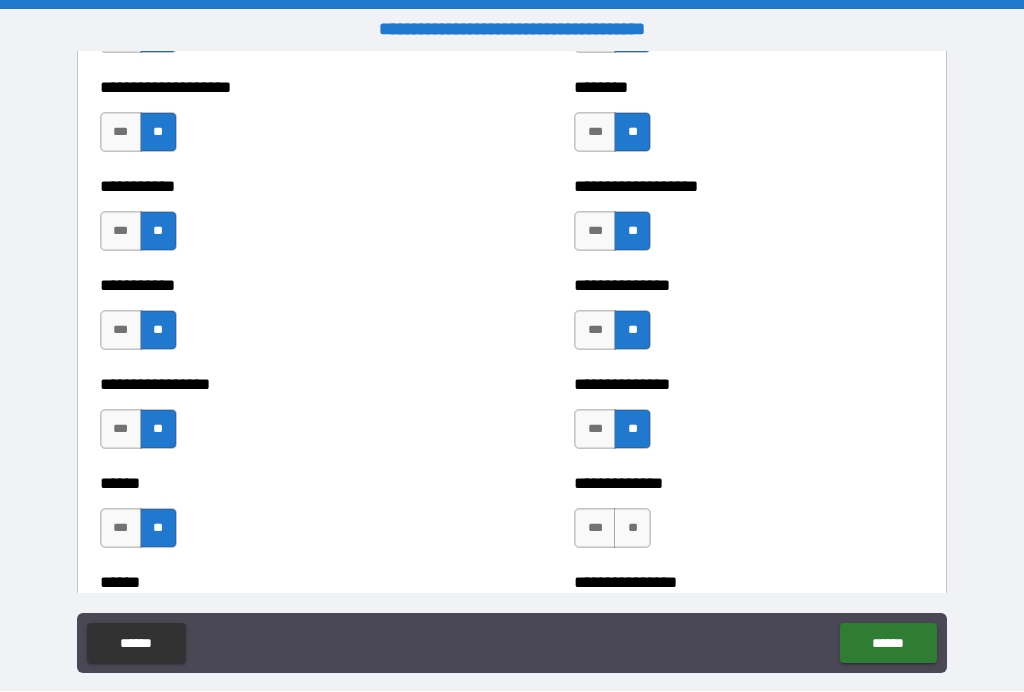click on "**" at bounding box center [632, 529] 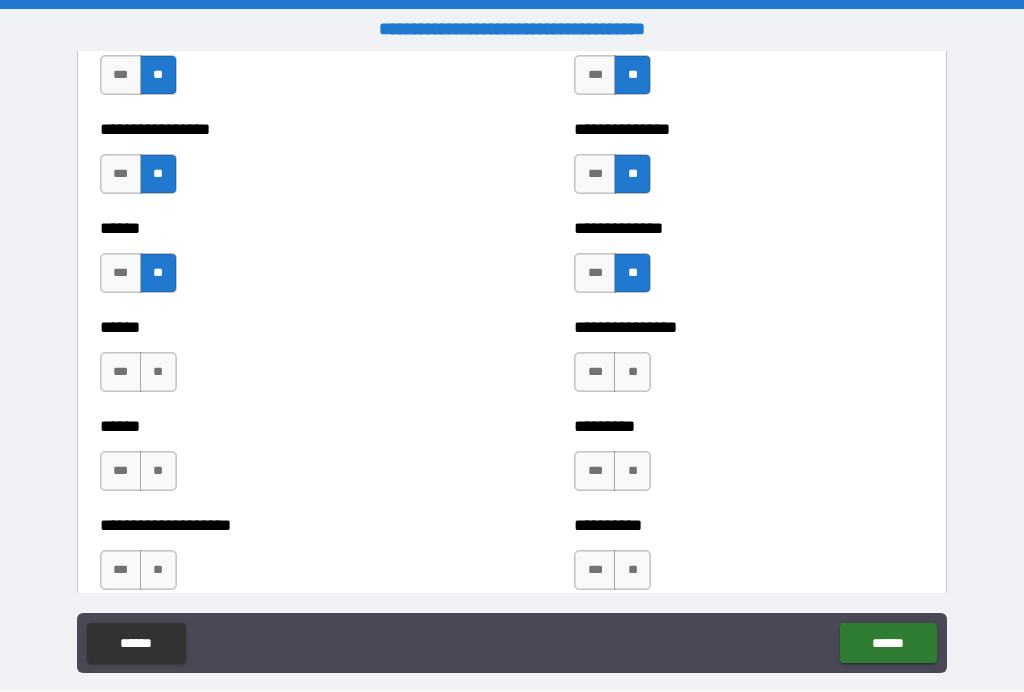 scroll, scrollTop: 2943, scrollLeft: 0, axis: vertical 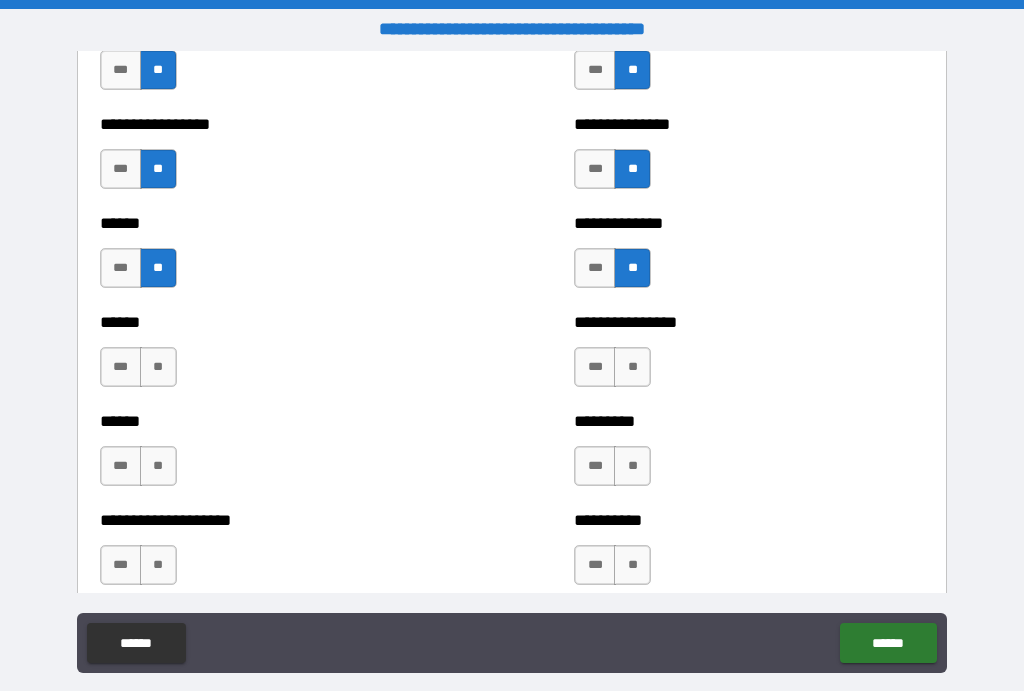 click on "**" at bounding box center [158, 368] 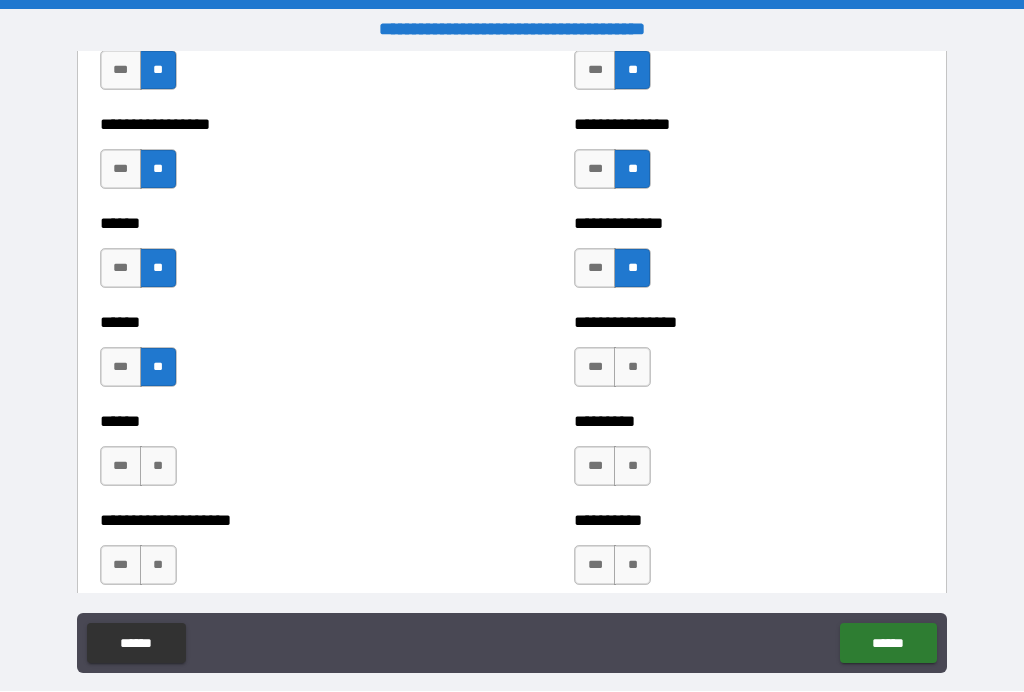 click on "**" at bounding box center (158, 467) 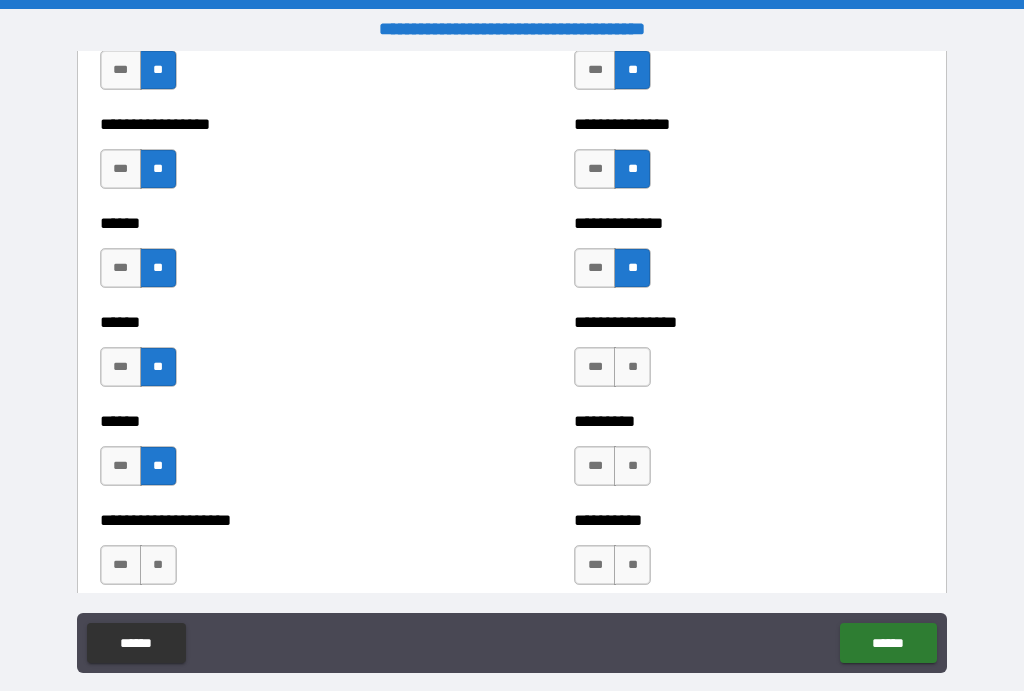 click on "**" at bounding box center (158, 566) 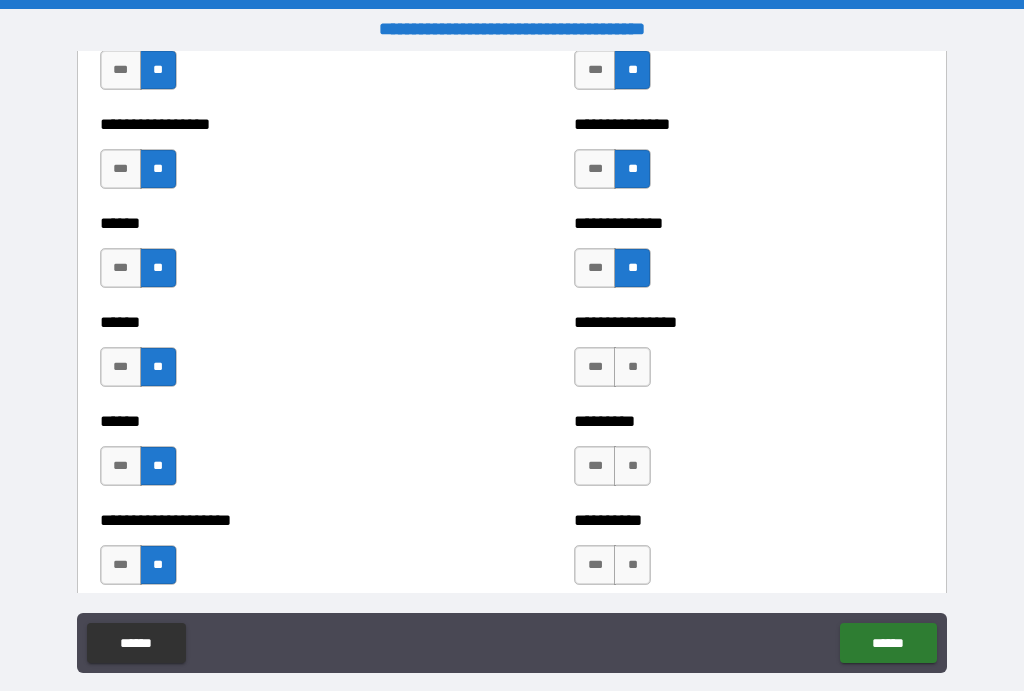 click on "**" at bounding box center (632, 368) 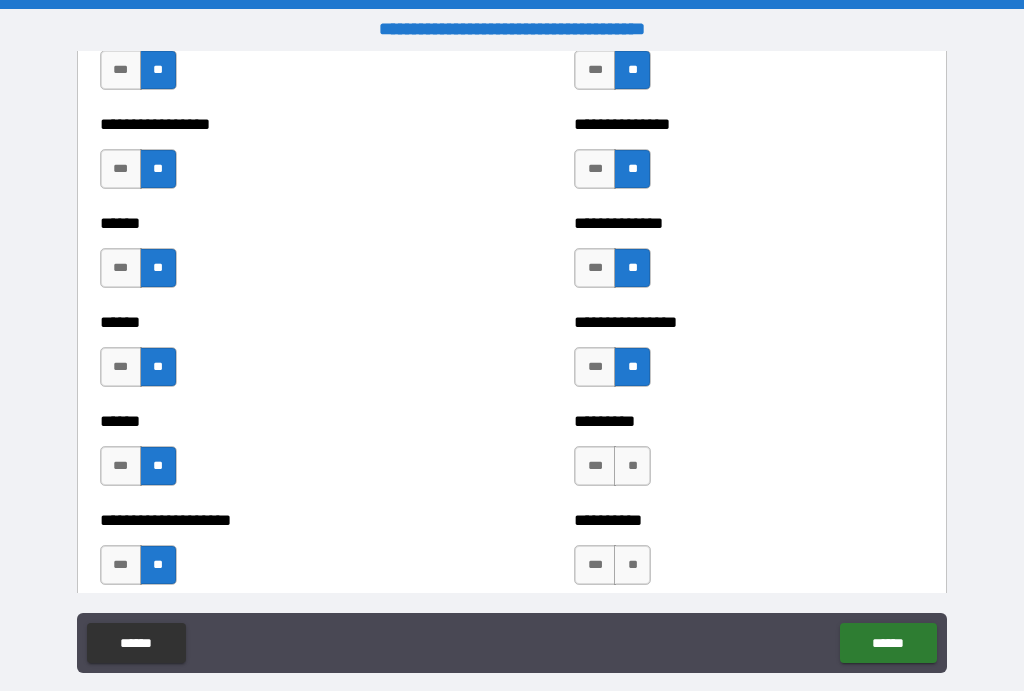 click on "**" at bounding box center [632, 467] 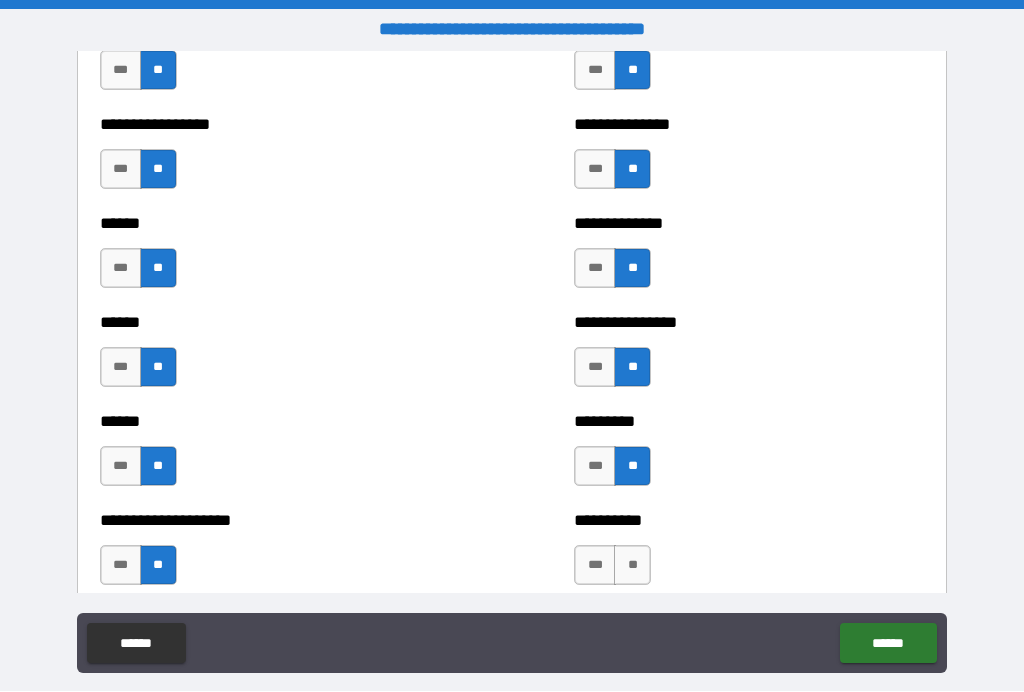click on "**" at bounding box center (632, 566) 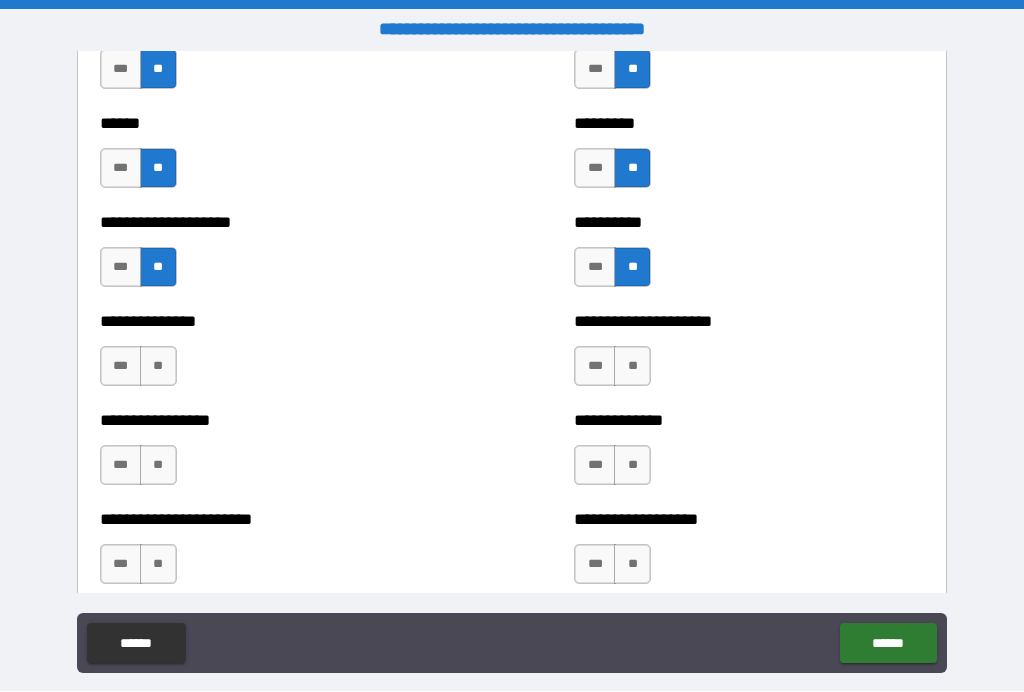 scroll, scrollTop: 3242, scrollLeft: 0, axis: vertical 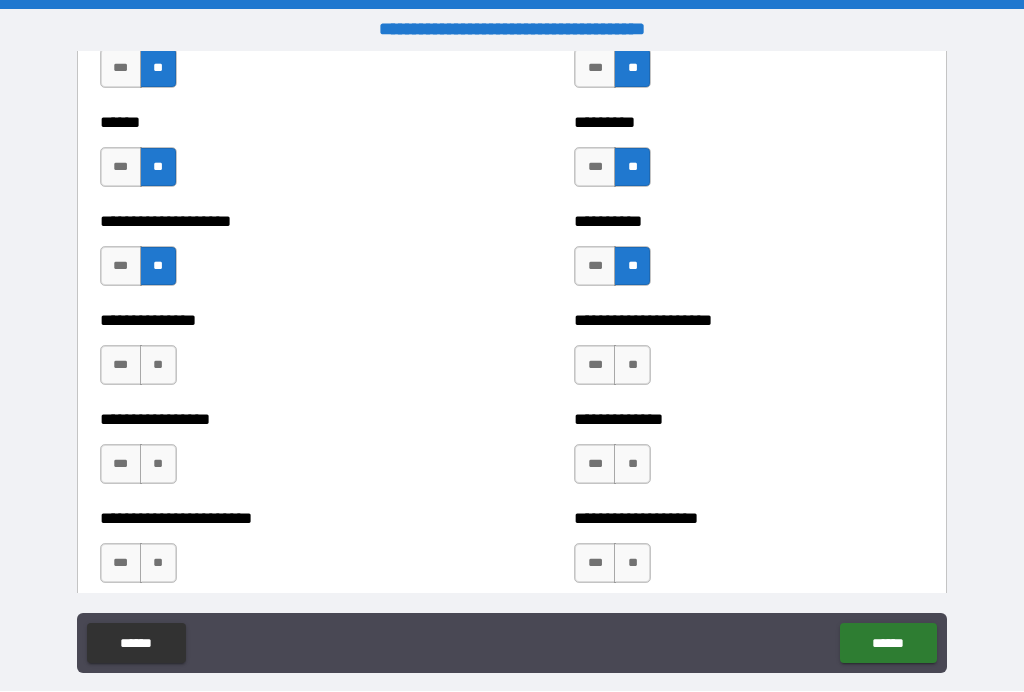 click on "**" at bounding box center [158, 366] 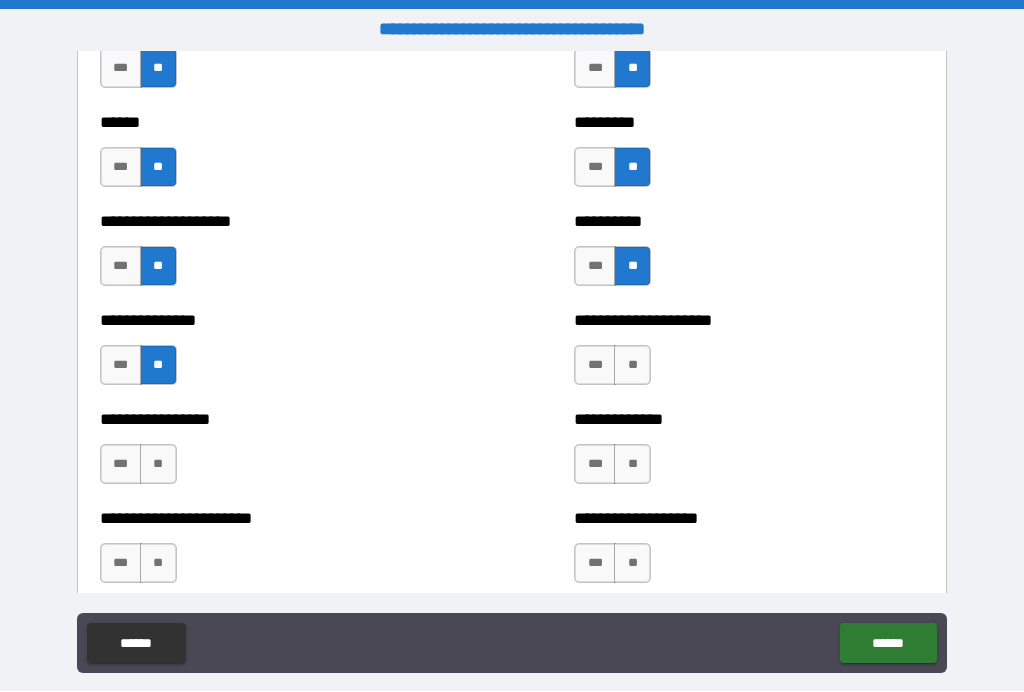 click on "**" at bounding box center (158, 465) 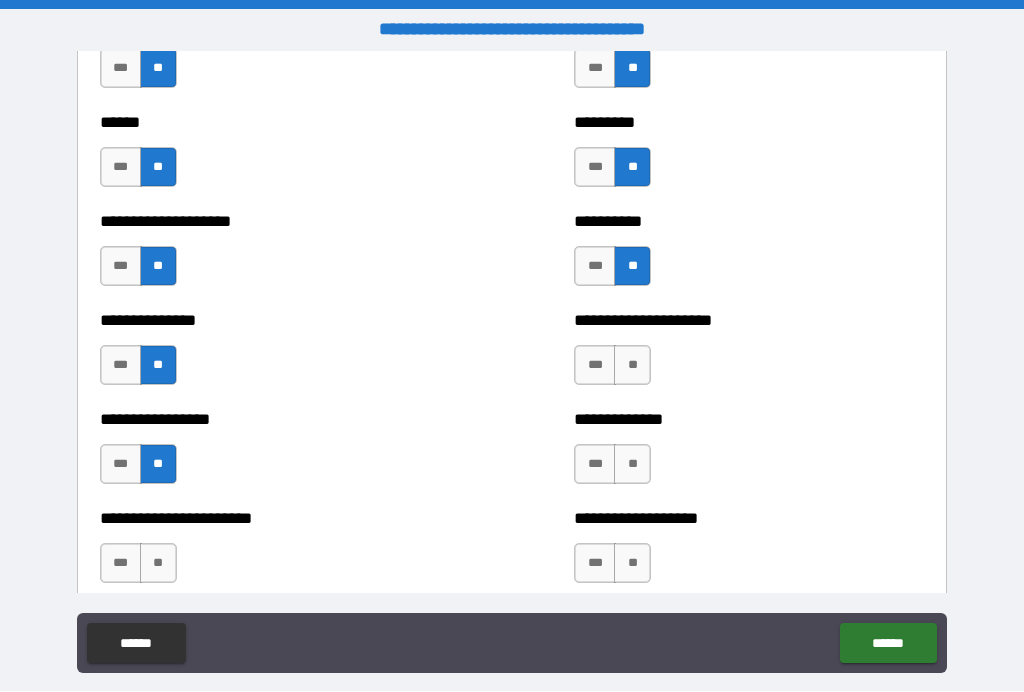 click on "**" at bounding box center [158, 564] 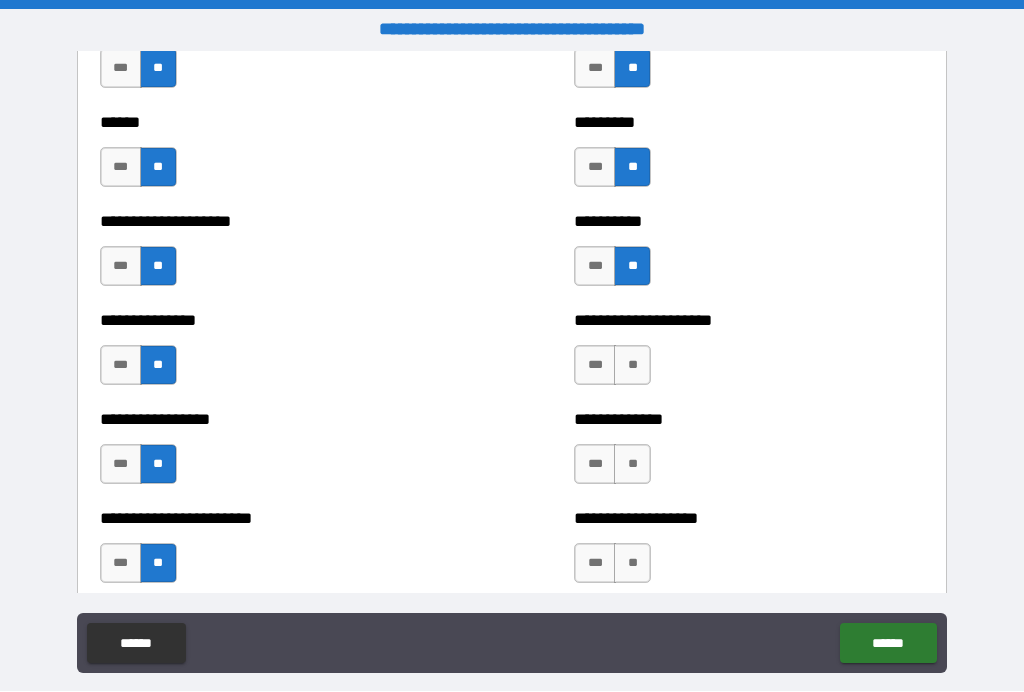 click on "**" at bounding box center [632, 366] 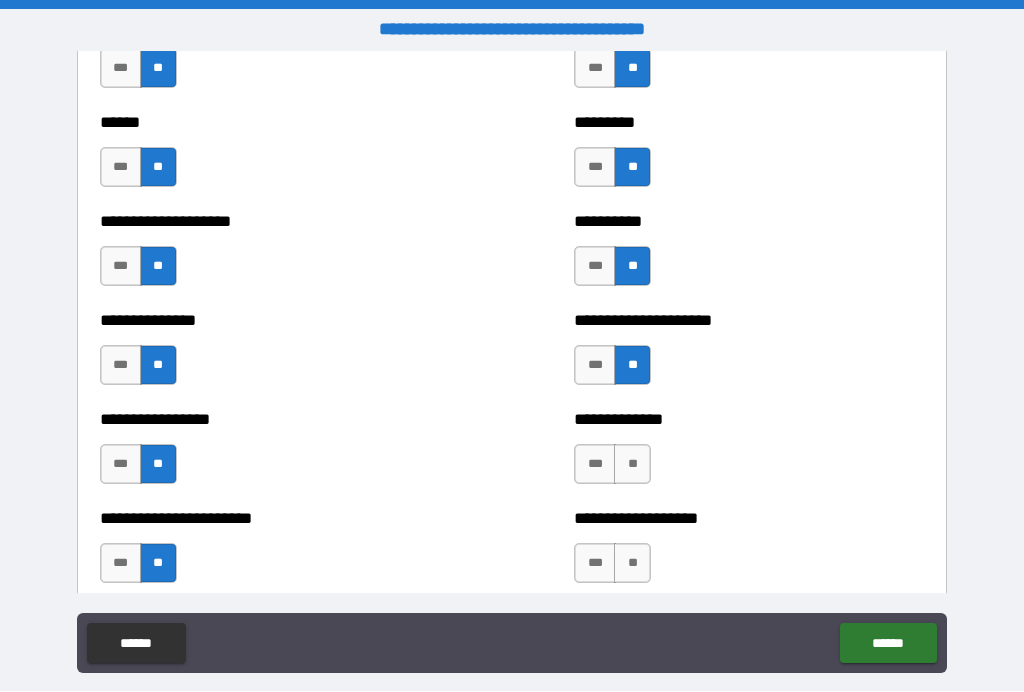click on "**" at bounding box center (632, 465) 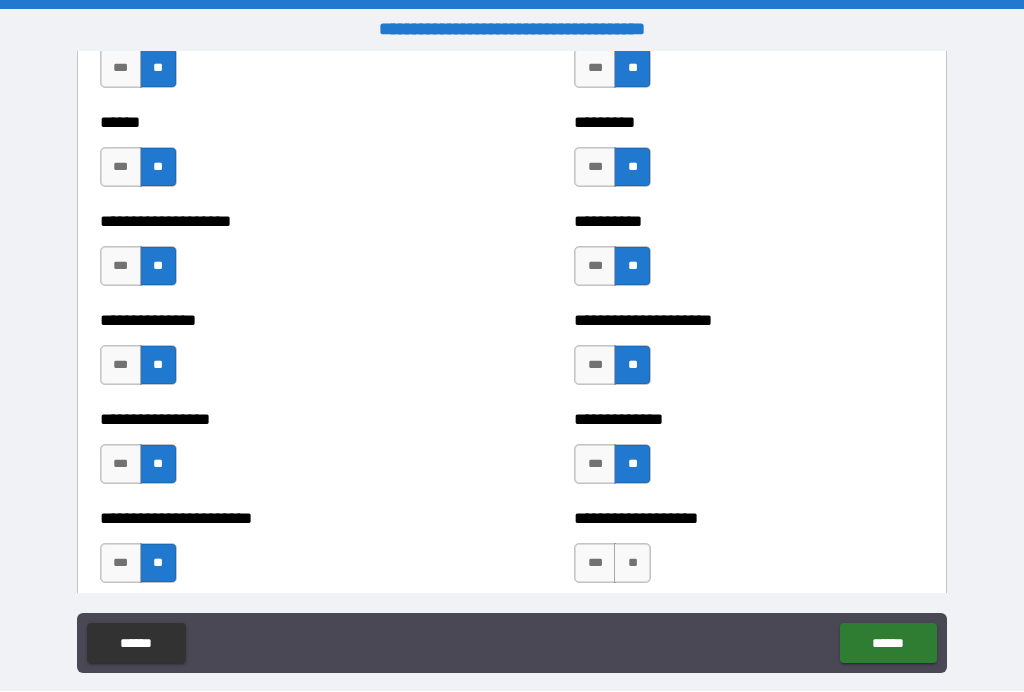 click on "**" at bounding box center [632, 564] 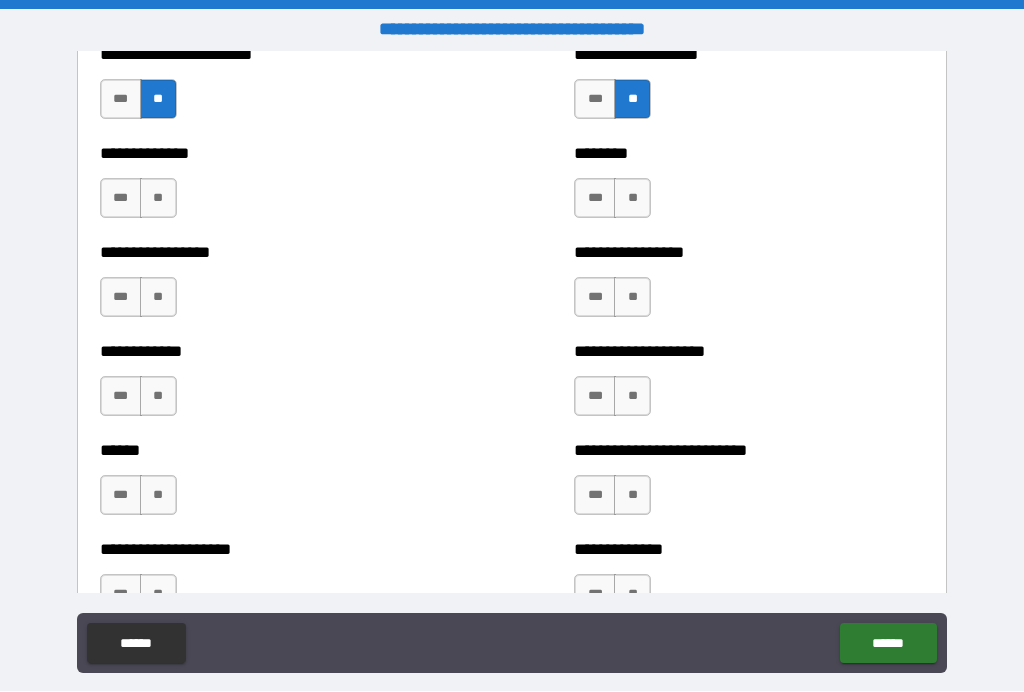 scroll, scrollTop: 3715, scrollLeft: 0, axis: vertical 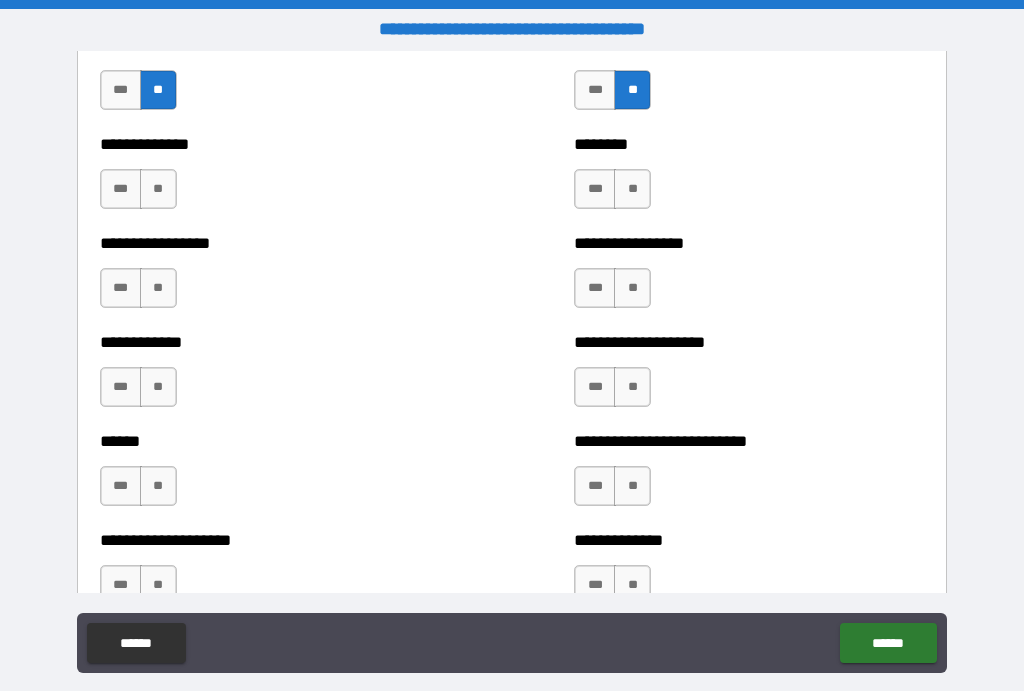 click on "**" at bounding box center (158, 190) 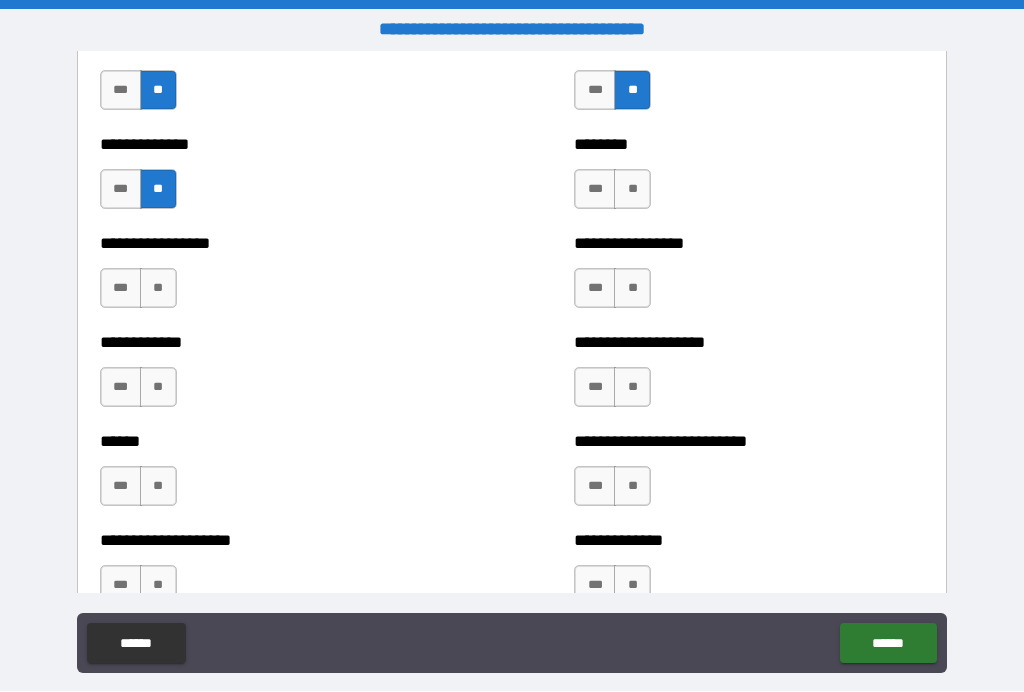 click on "**" at bounding box center [158, 289] 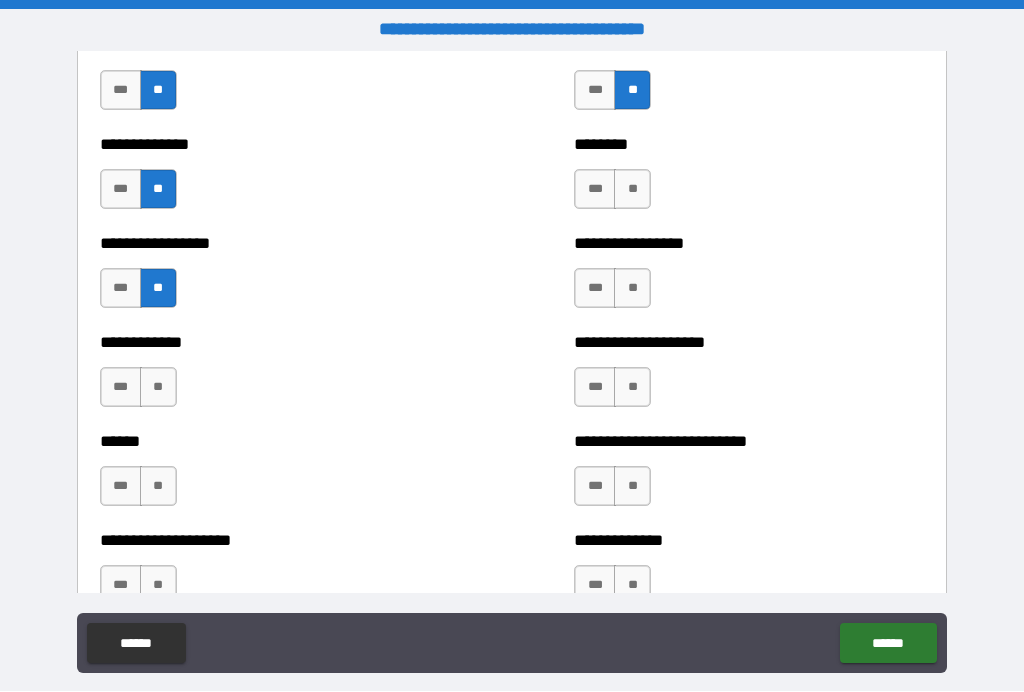 click on "**" at bounding box center (632, 190) 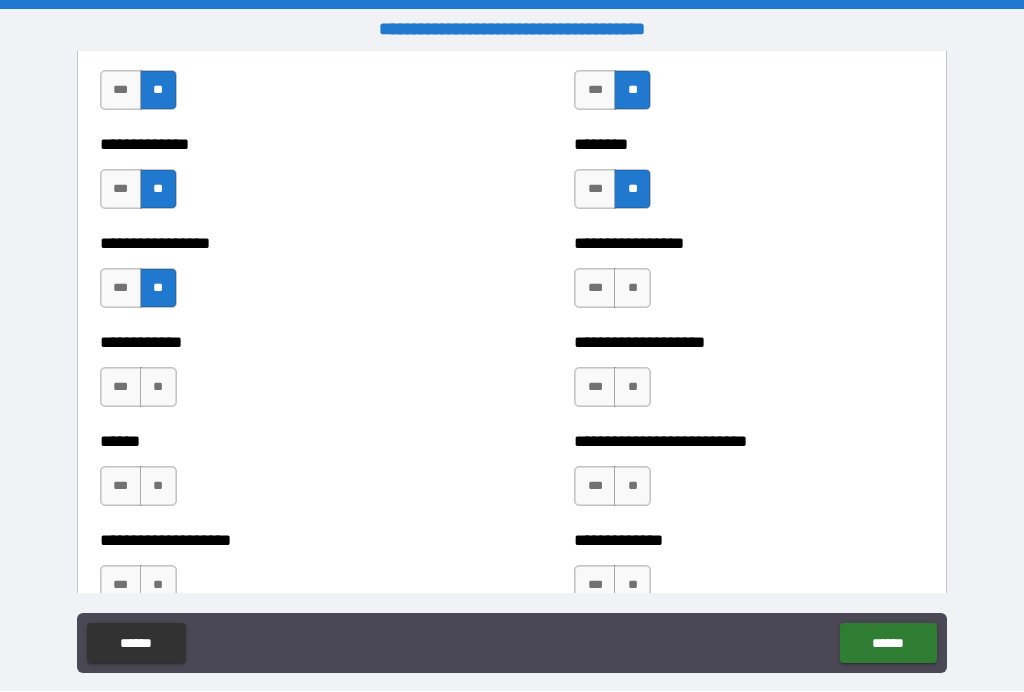 click on "**" at bounding box center [632, 289] 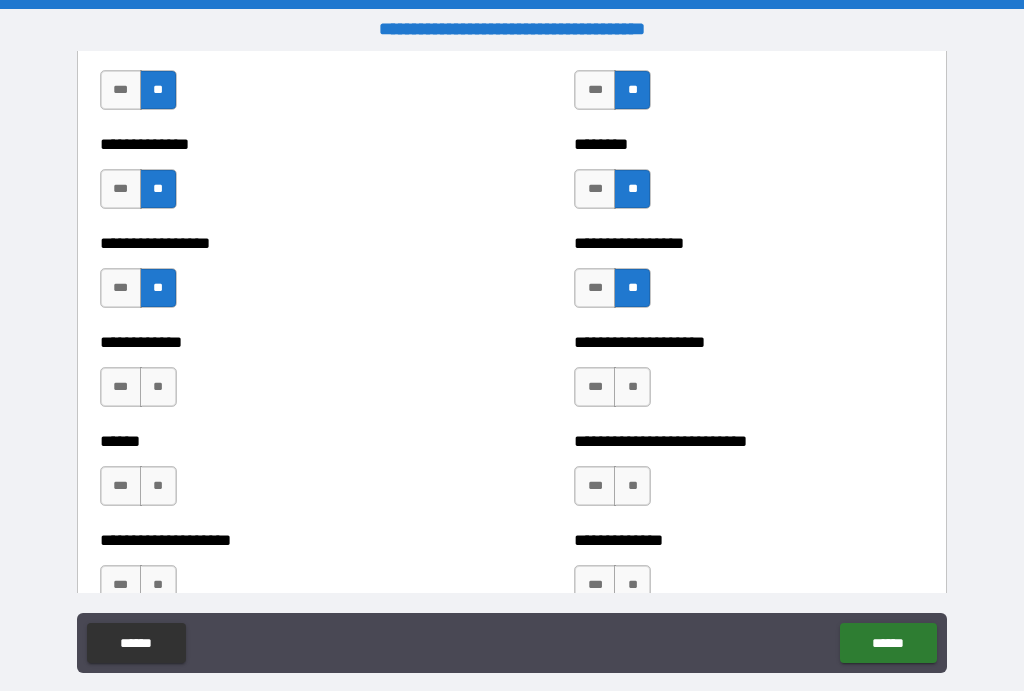 click on "**" at bounding box center [158, 388] 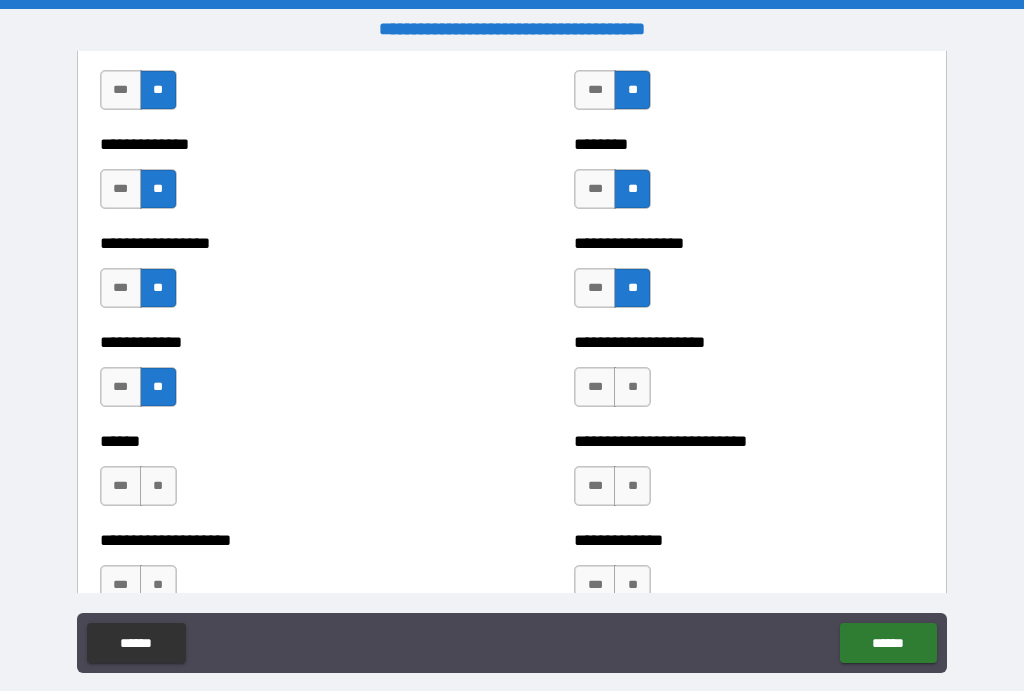 click on "**" at bounding box center (632, 388) 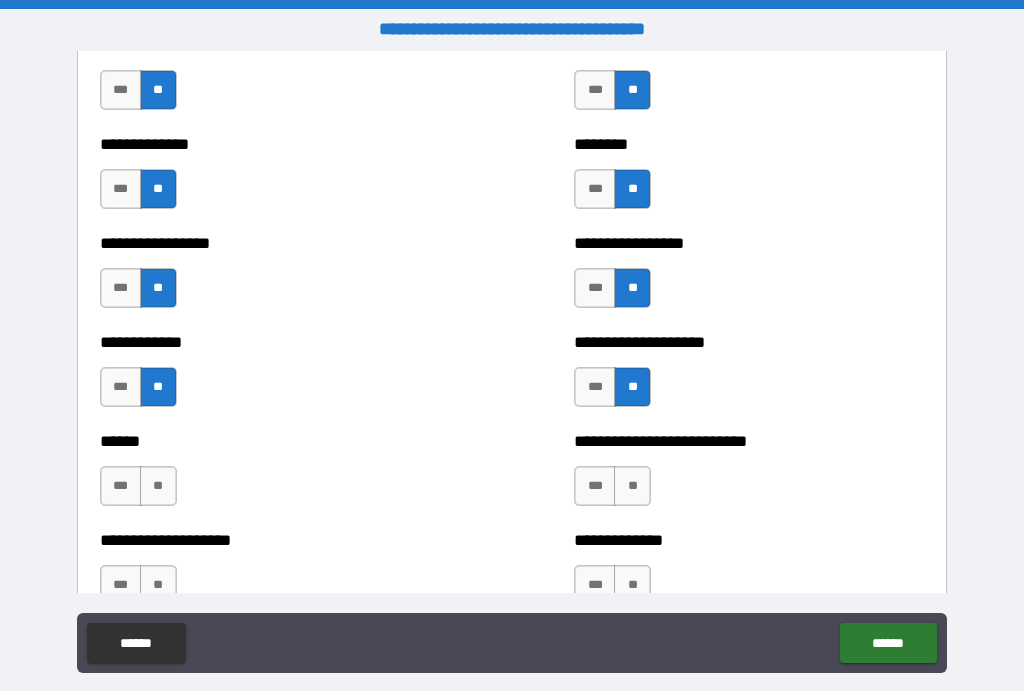 click on "**" at bounding box center (158, 487) 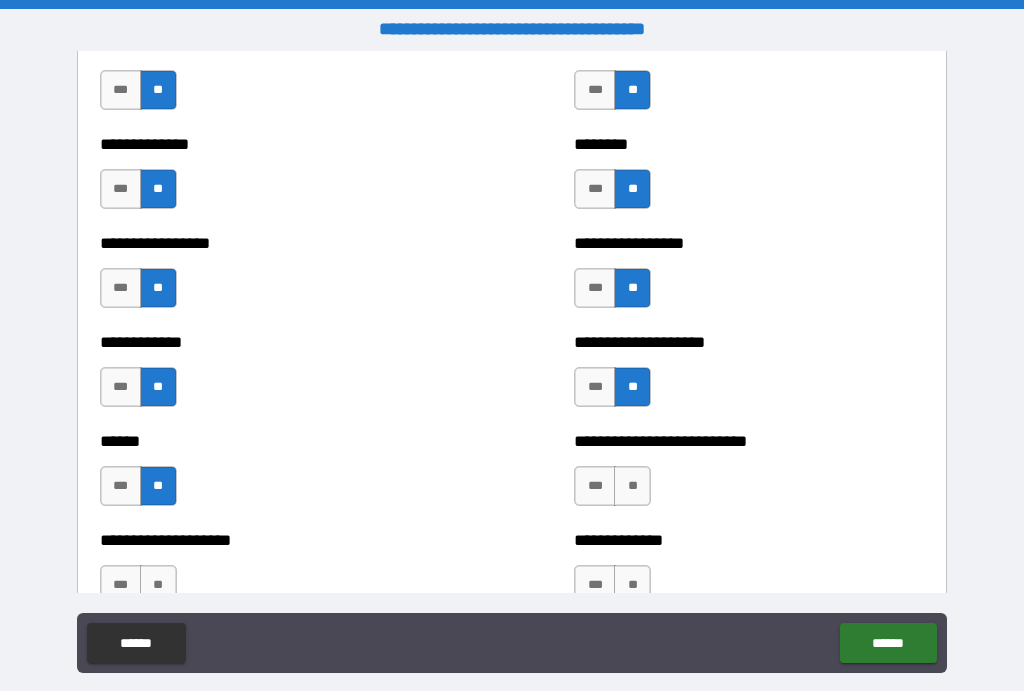 click on "**" at bounding box center (632, 487) 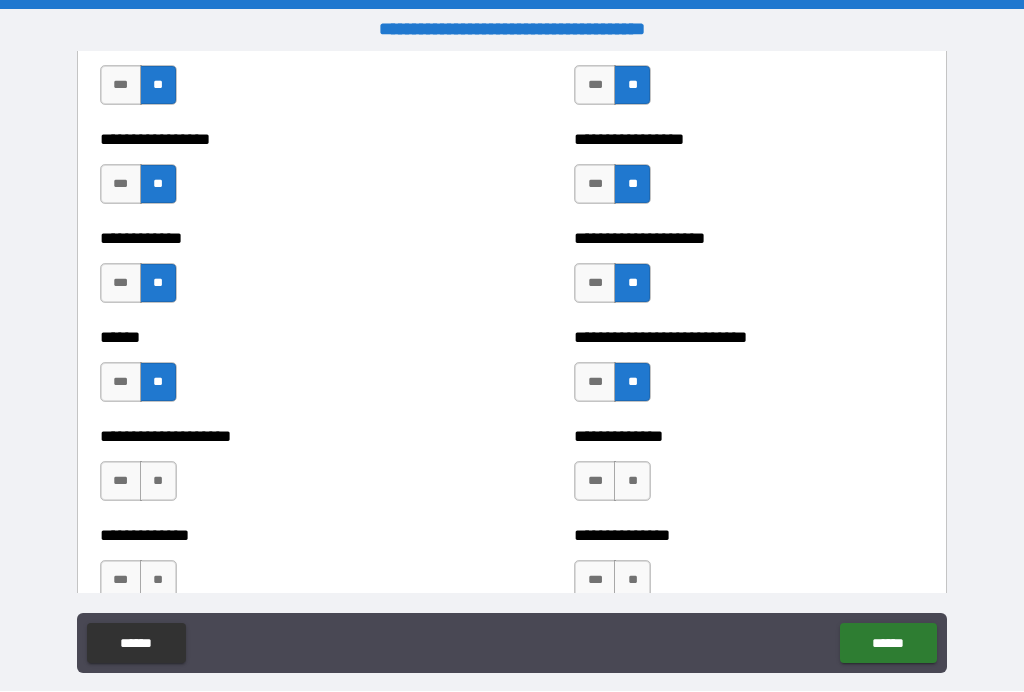 scroll, scrollTop: 3828, scrollLeft: 0, axis: vertical 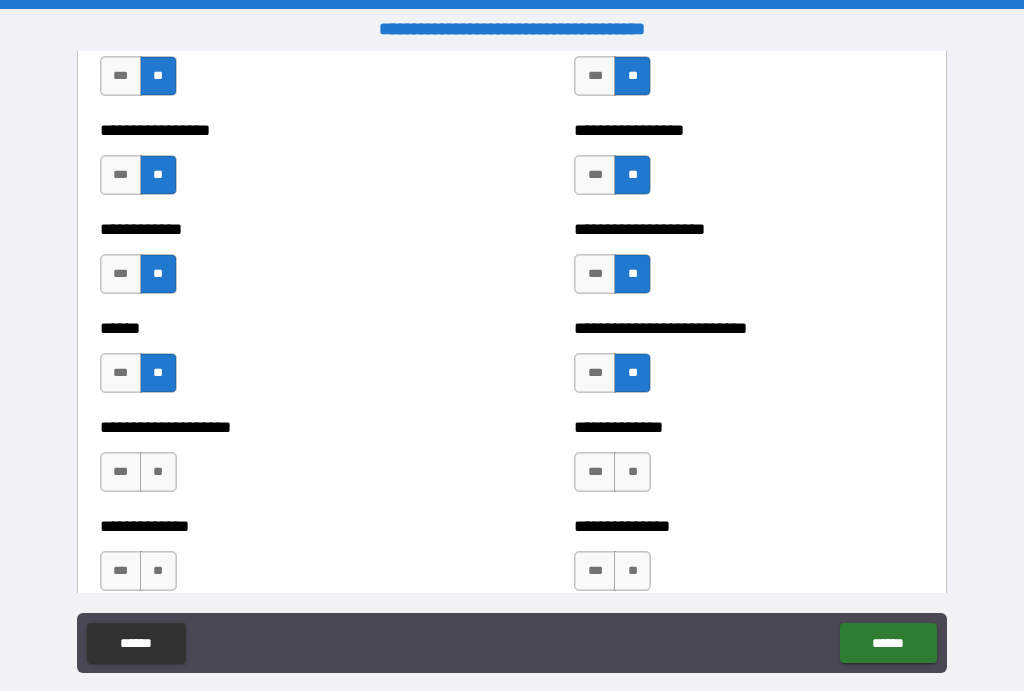 click on "**" at bounding box center (158, 473) 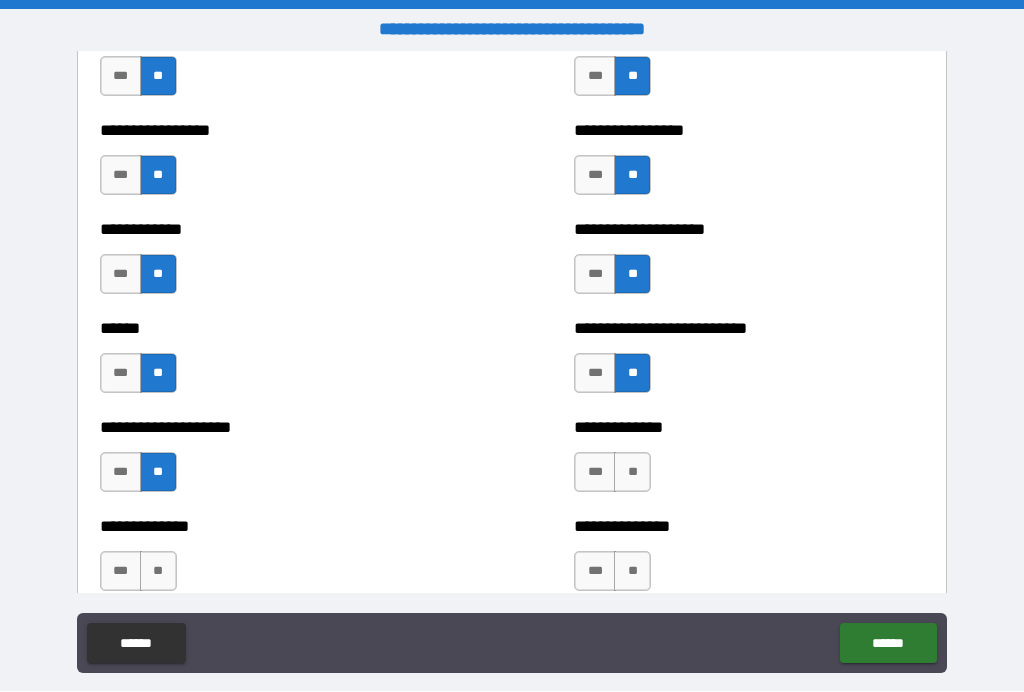 click on "**" at bounding box center (158, 572) 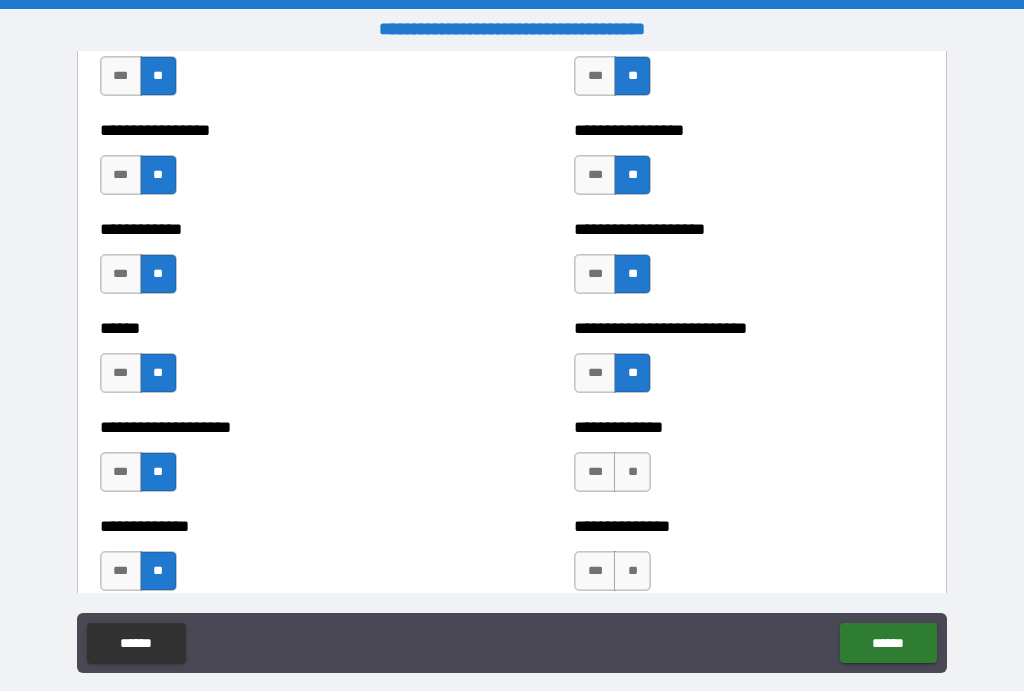 click on "**" at bounding box center [632, 473] 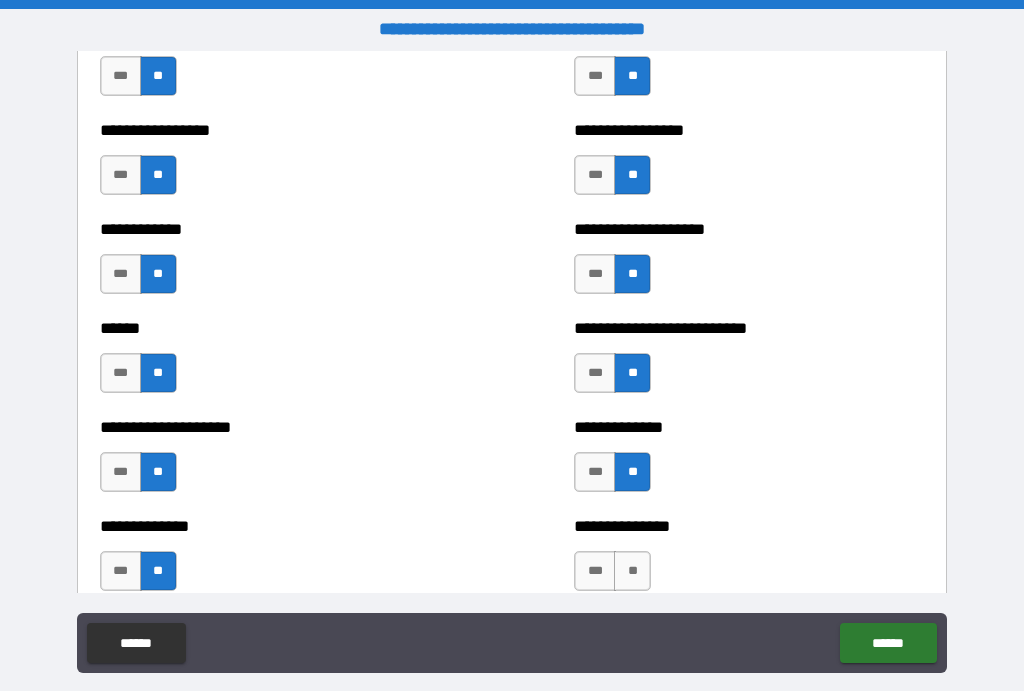 click on "**" at bounding box center [632, 572] 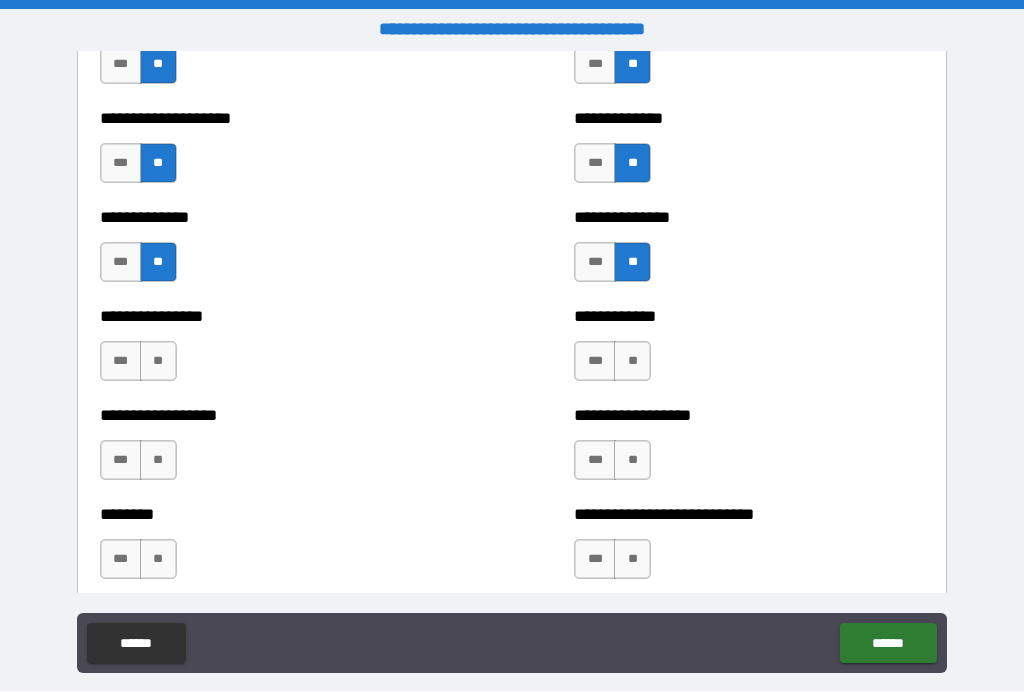scroll, scrollTop: 4141, scrollLeft: 0, axis: vertical 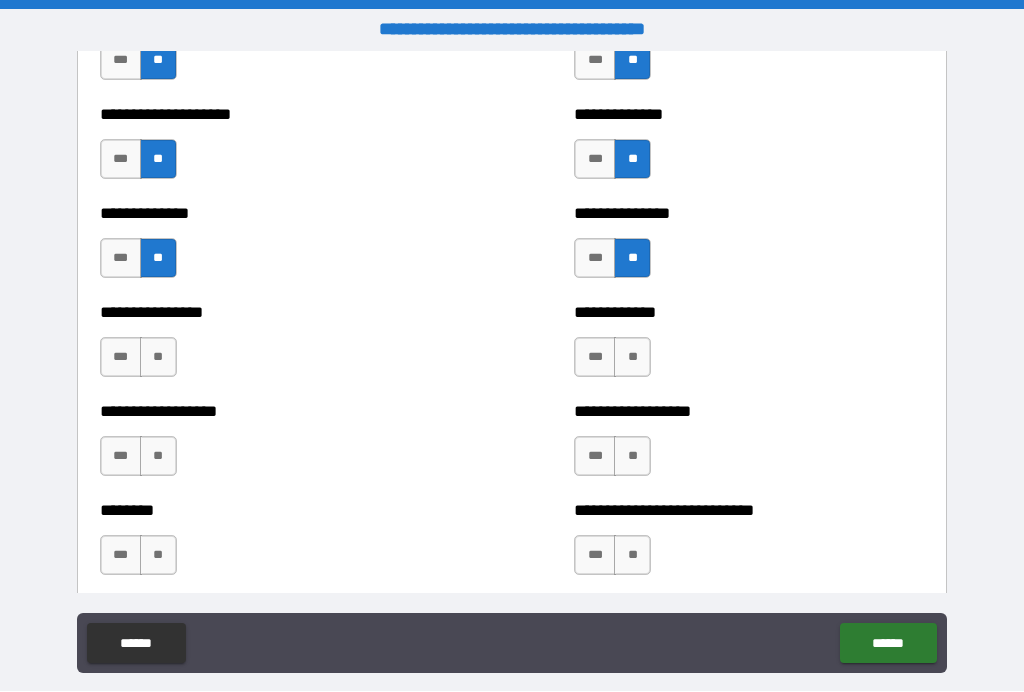 click on "**" at bounding box center [158, 358] 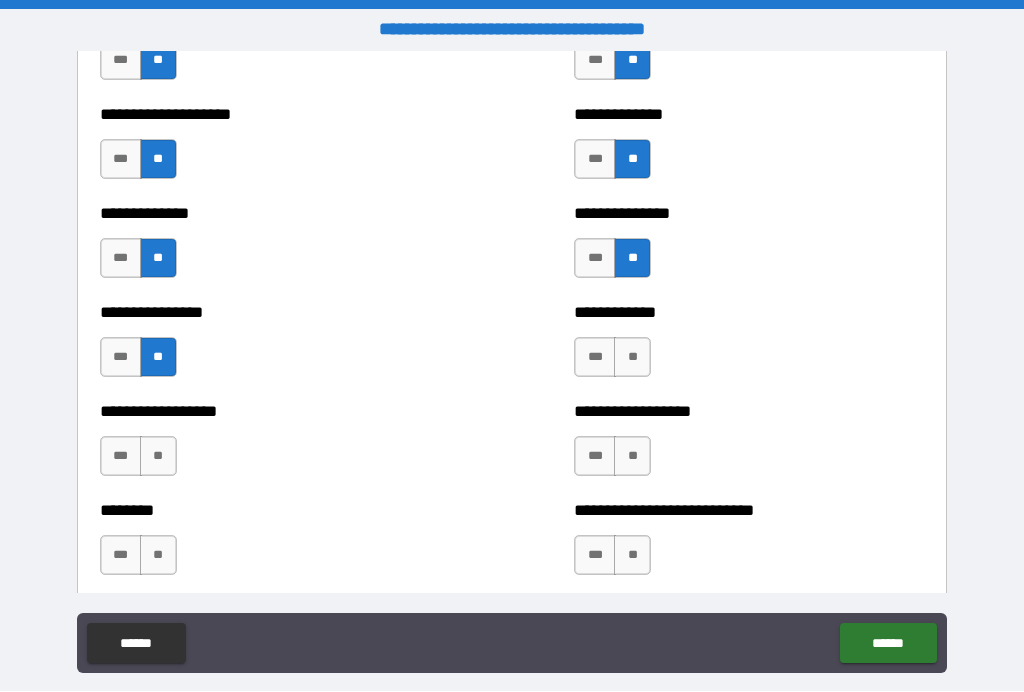 click on "**" at bounding box center [632, 358] 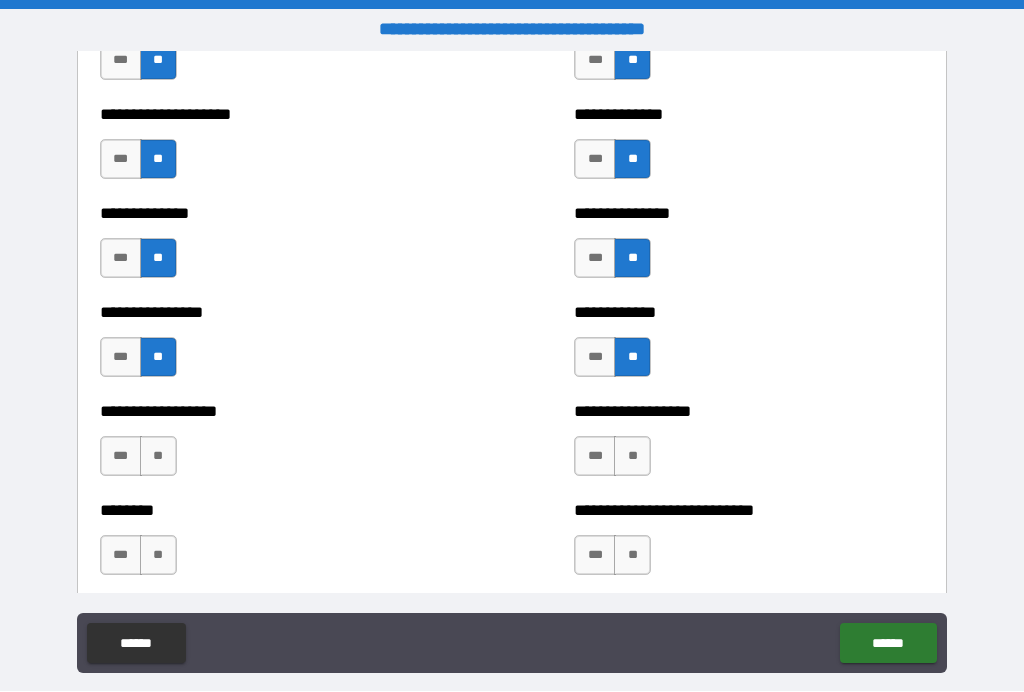 click on "**" at bounding box center (632, 457) 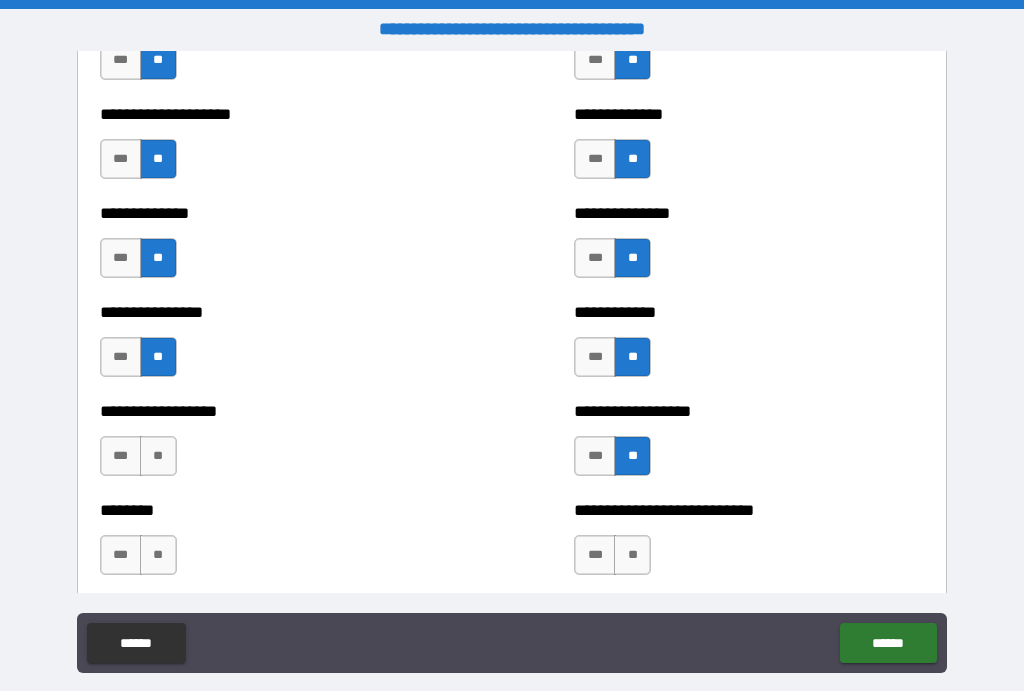 click on "***" at bounding box center [121, 457] 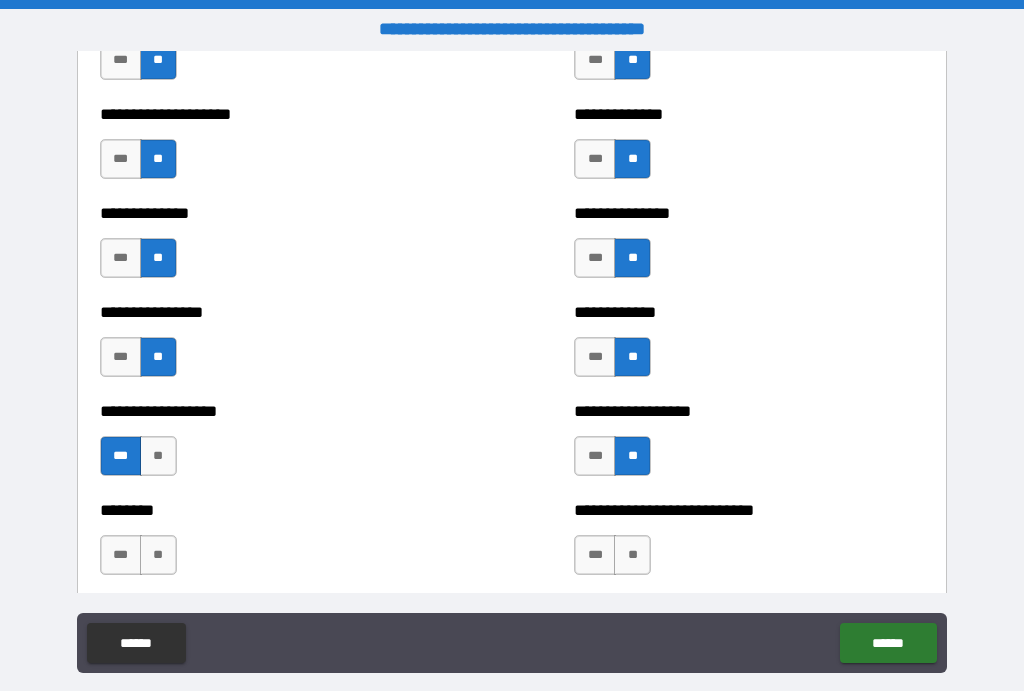 click on "**" at bounding box center (158, 457) 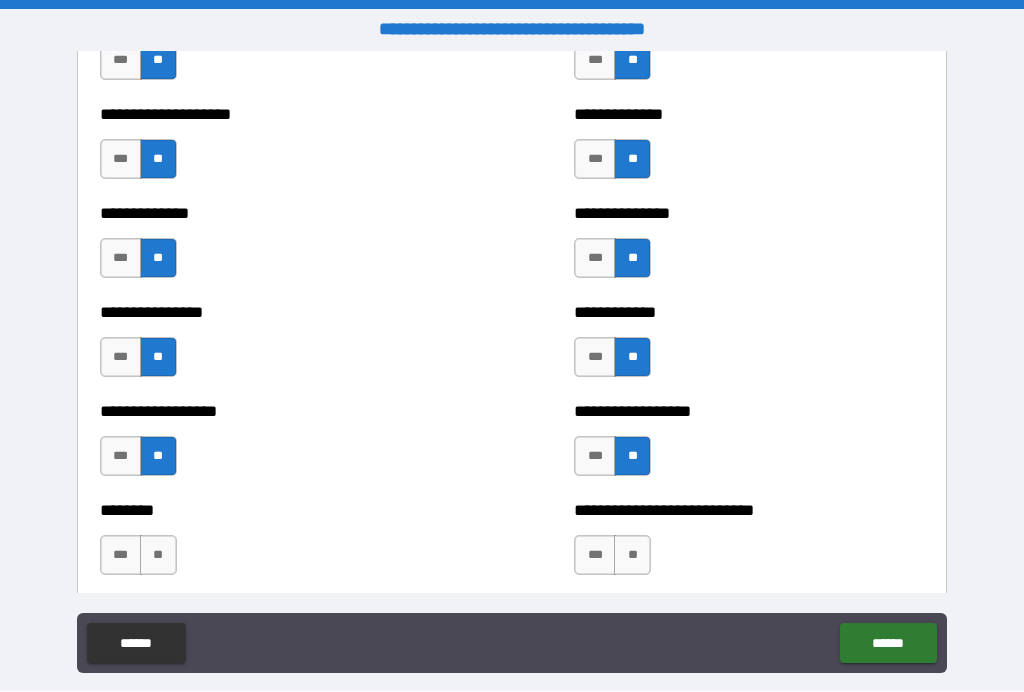 click on "**" at bounding box center [158, 556] 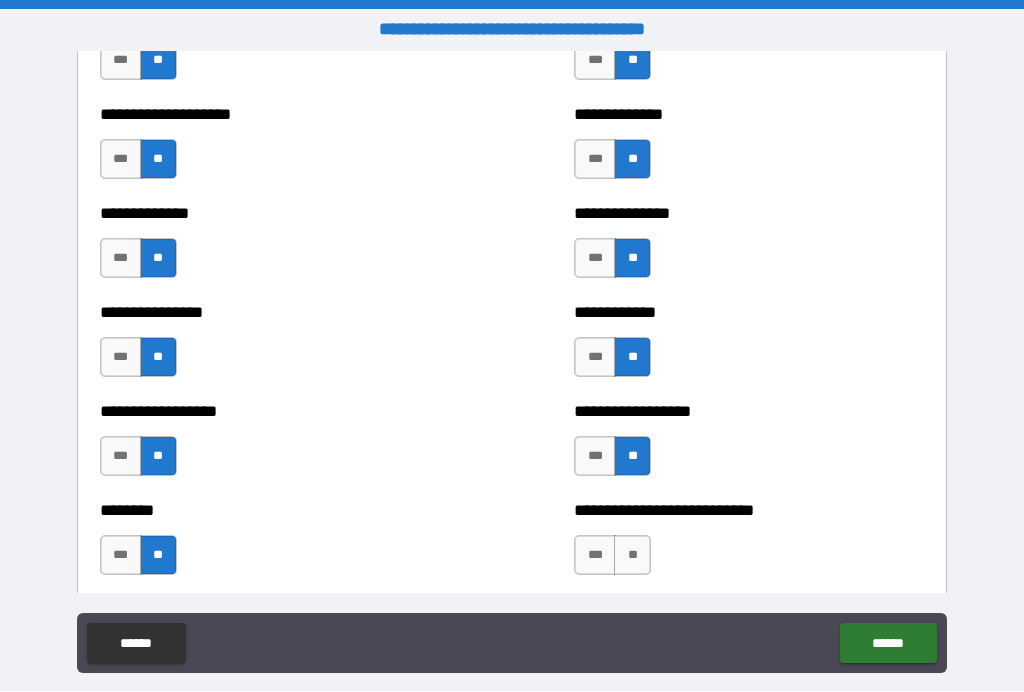 click on "**" at bounding box center [632, 556] 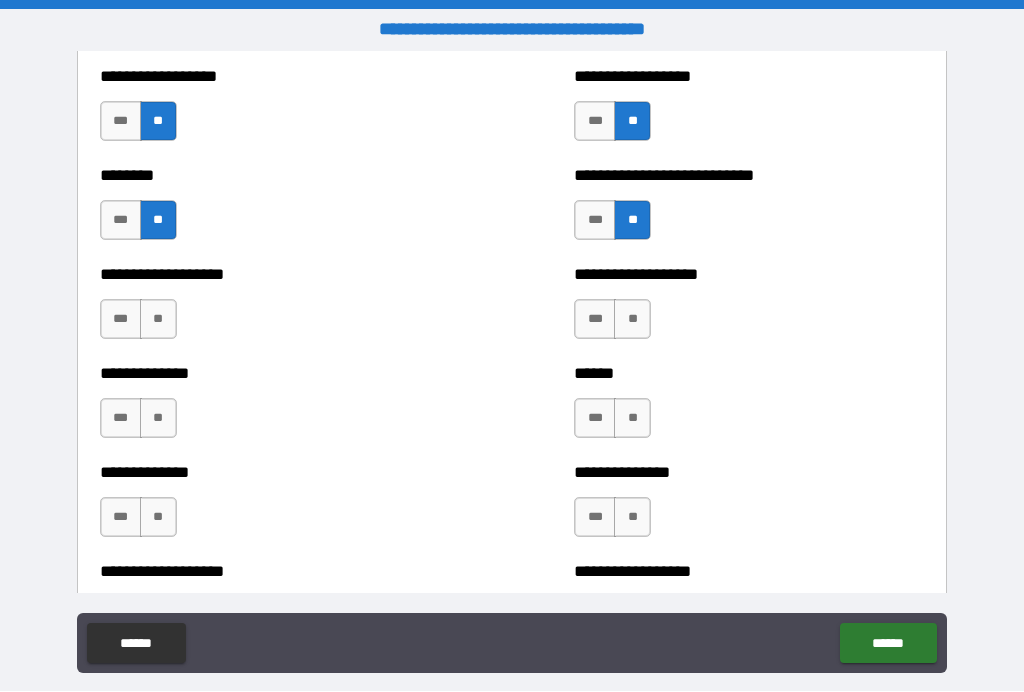 scroll, scrollTop: 4476, scrollLeft: 0, axis: vertical 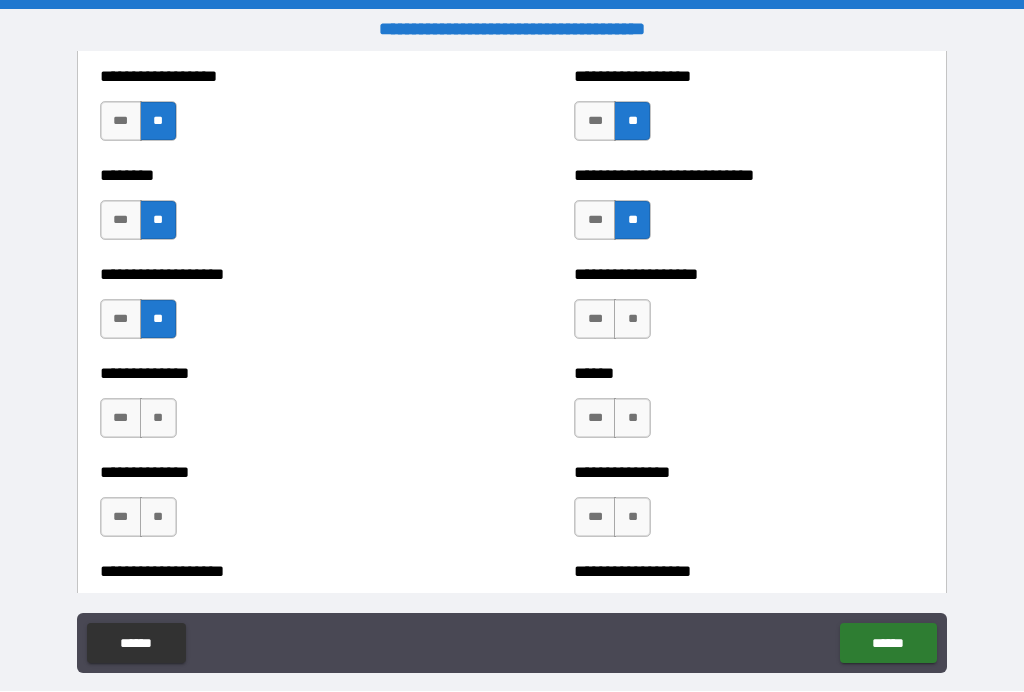 click on "**" at bounding box center [158, 419] 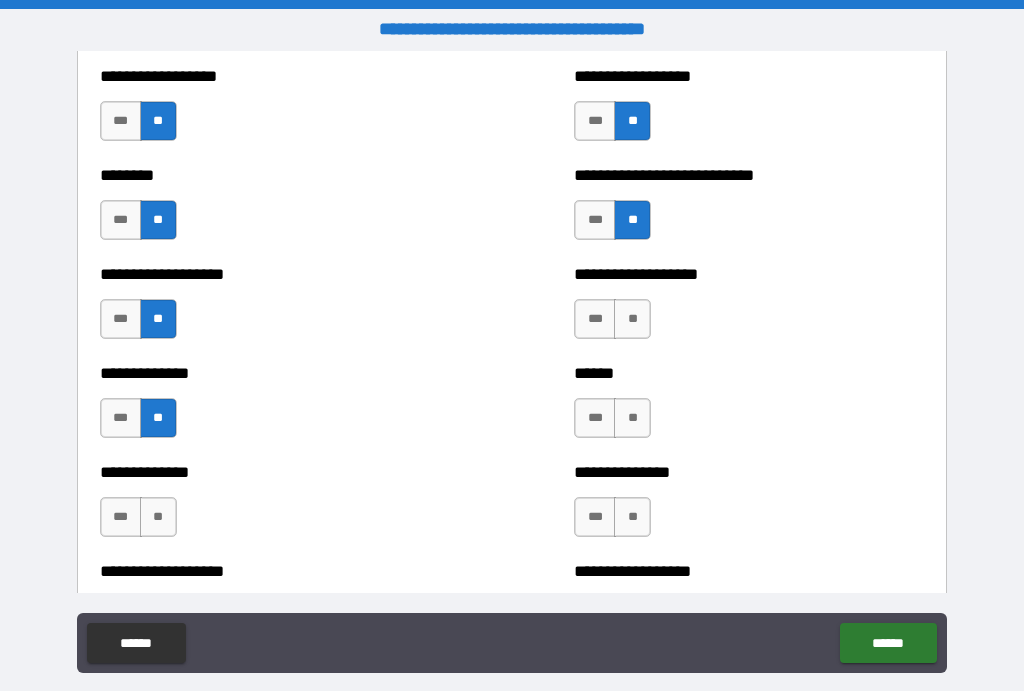 click on "**" at bounding box center [632, 320] 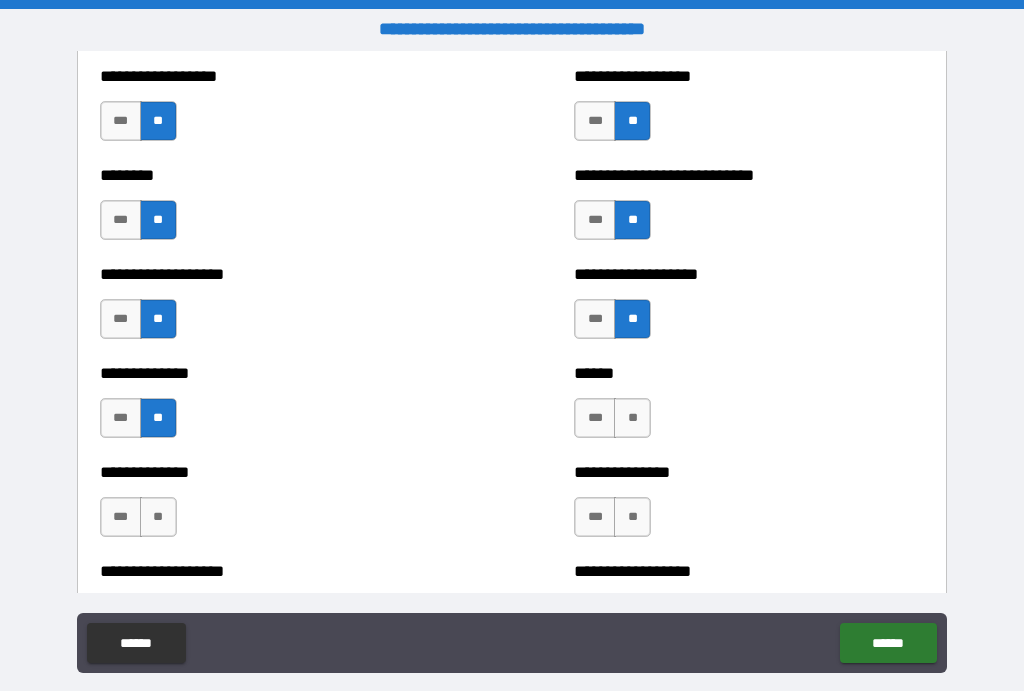 click on "**" at bounding box center (632, 419) 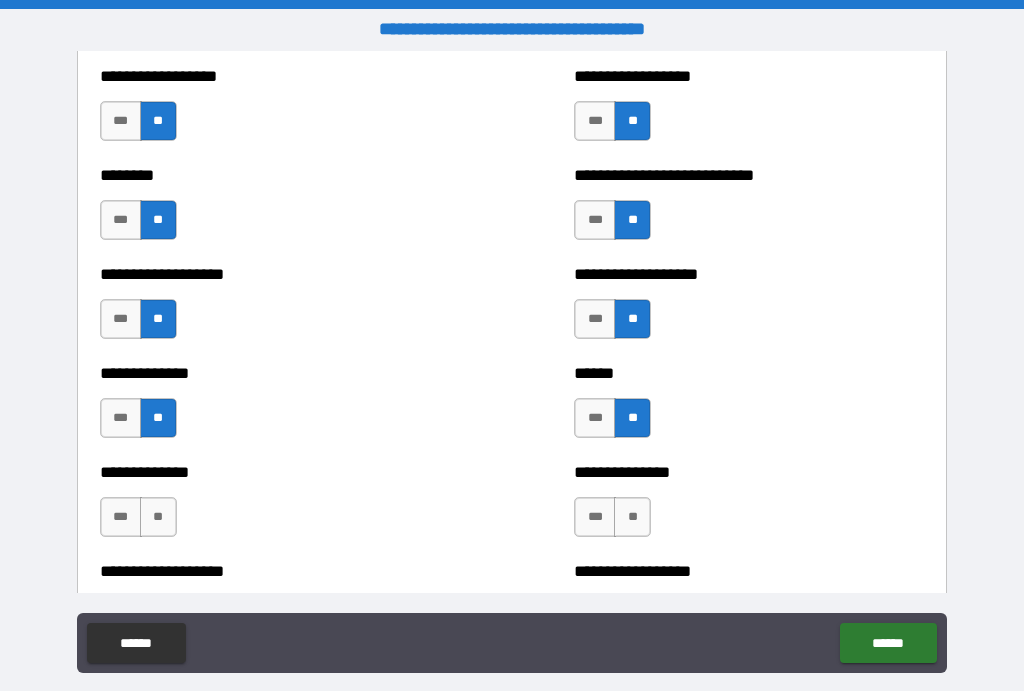 click on "**" at bounding box center (632, 518) 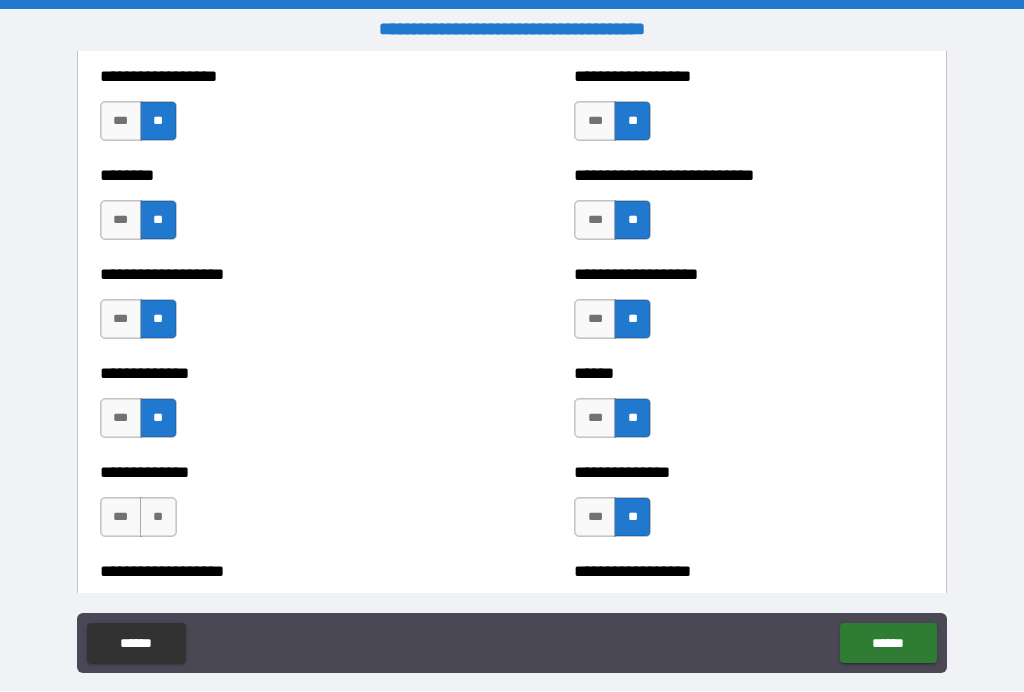 click on "**" at bounding box center (158, 518) 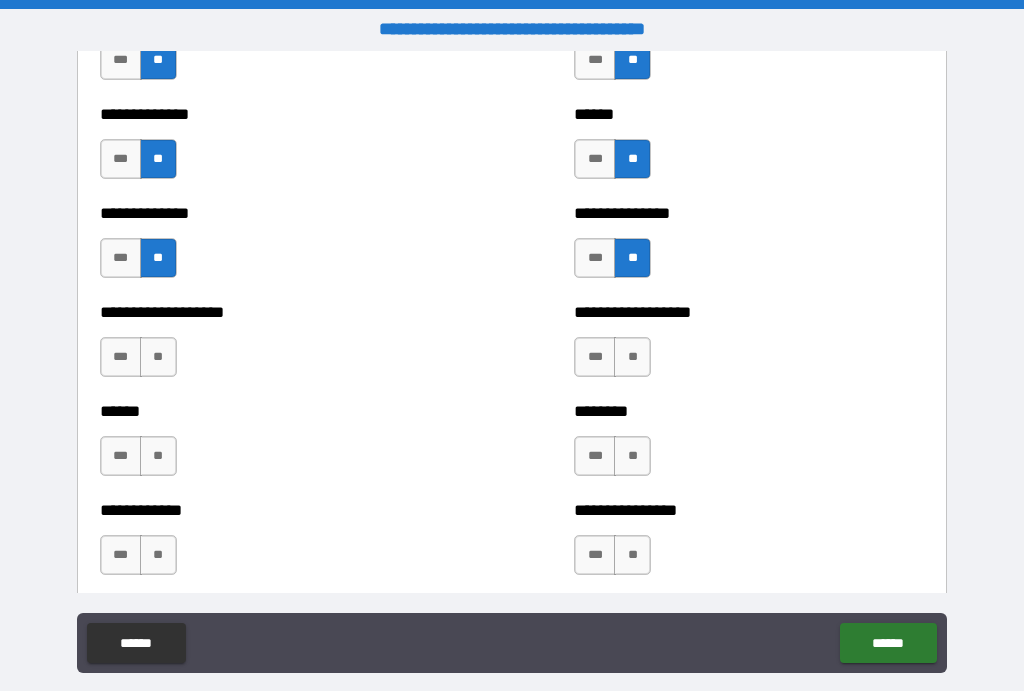 scroll, scrollTop: 4740, scrollLeft: 0, axis: vertical 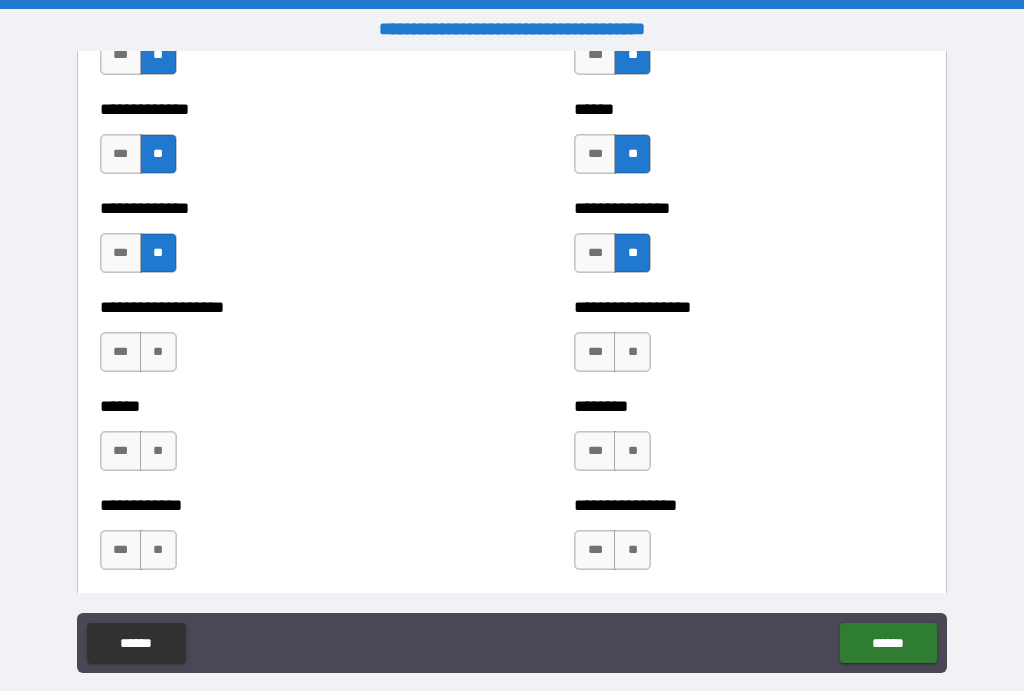 click on "**" at bounding box center [158, 353] 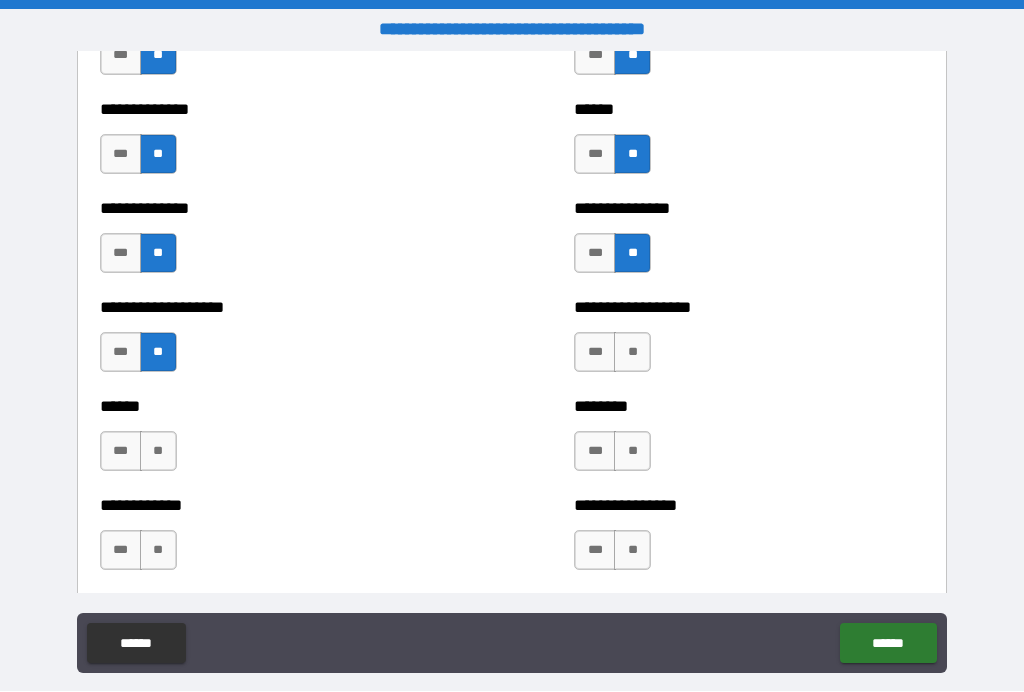 click on "**" at bounding box center (158, 452) 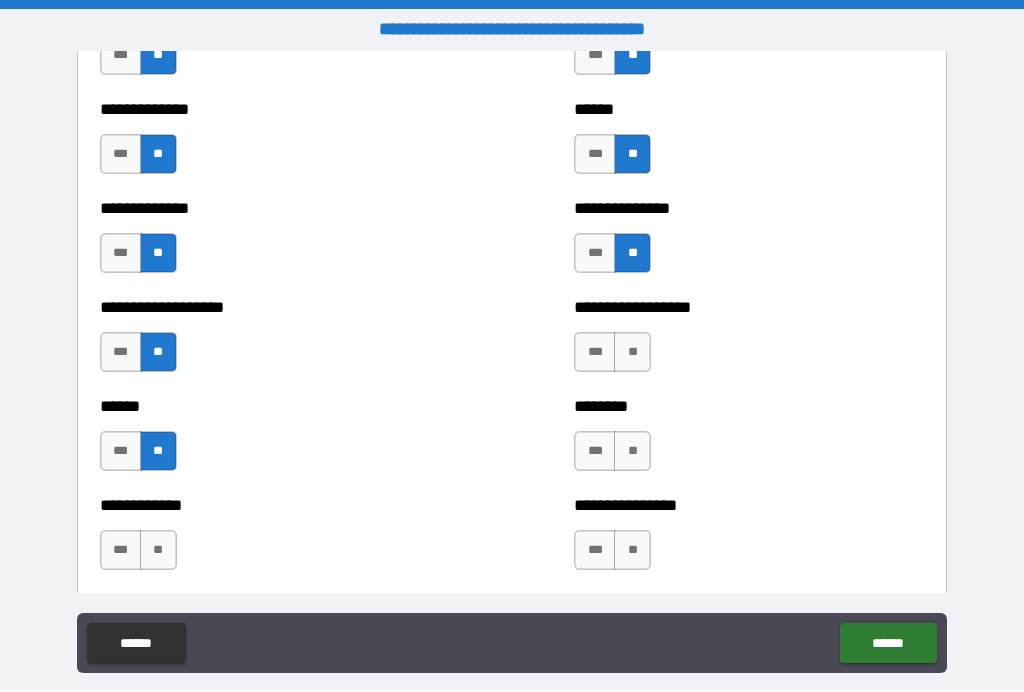 click on "**" at bounding box center (632, 353) 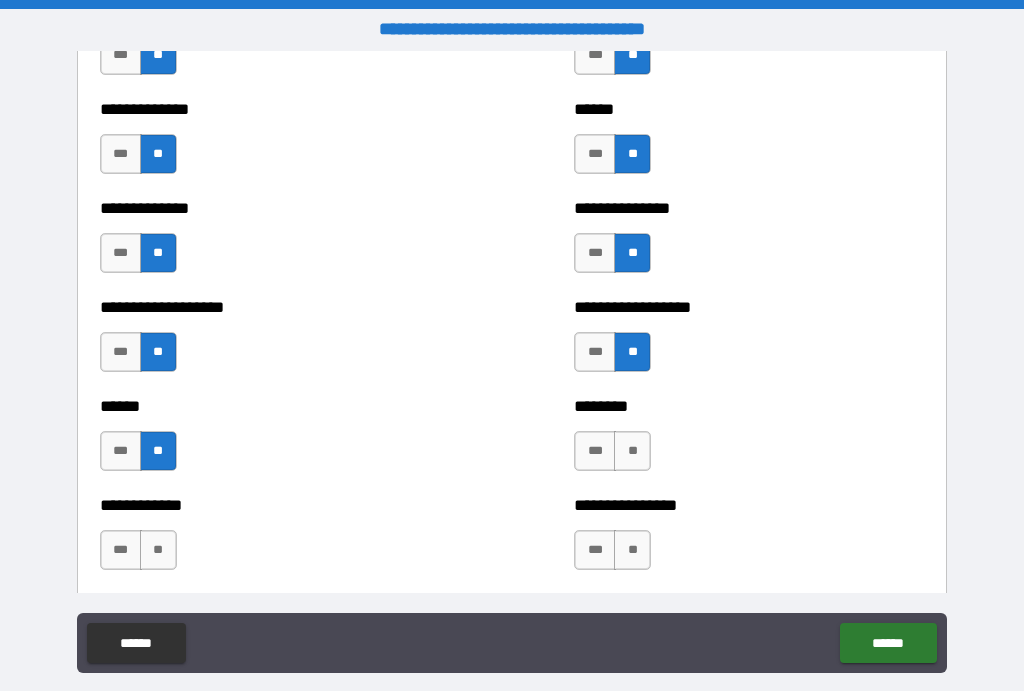 click on "**" at bounding box center (632, 452) 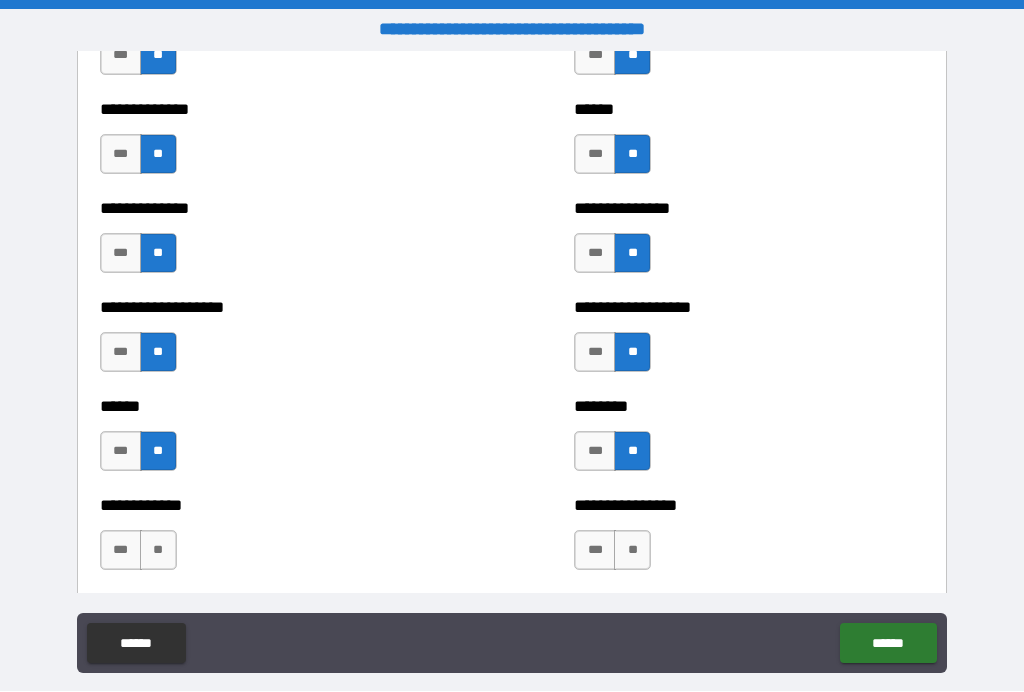 click on "**" at bounding box center (158, 551) 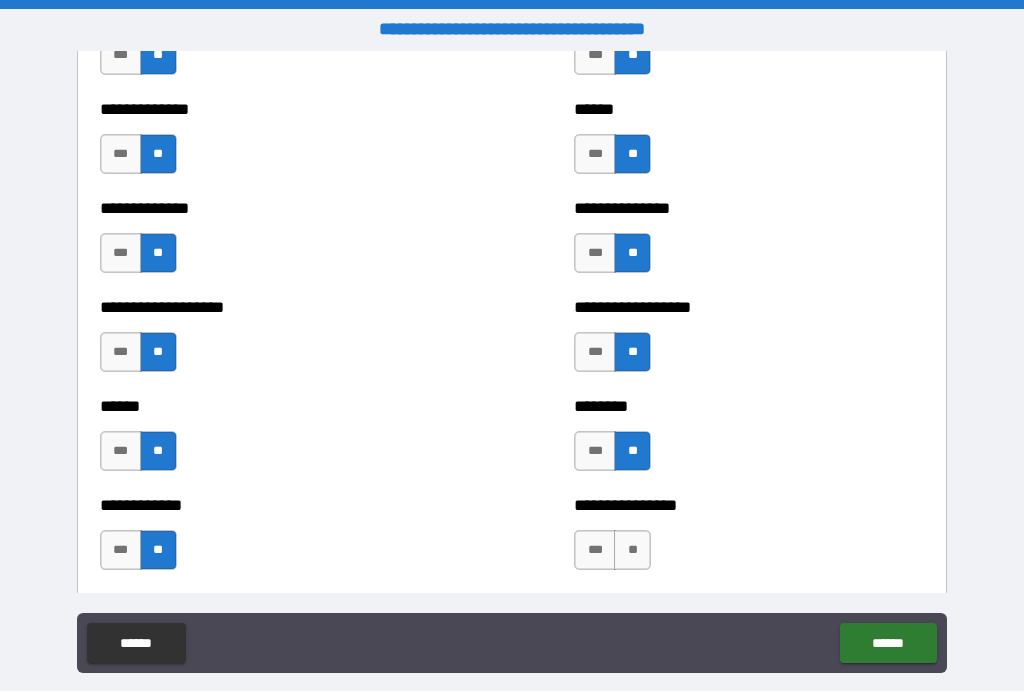 click on "**" at bounding box center (632, 551) 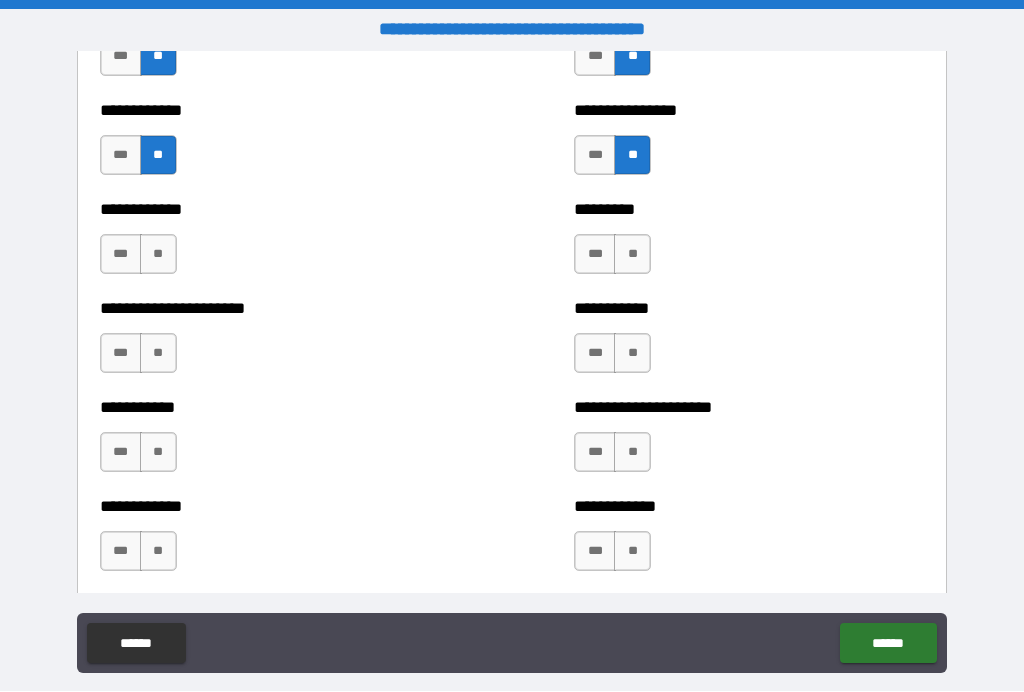 scroll, scrollTop: 5129, scrollLeft: 0, axis: vertical 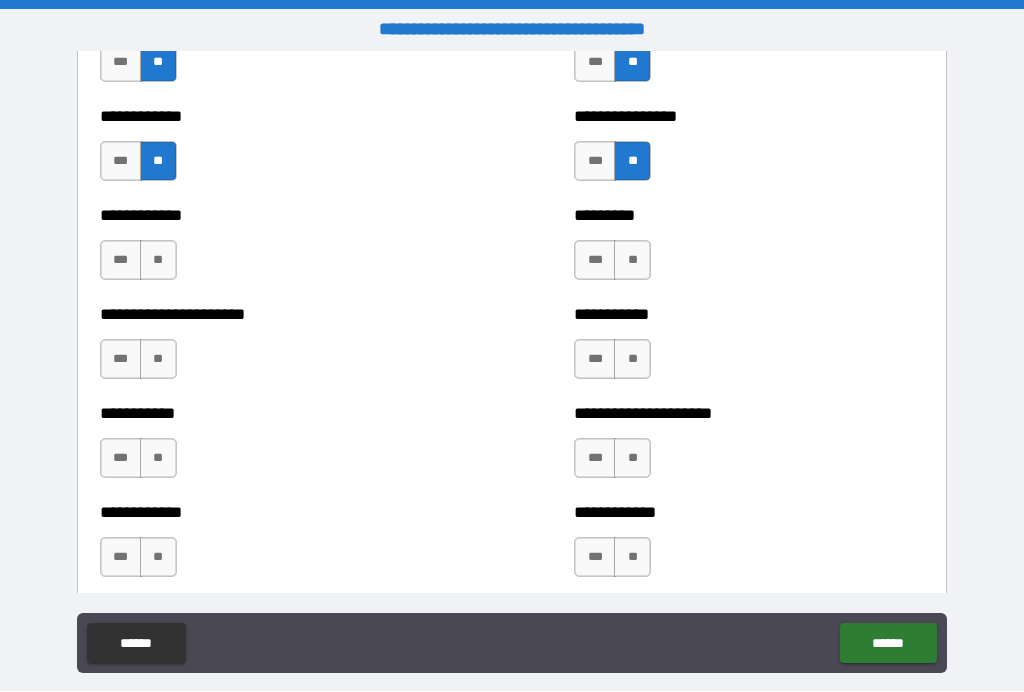 click on "**" at bounding box center (158, 261) 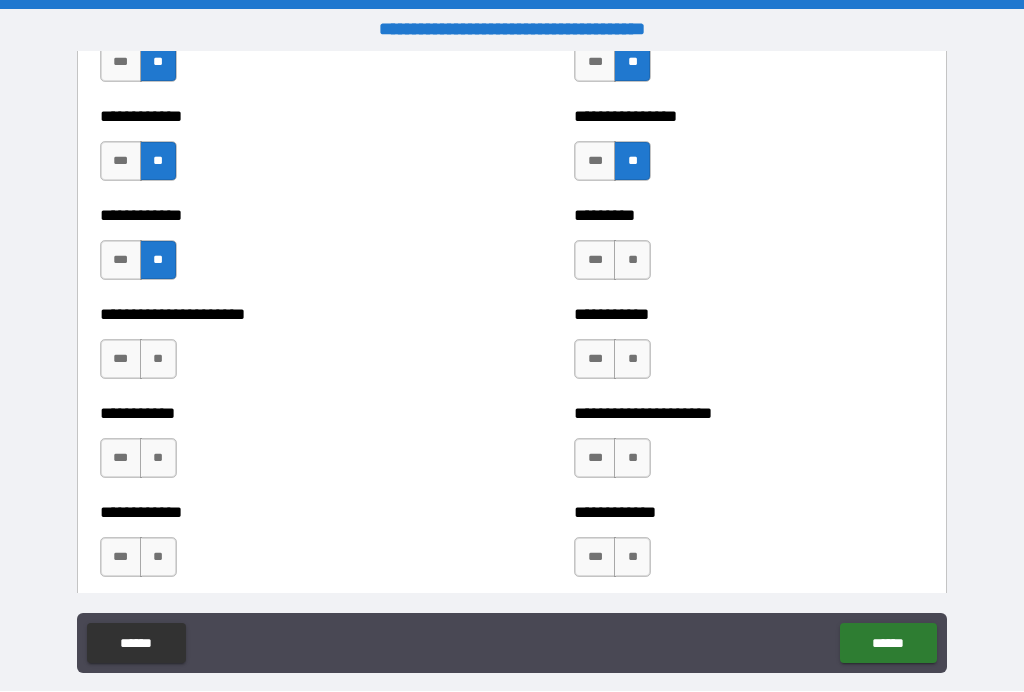 click on "*** **" at bounding box center (141, 365) 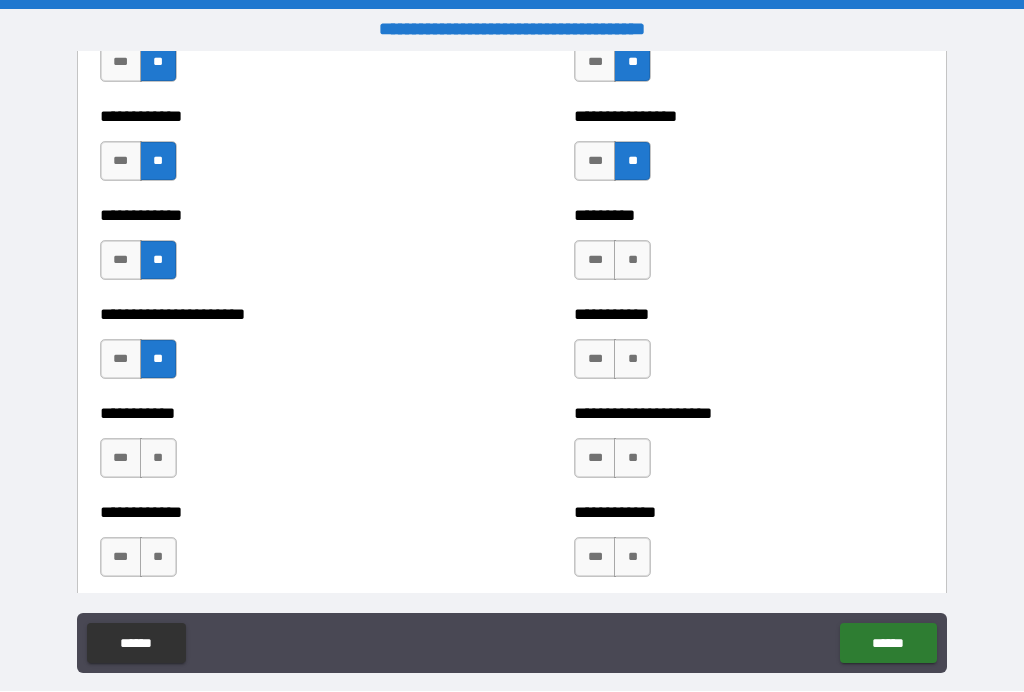 click on "**" at bounding box center (158, 459) 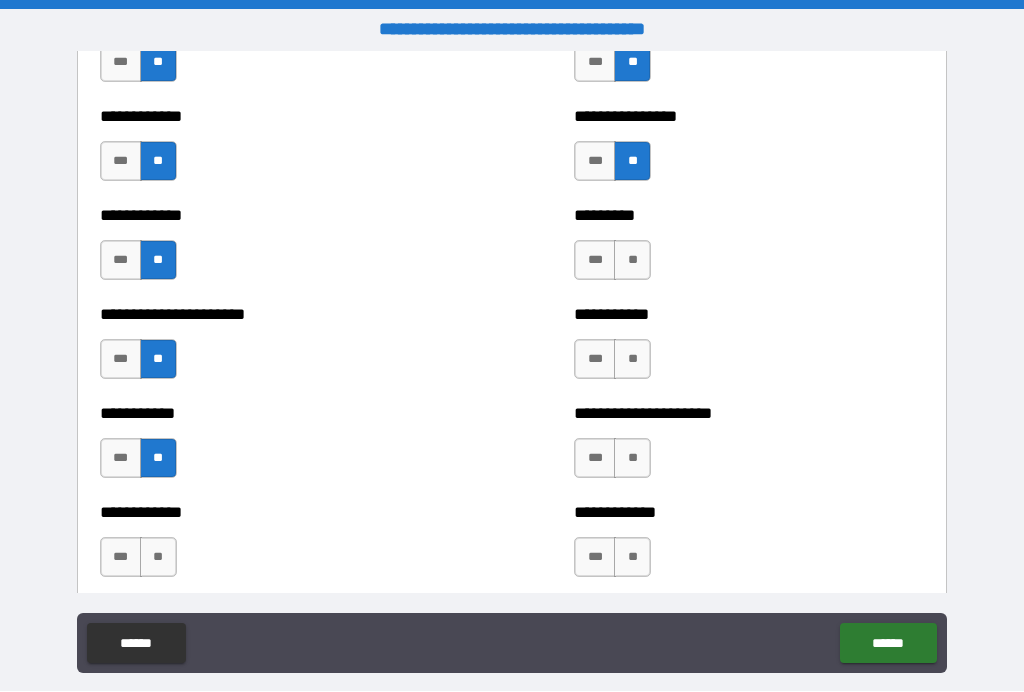click on "**" at bounding box center (158, 558) 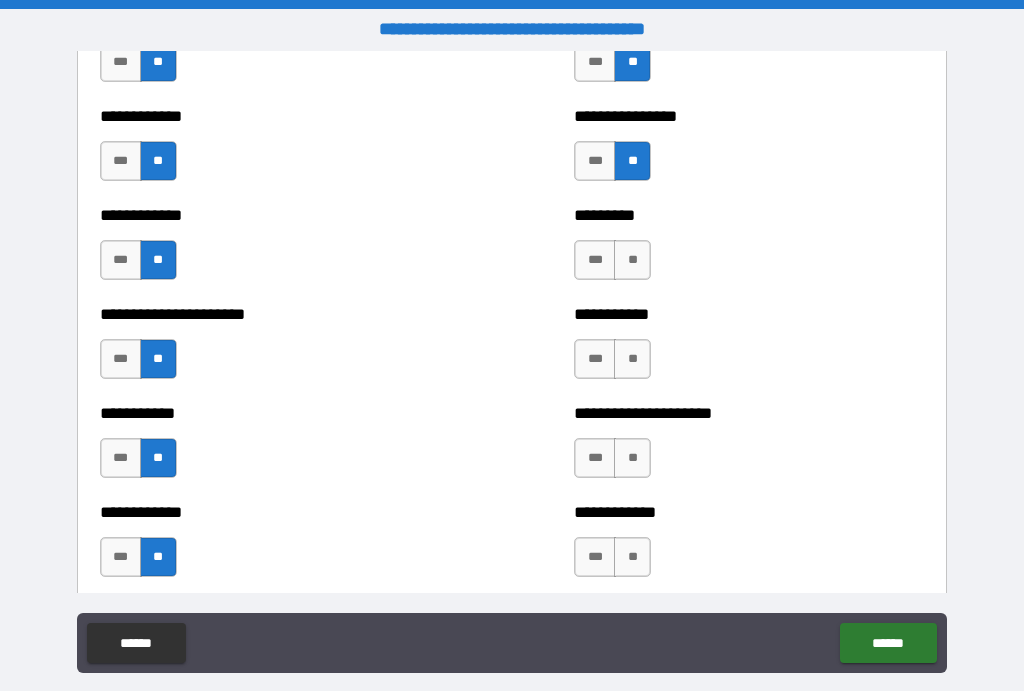 click on "**" at bounding box center [632, 261] 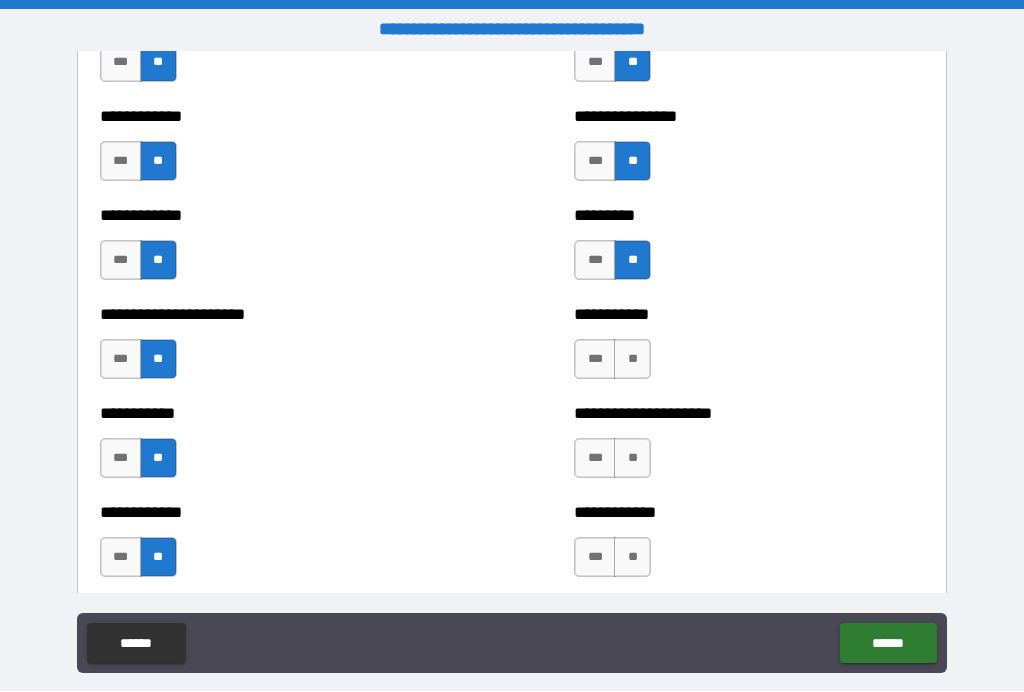 click on "**" at bounding box center (632, 360) 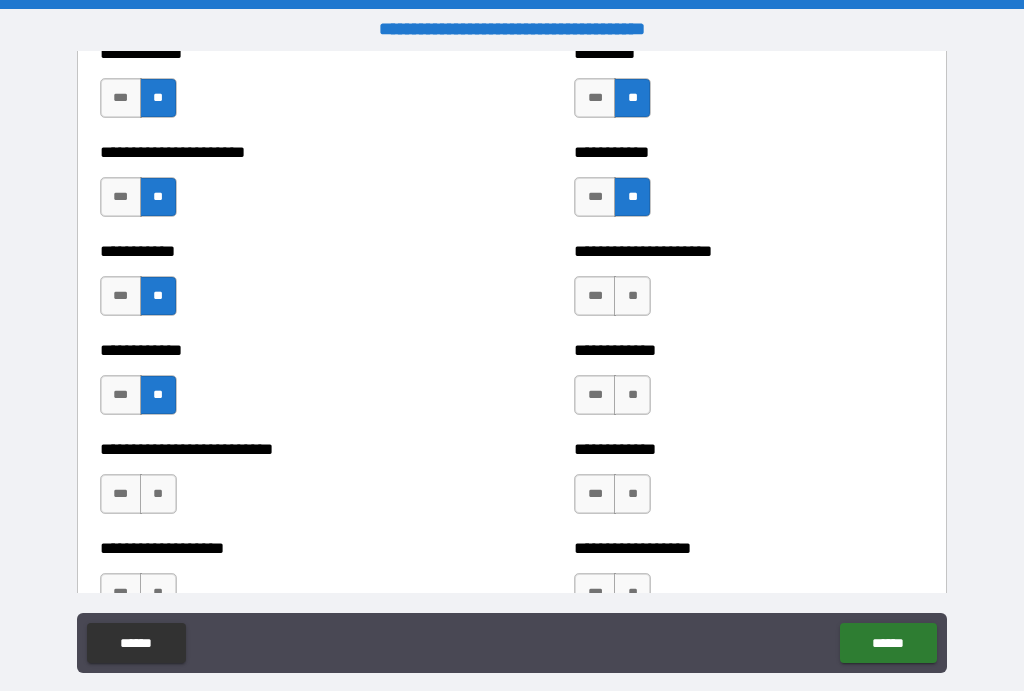 scroll, scrollTop: 5298, scrollLeft: 0, axis: vertical 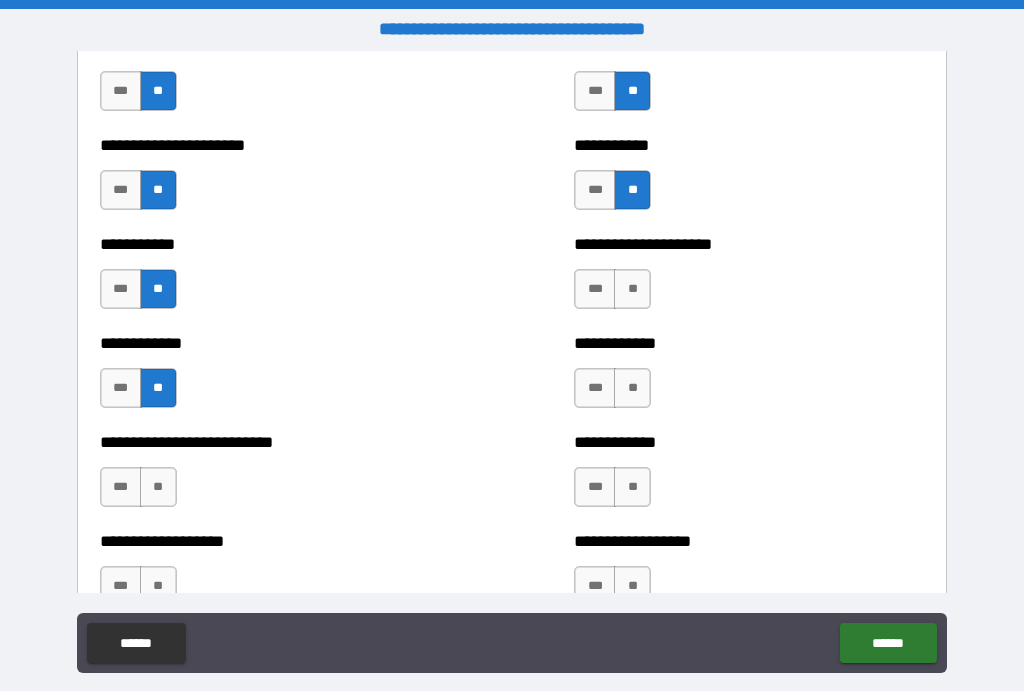 click on "**" at bounding box center (632, 290) 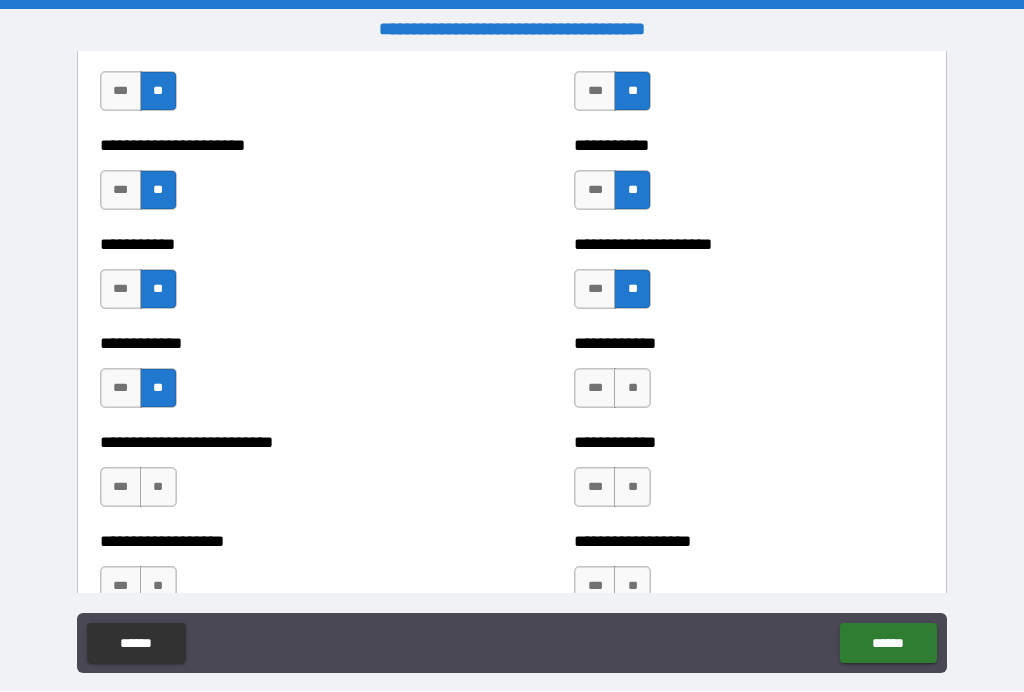 click on "**" at bounding box center (632, 389) 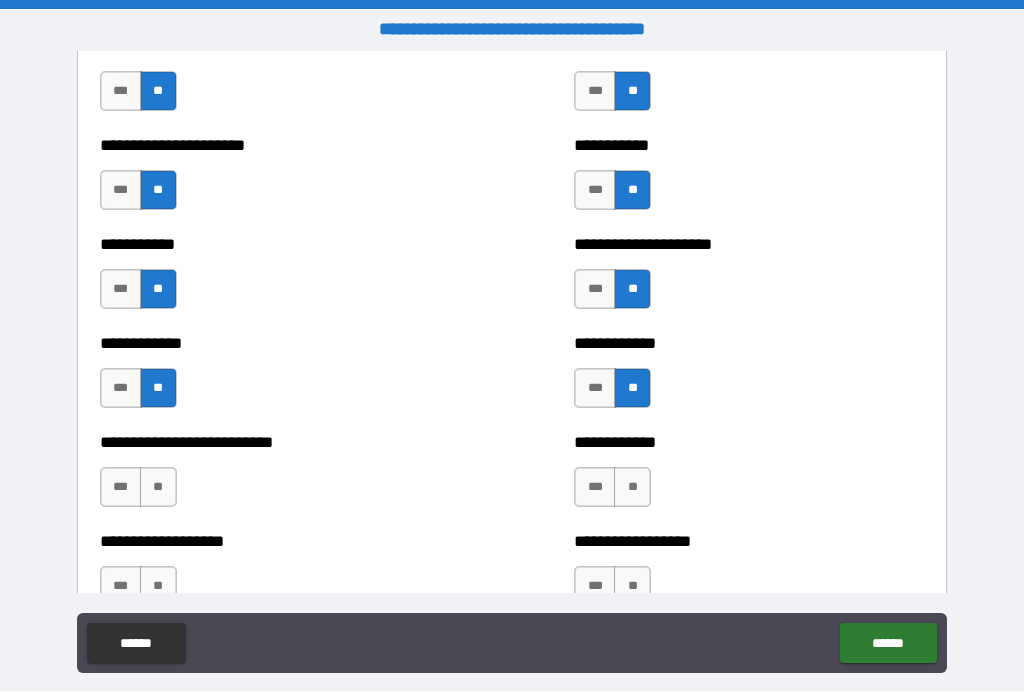 click on "**" at bounding box center (632, 488) 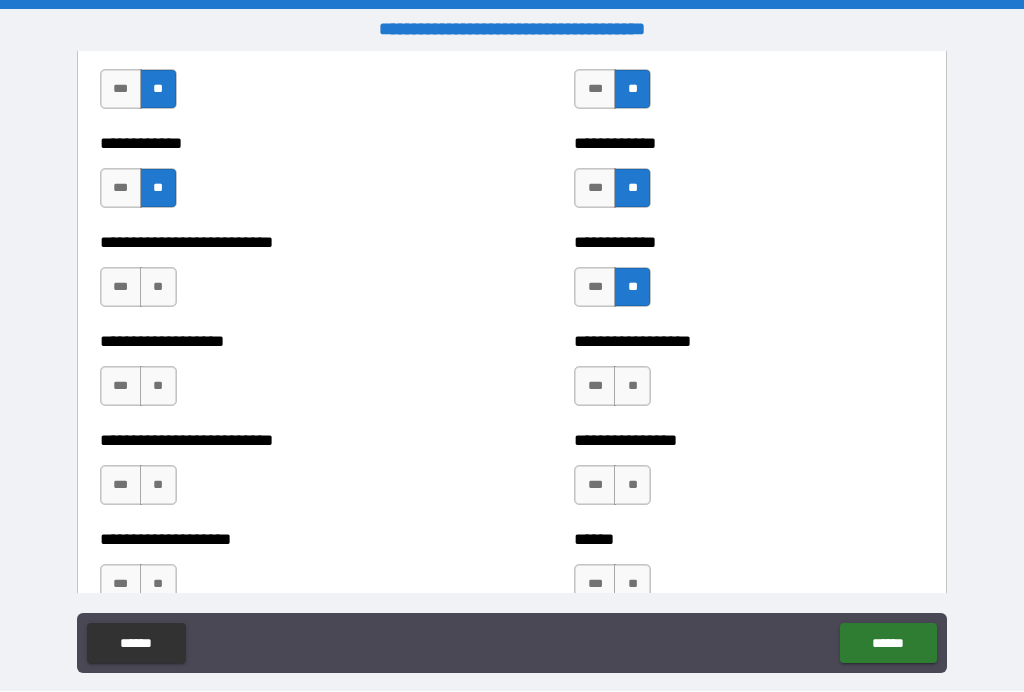 scroll, scrollTop: 5508, scrollLeft: 0, axis: vertical 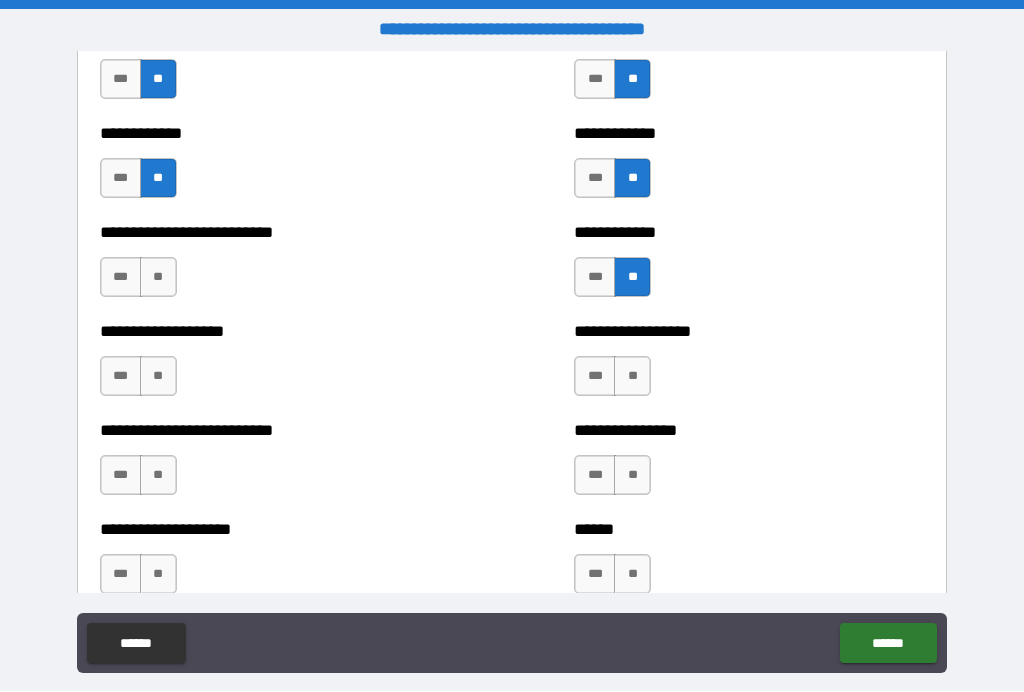 click on "**" at bounding box center [632, 377] 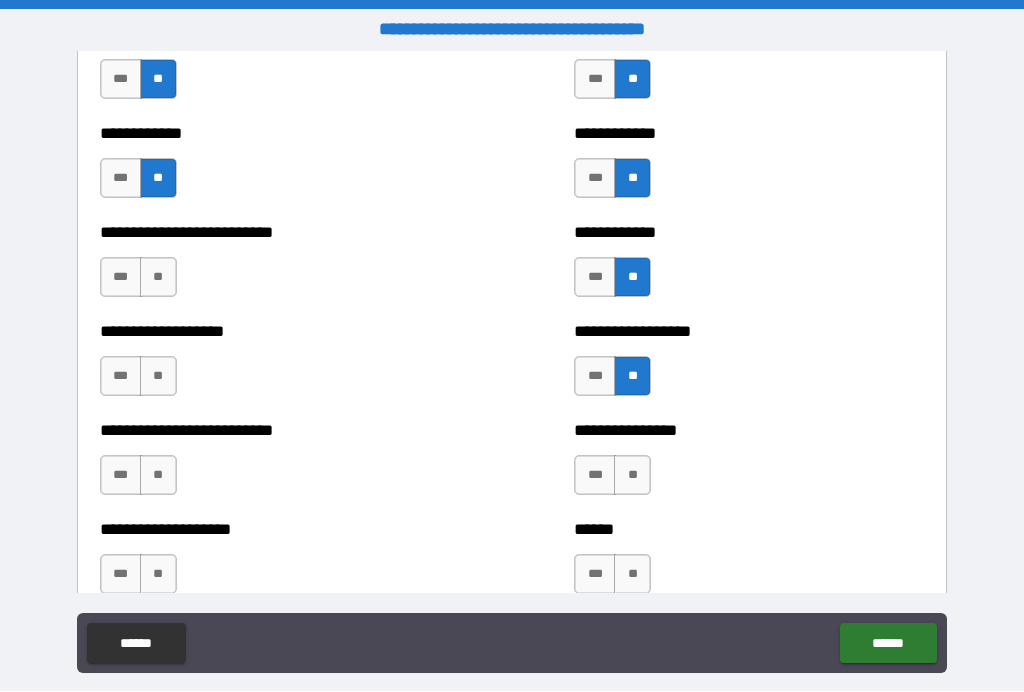 click on "**" at bounding box center (632, 476) 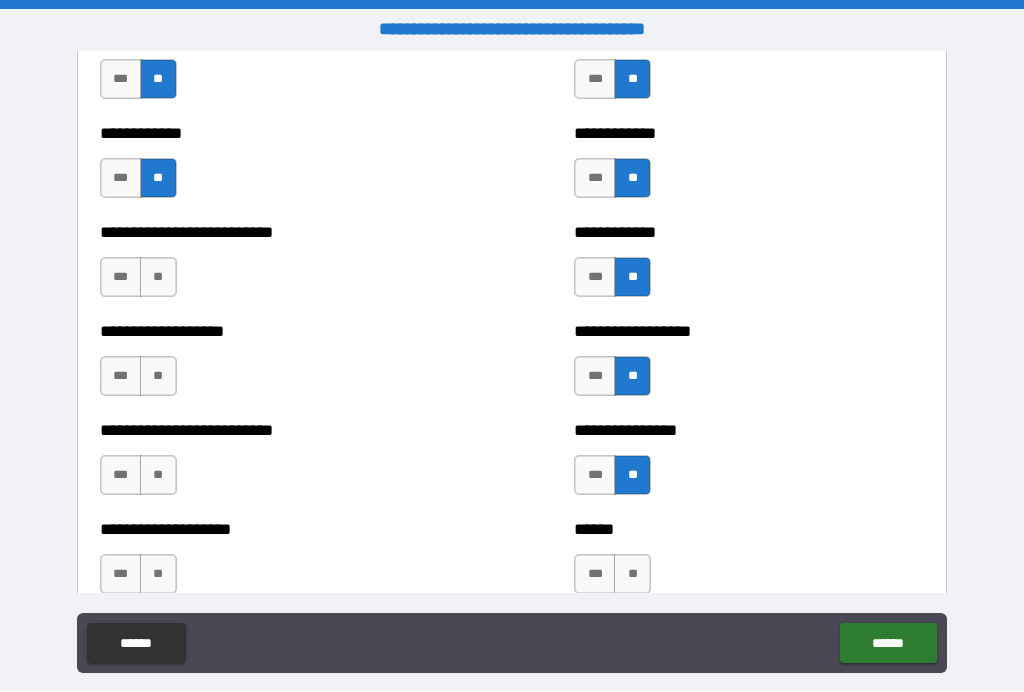 click on "**" at bounding box center [158, 278] 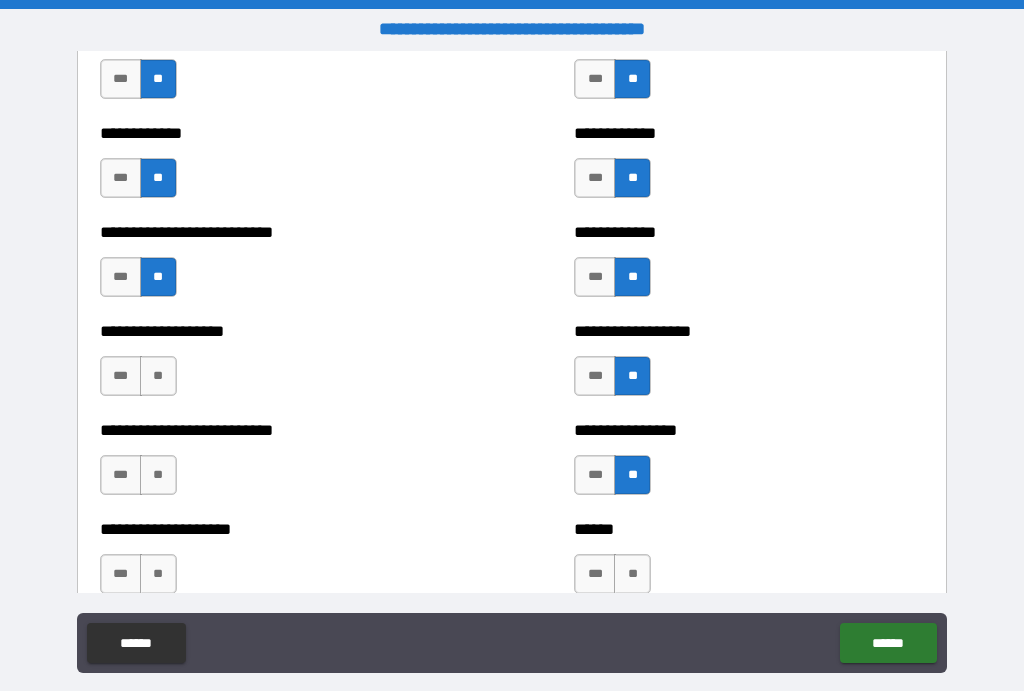 click on "**" at bounding box center [158, 377] 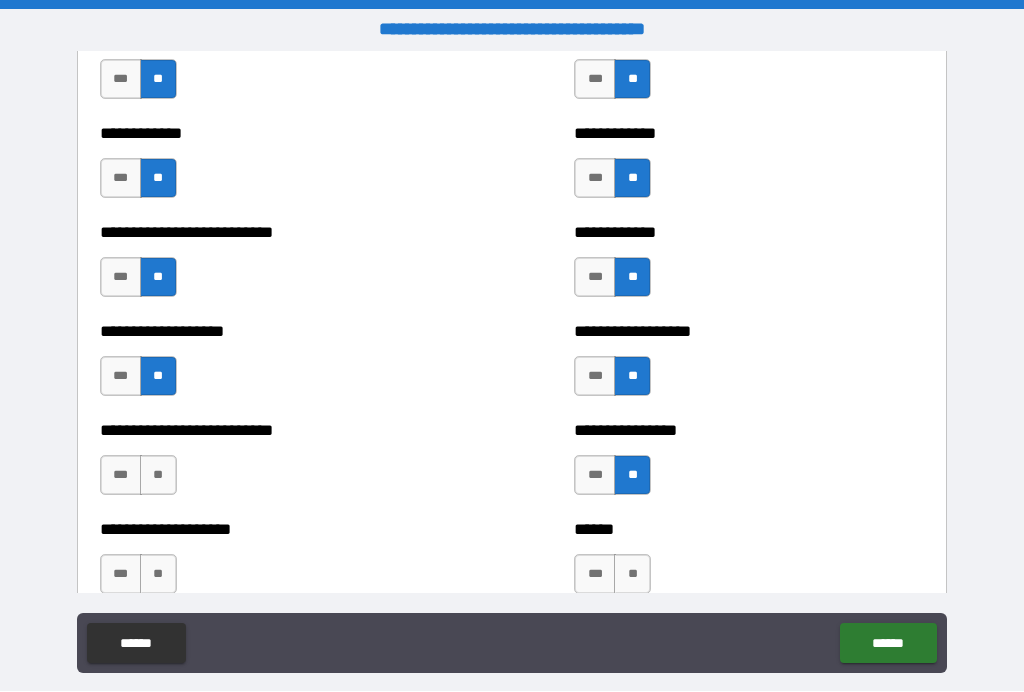 click on "**********" at bounding box center [275, 466] 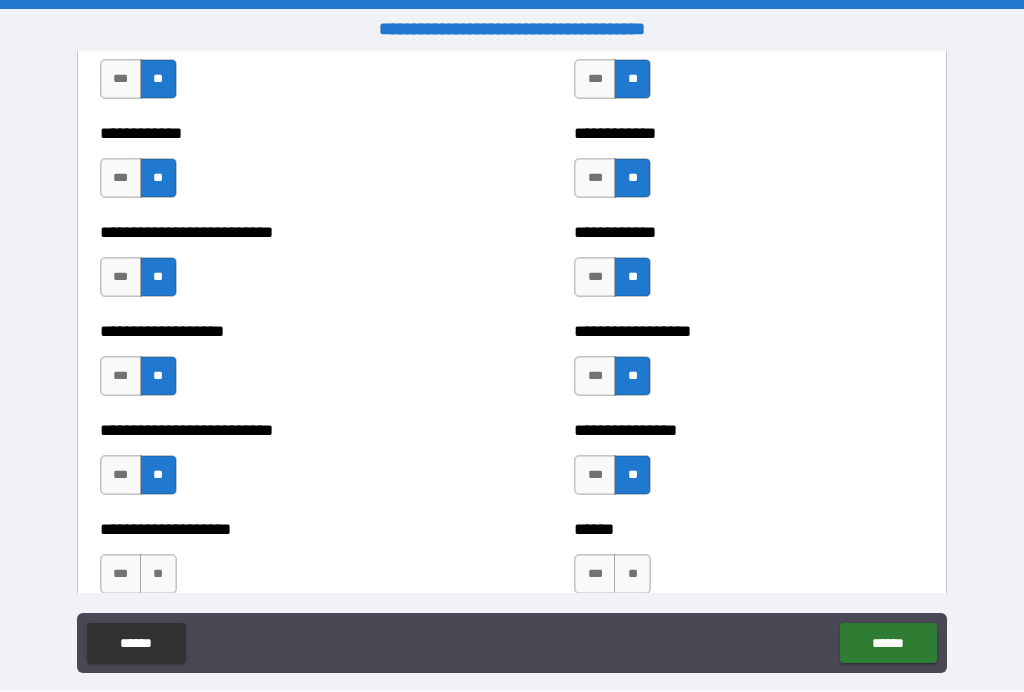 click on "**" at bounding box center (158, 575) 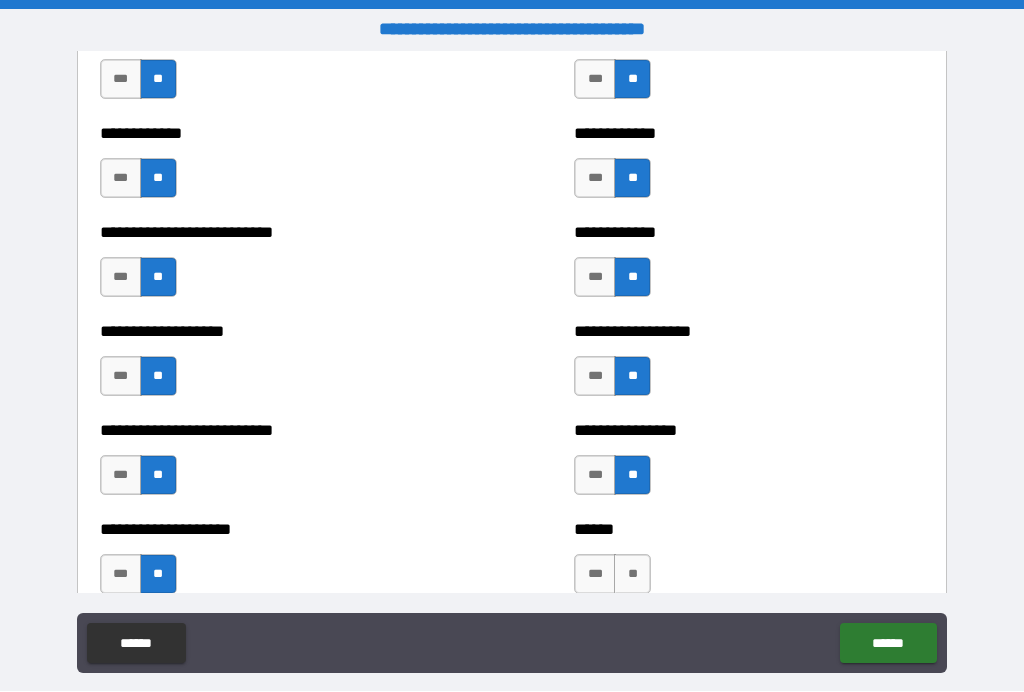 click on "**" at bounding box center [632, 575] 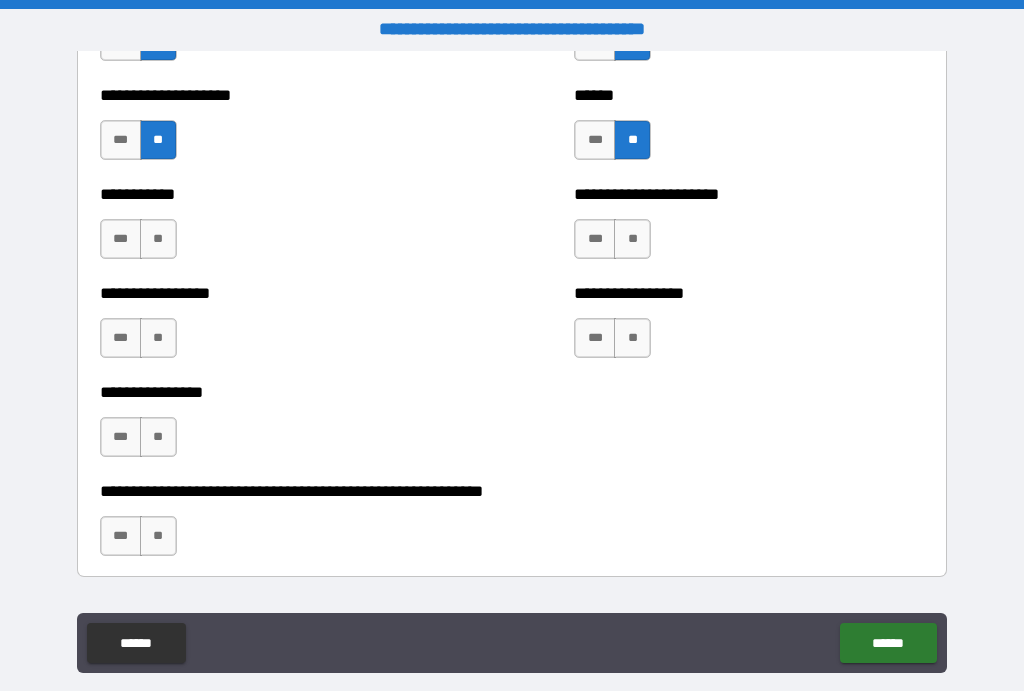 scroll, scrollTop: 5944, scrollLeft: 0, axis: vertical 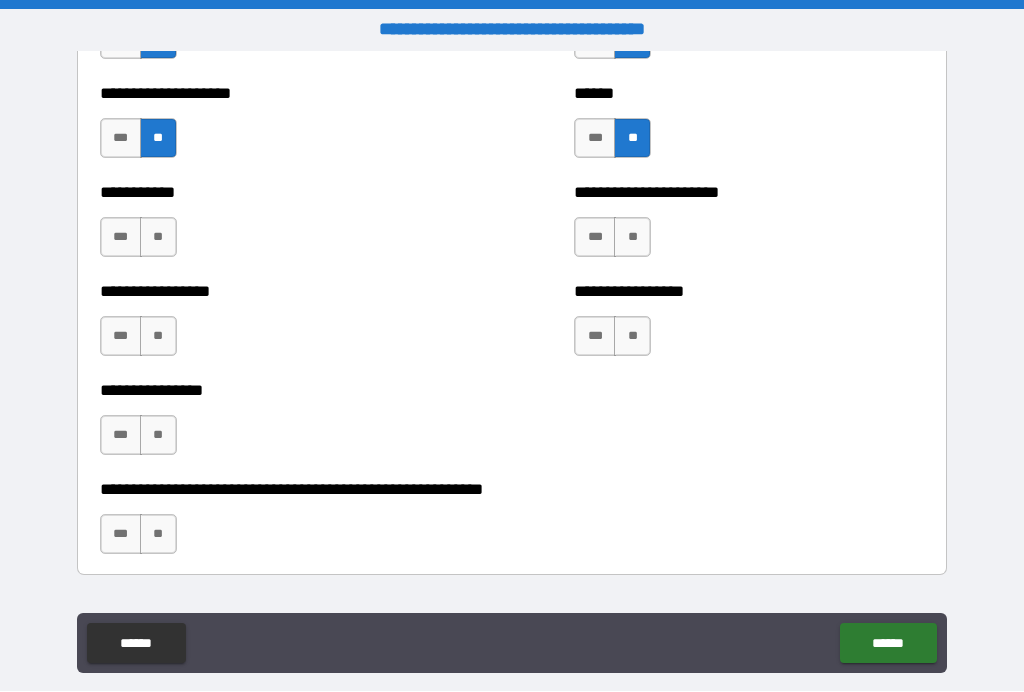 click on "**" at bounding box center (158, 238) 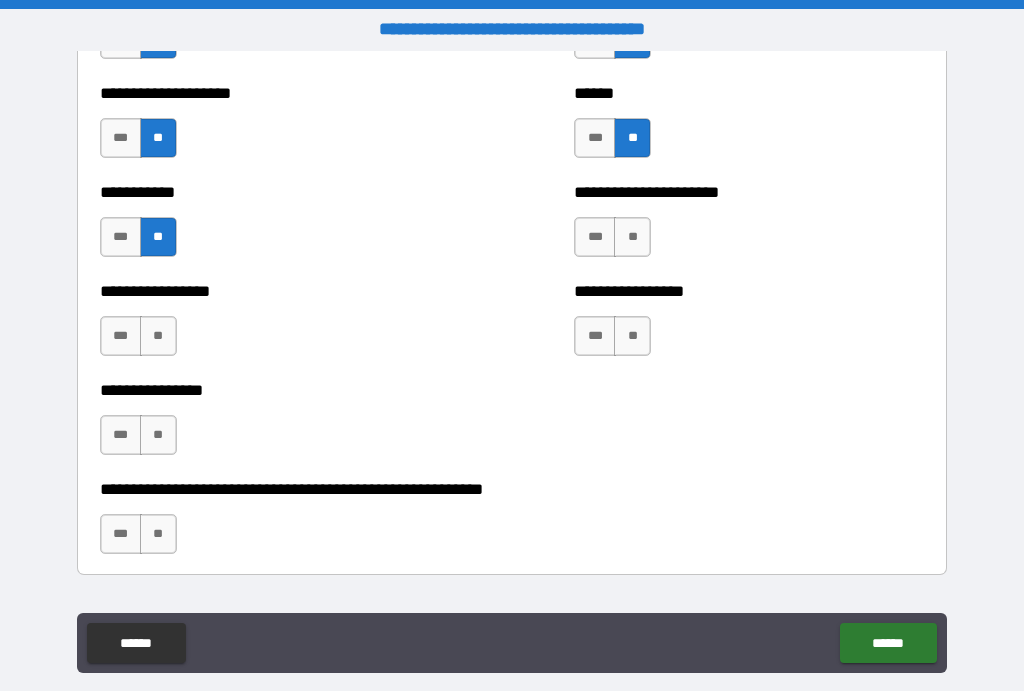 click on "**" at bounding box center (158, 337) 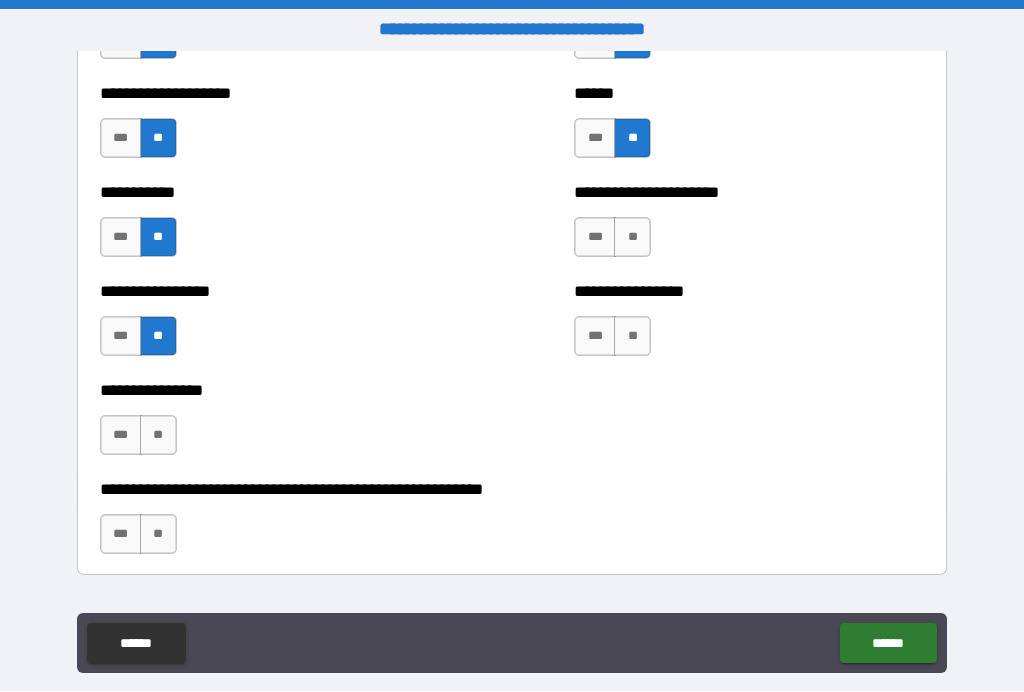 click on "**" at bounding box center (158, 436) 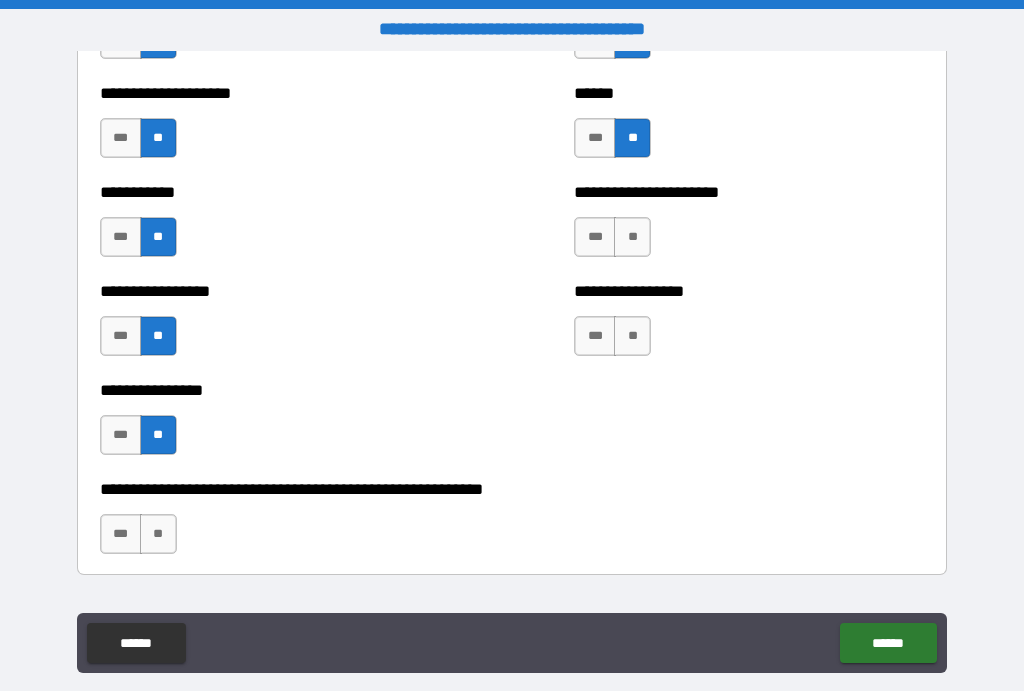 click on "**" at bounding box center [158, 535] 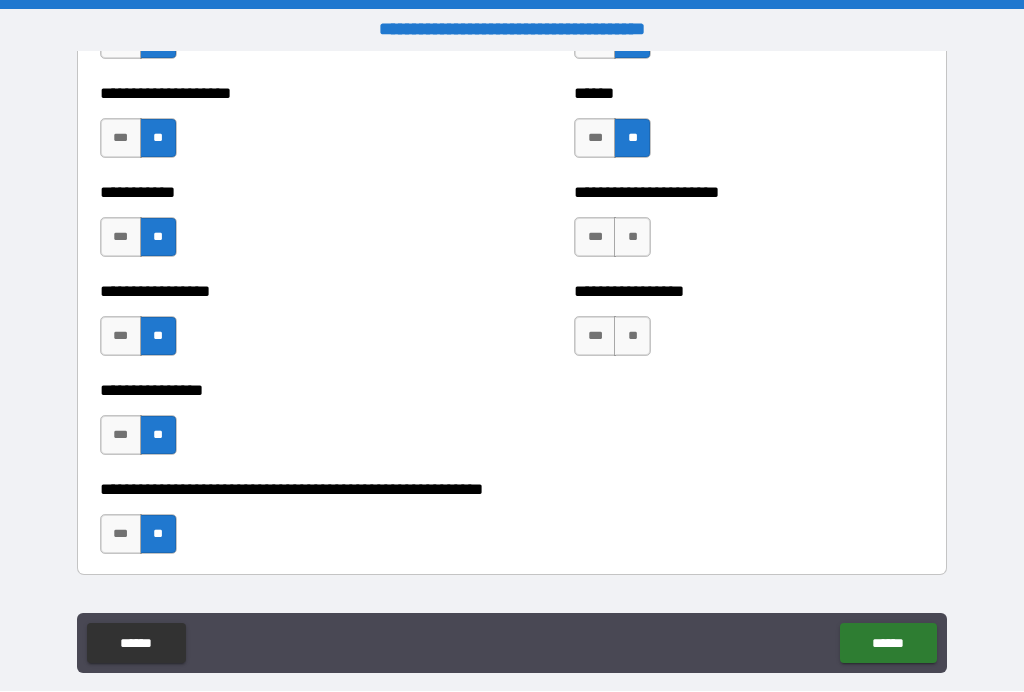 click on "**" at bounding box center [632, 238] 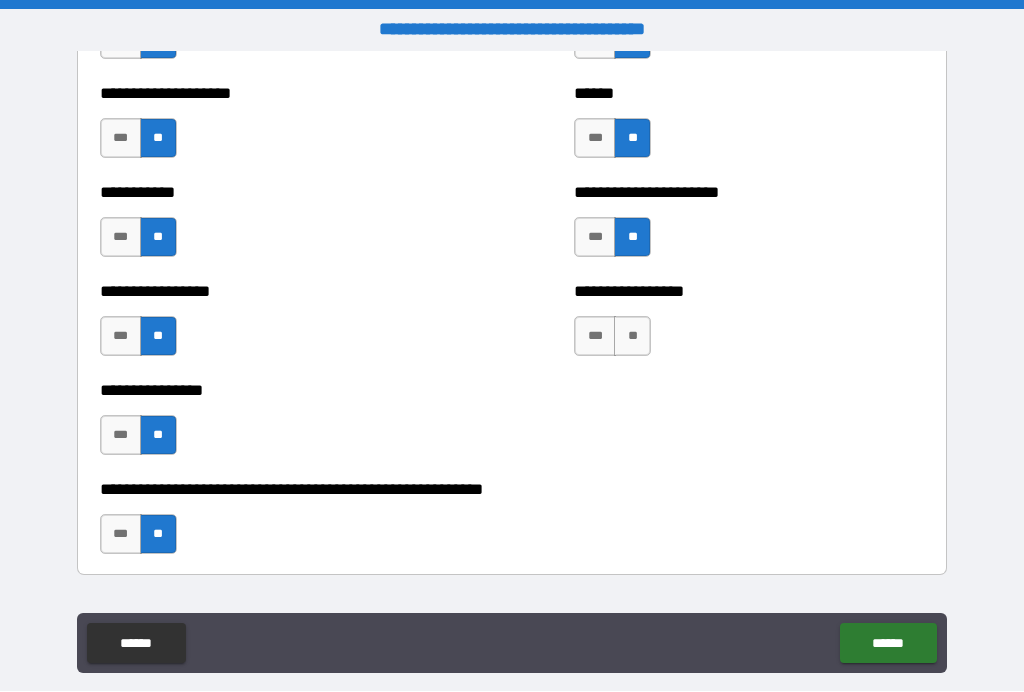 click on "**" at bounding box center [632, 337] 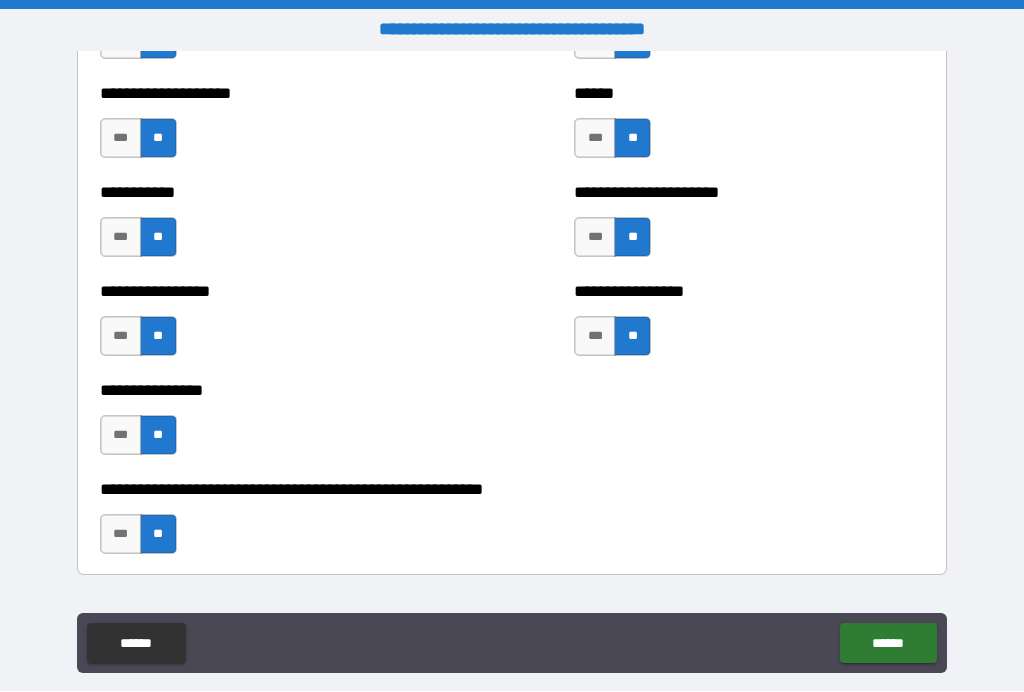 click on "******" at bounding box center [888, 644] 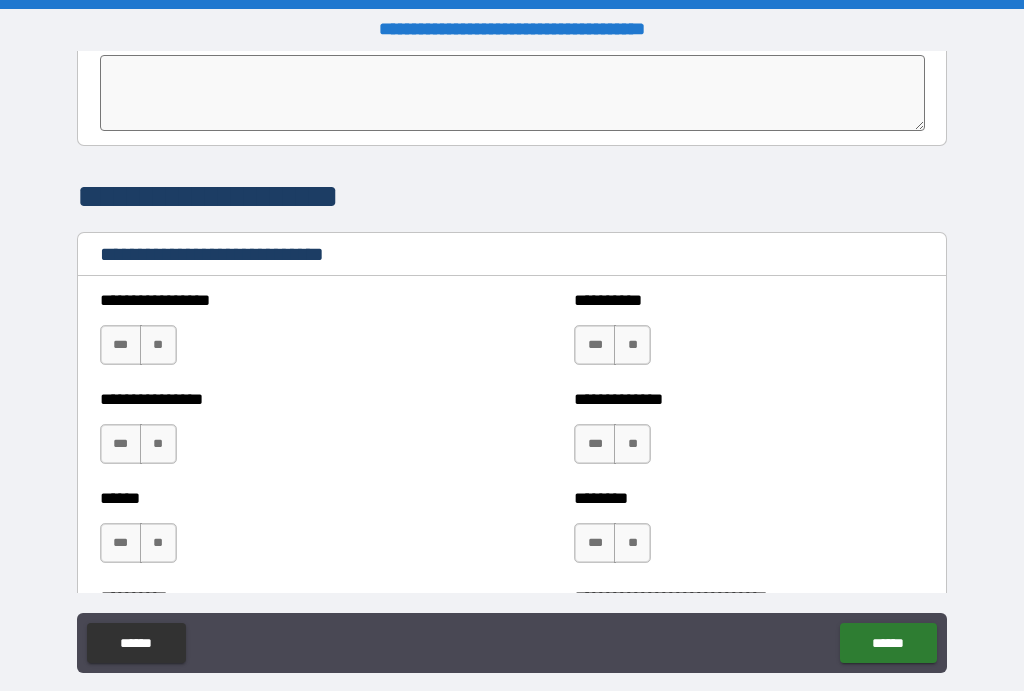 scroll, scrollTop: 6553, scrollLeft: 0, axis: vertical 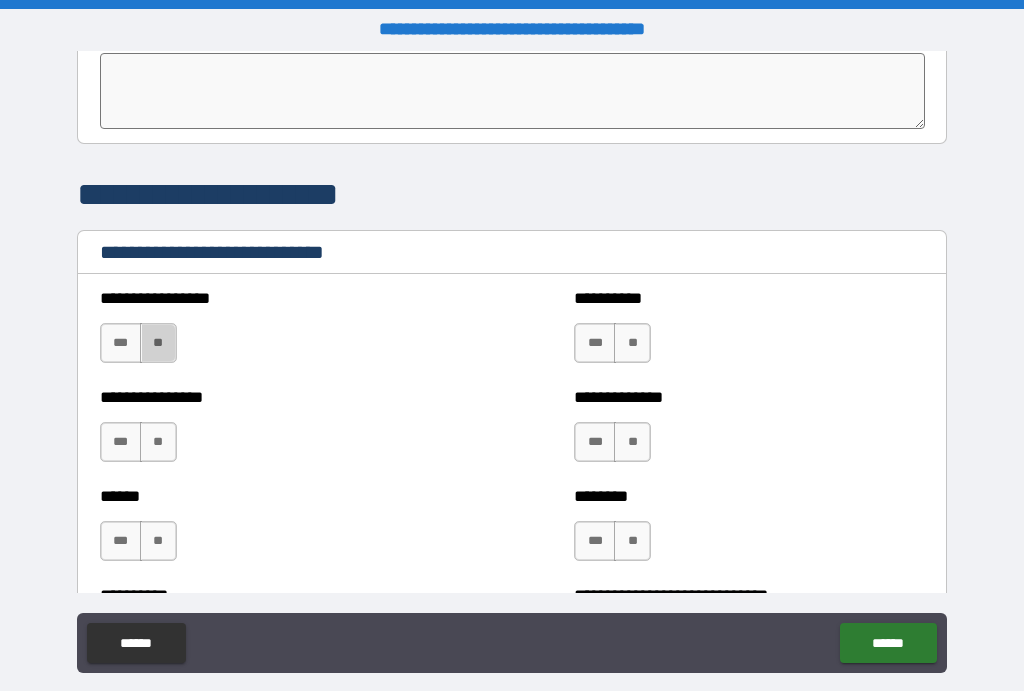 click on "**" at bounding box center (158, 344) 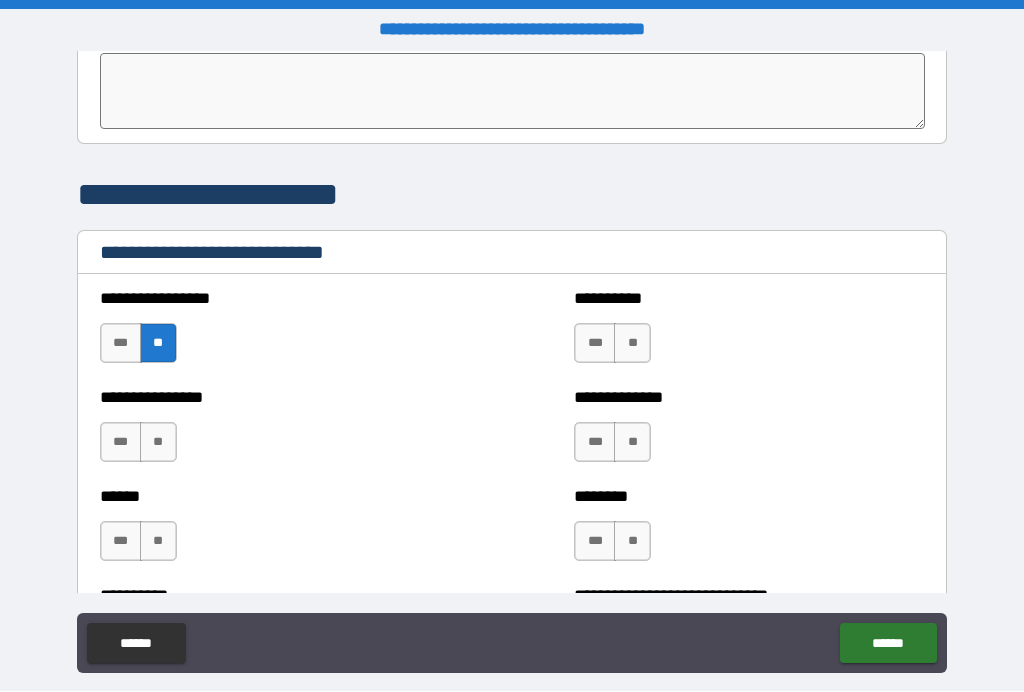 click on "**" at bounding box center (158, 443) 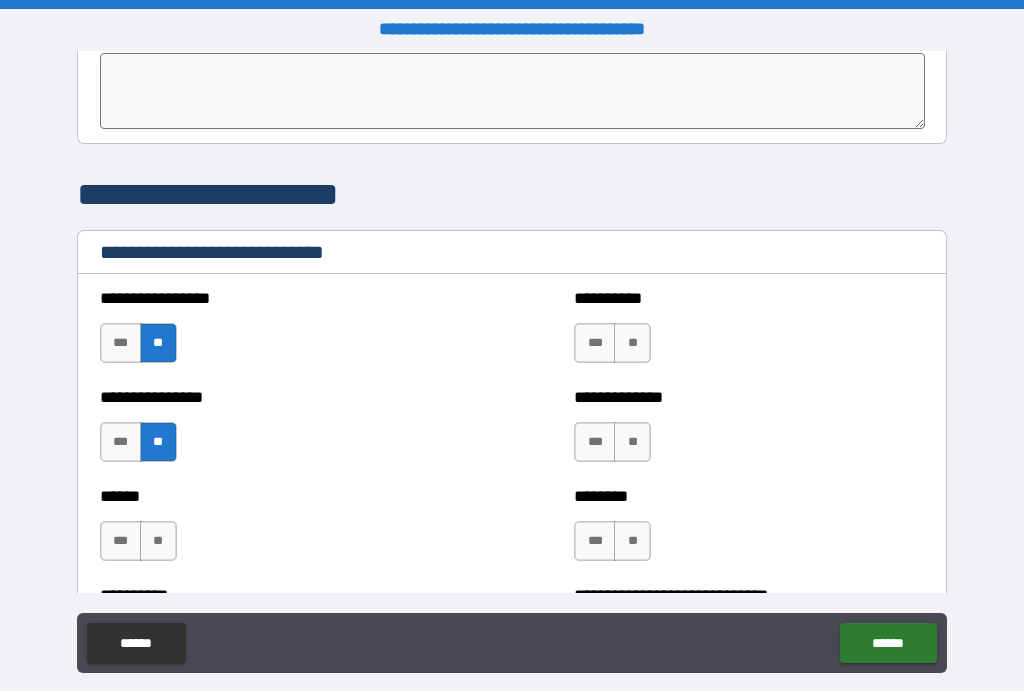 click on "**" at bounding box center (158, 542) 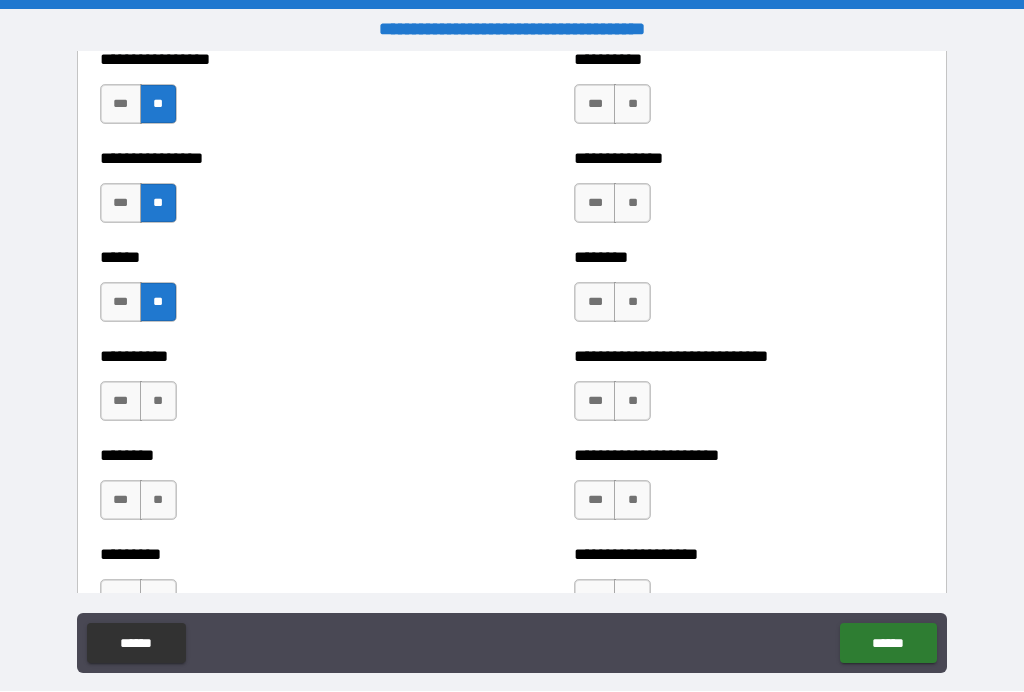 scroll, scrollTop: 6793, scrollLeft: 0, axis: vertical 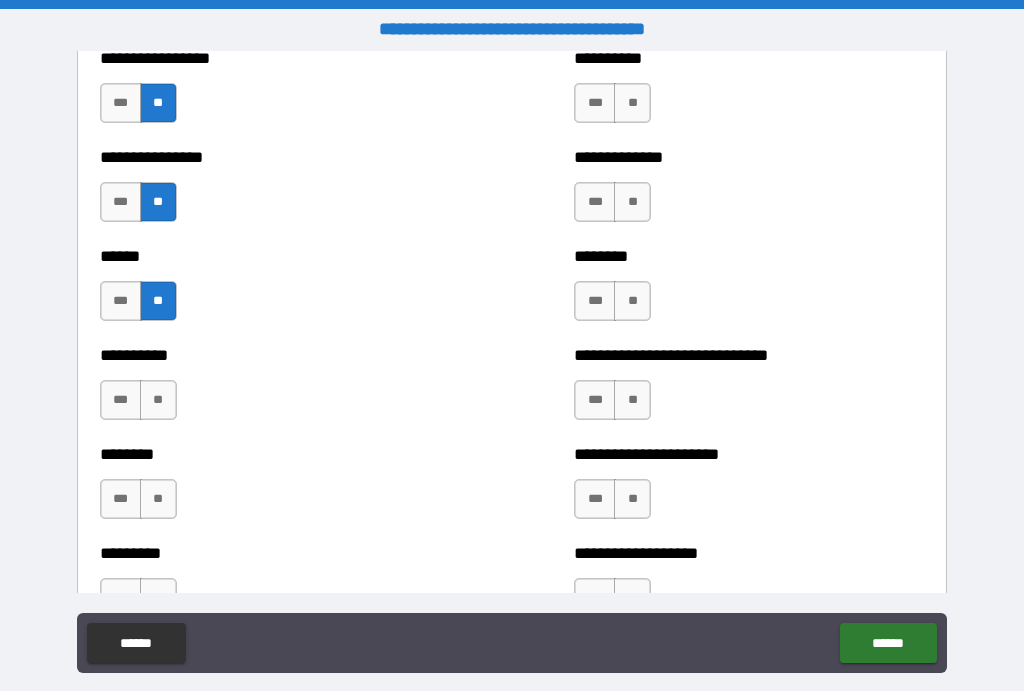 click on "**" at bounding box center (158, 500) 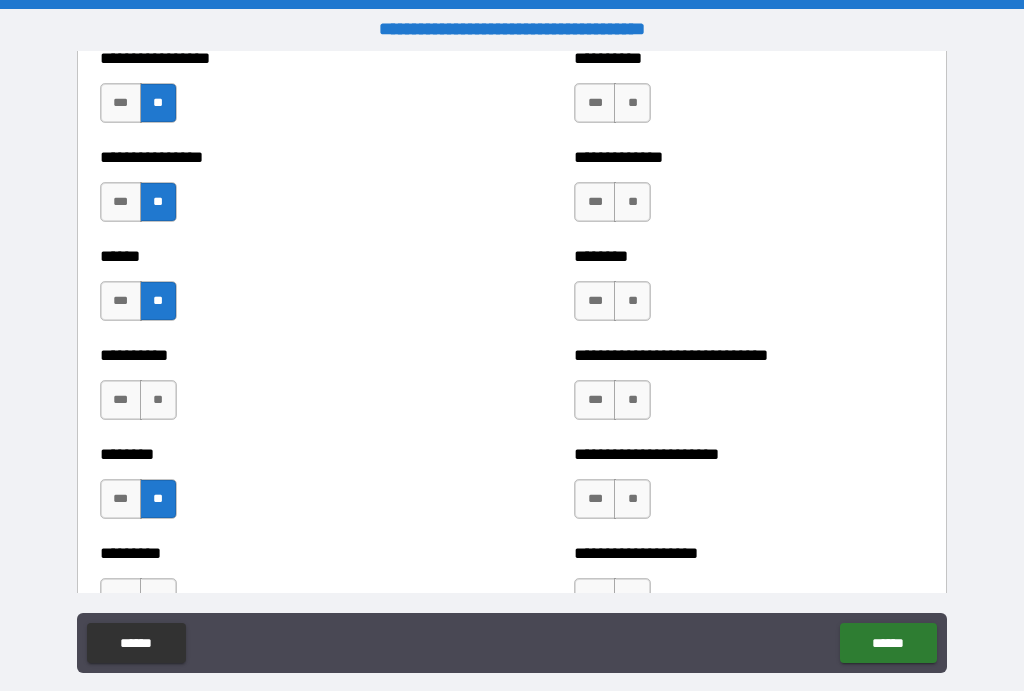 click on "**" at bounding box center (158, 401) 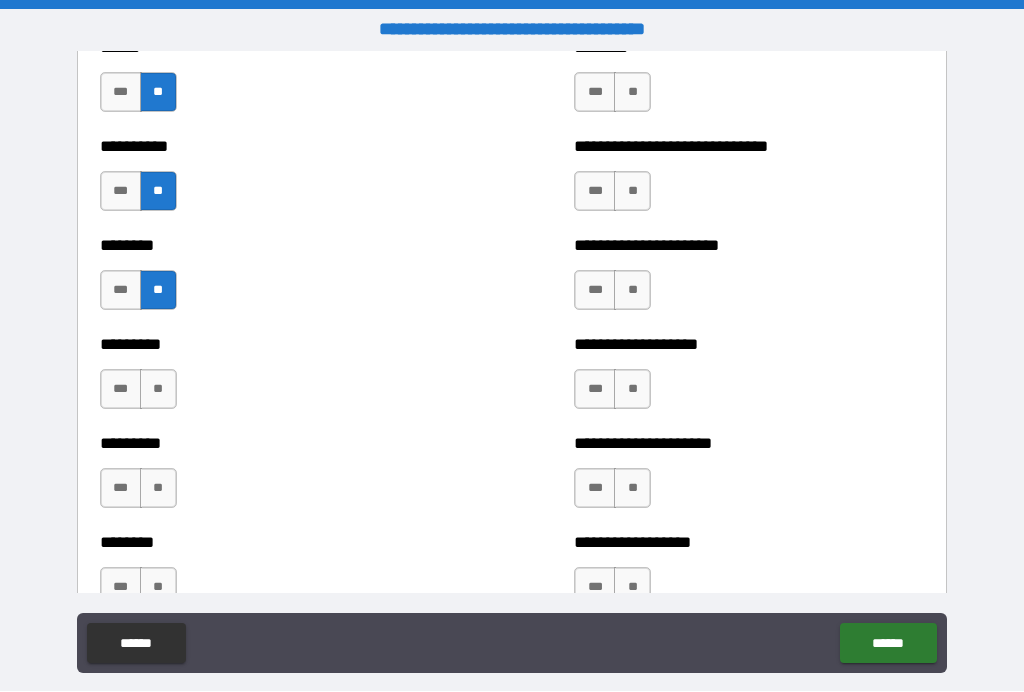 scroll, scrollTop: 7003, scrollLeft: 0, axis: vertical 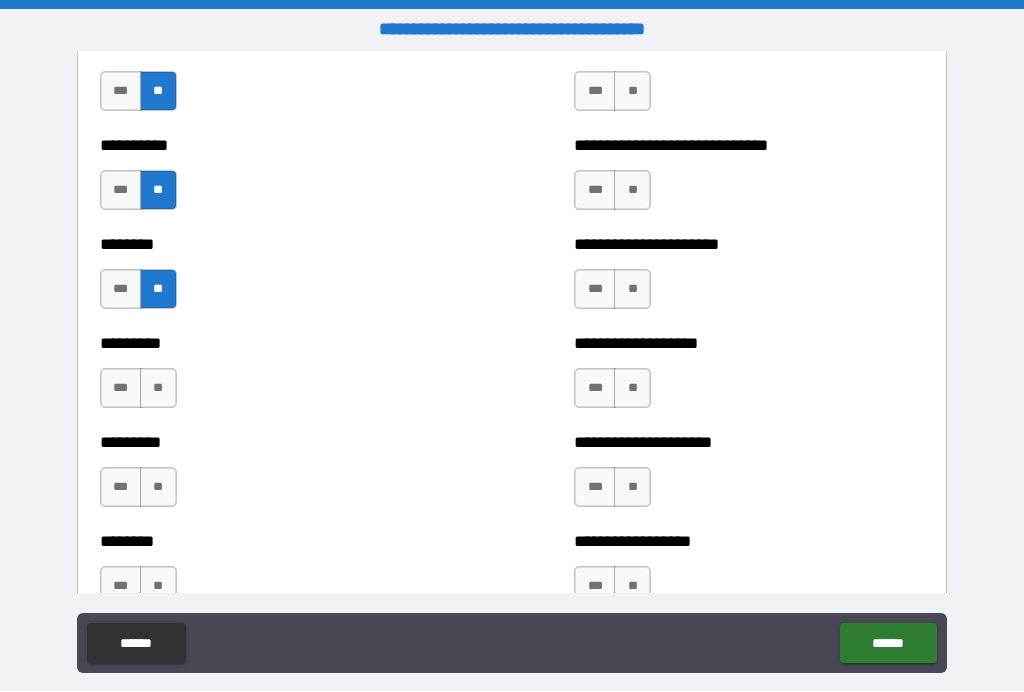 click on "**" at bounding box center (158, 389) 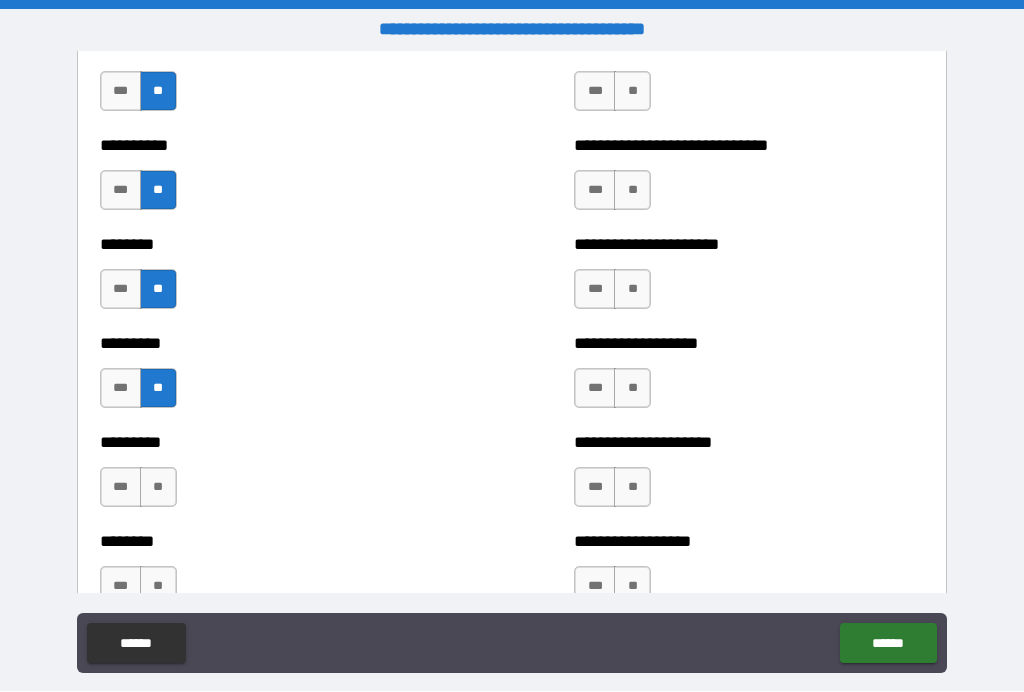 click on "**" at bounding box center (158, 488) 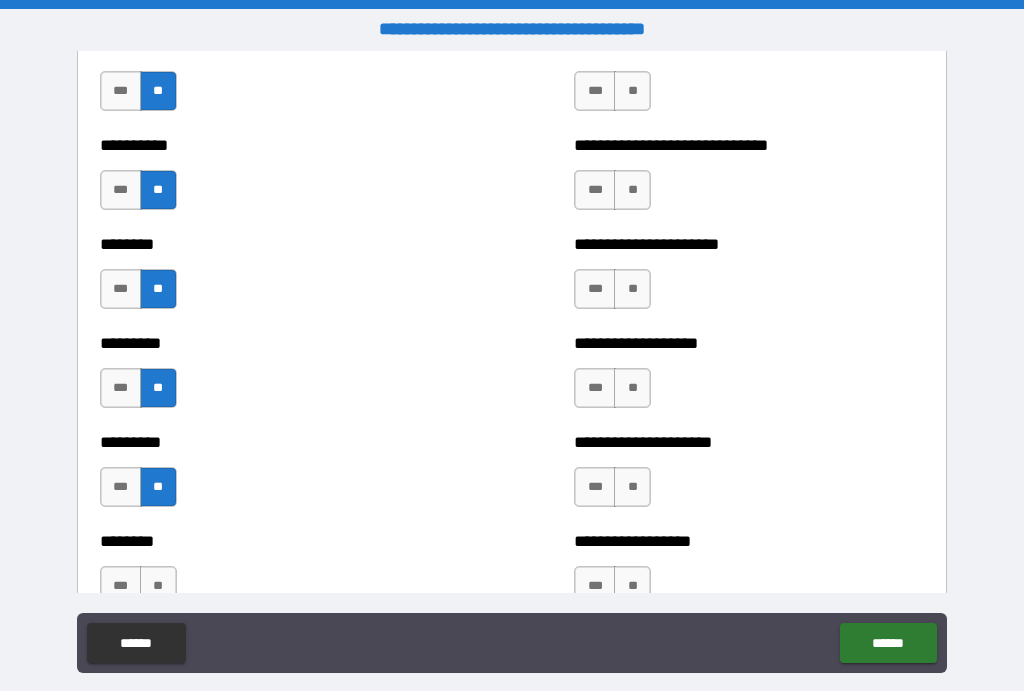click on "******** *** **" at bounding box center [275, 577] 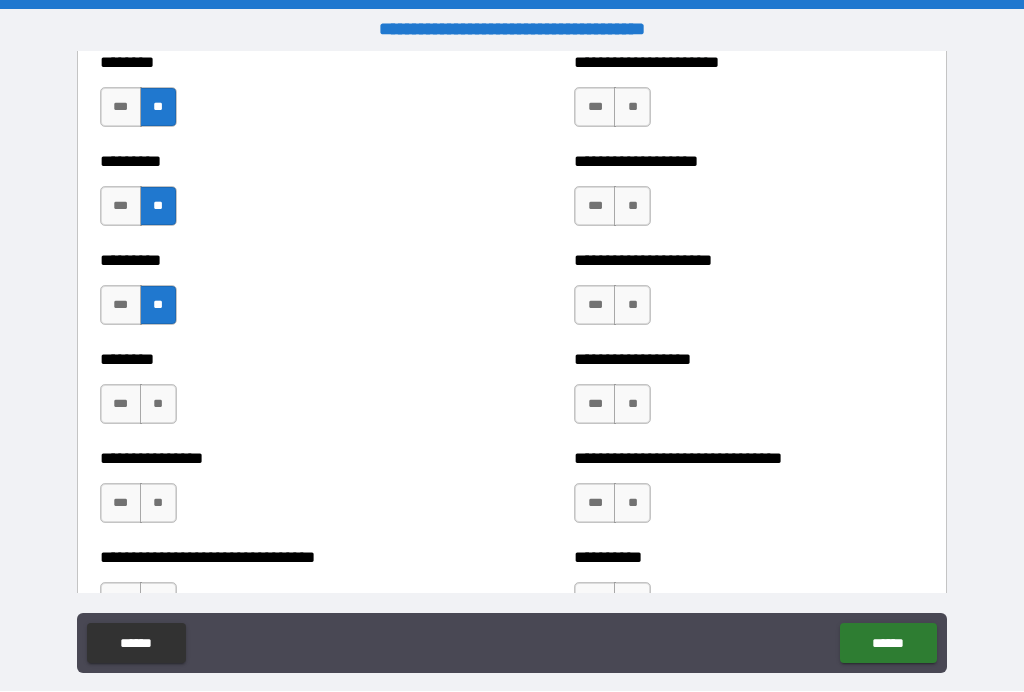 scroll, scrollTop: 7203, scrollLeft: 0, axis: vertical 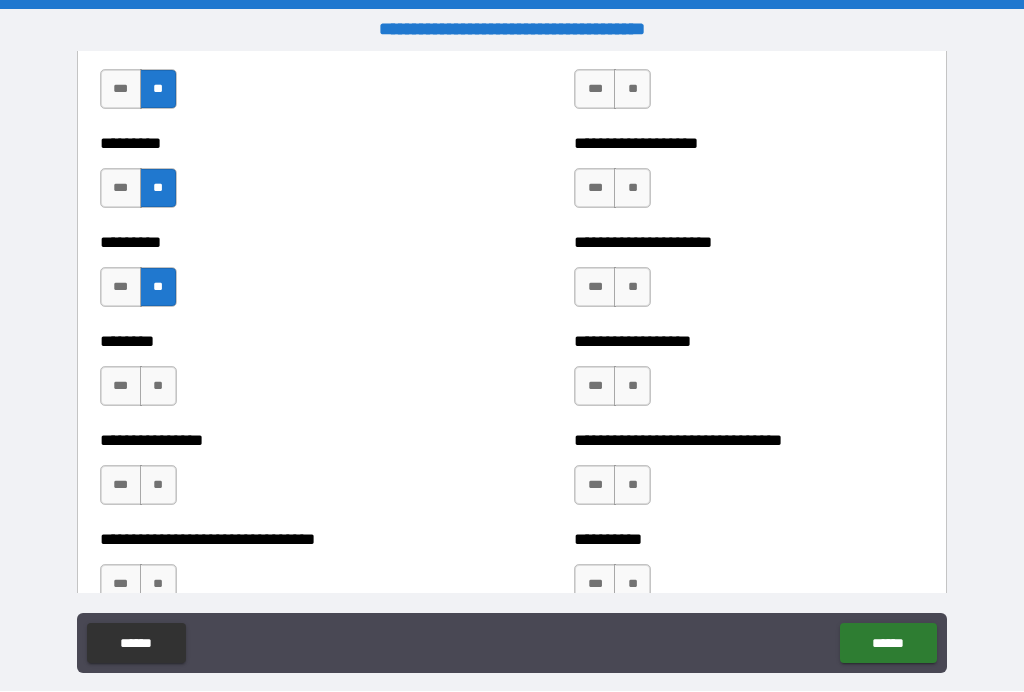 click on "**" at bounding box center [158, 387] 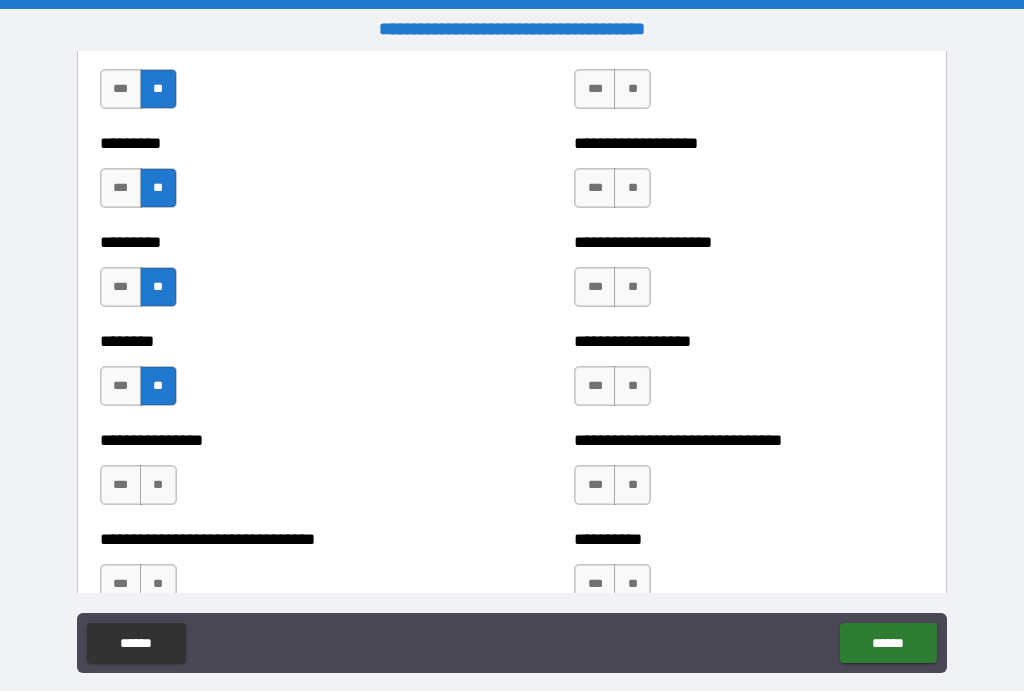 click on "**" at bounding box center [158, 486] 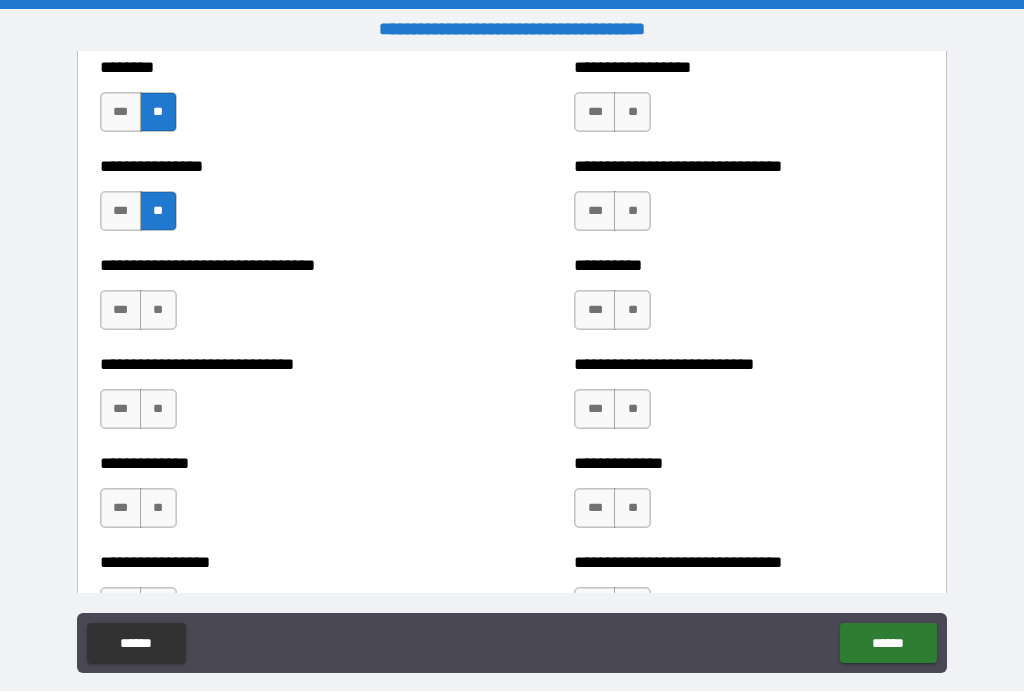 scroll, scrollTop: 7469, scrollLeft: 0, axis: vertical 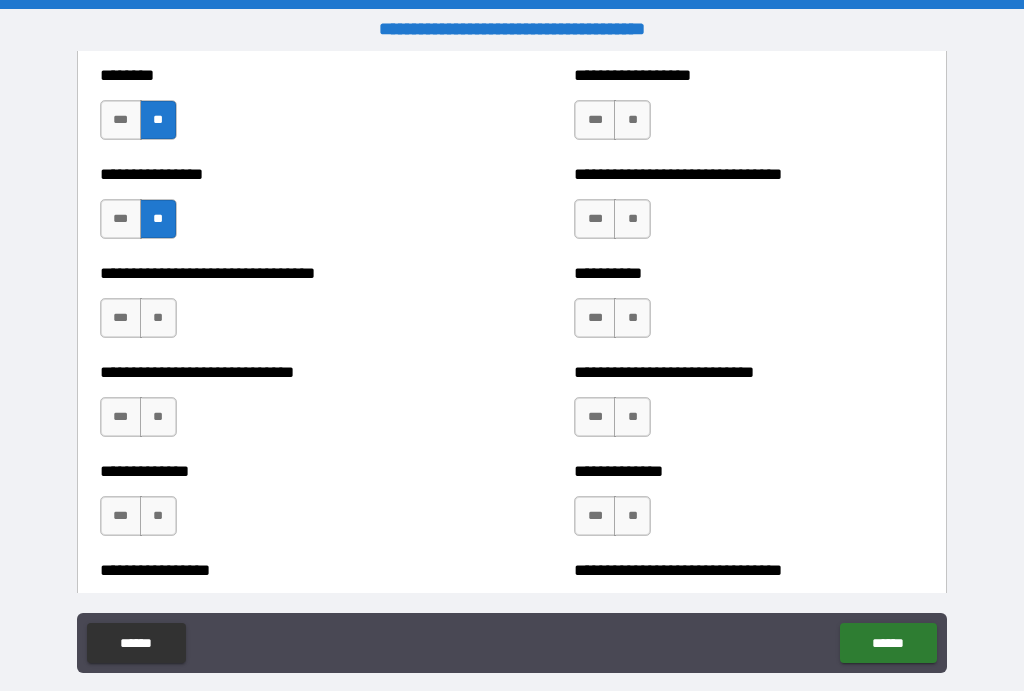 click on "**" at bounding box center (158, 319) 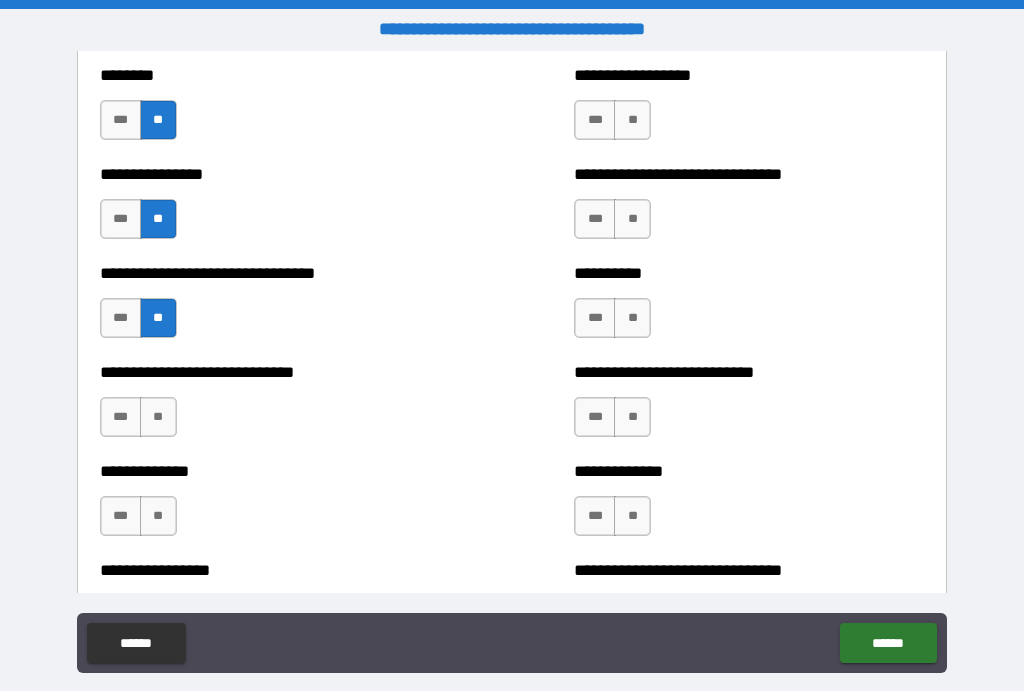 click on "**" at bounding box center (158, 418) 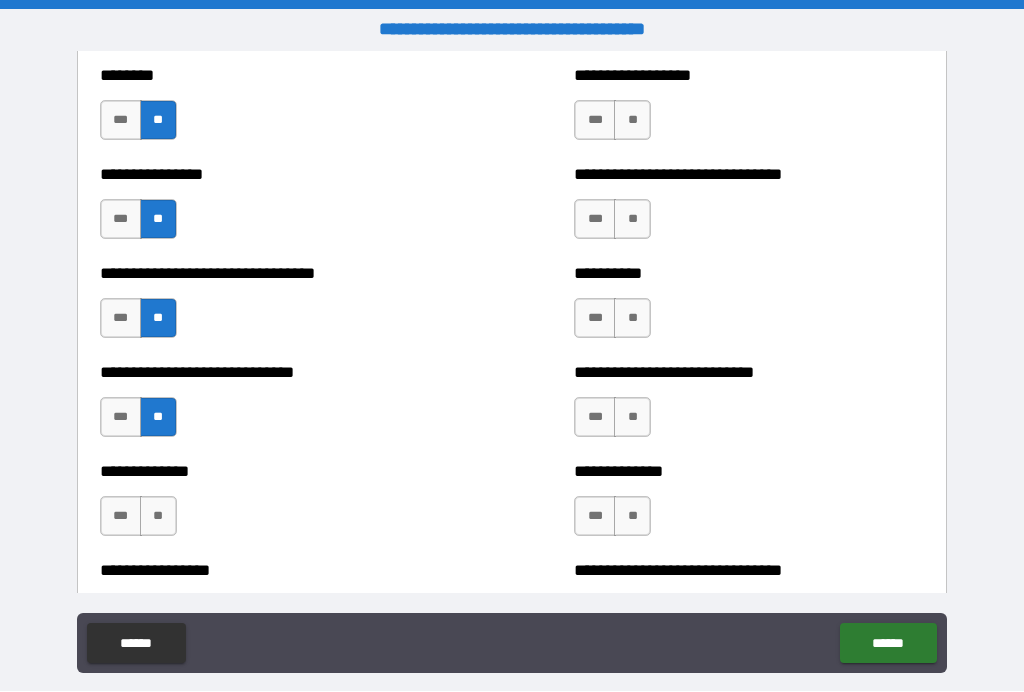 click on "**" at bounding box center [158, 517] 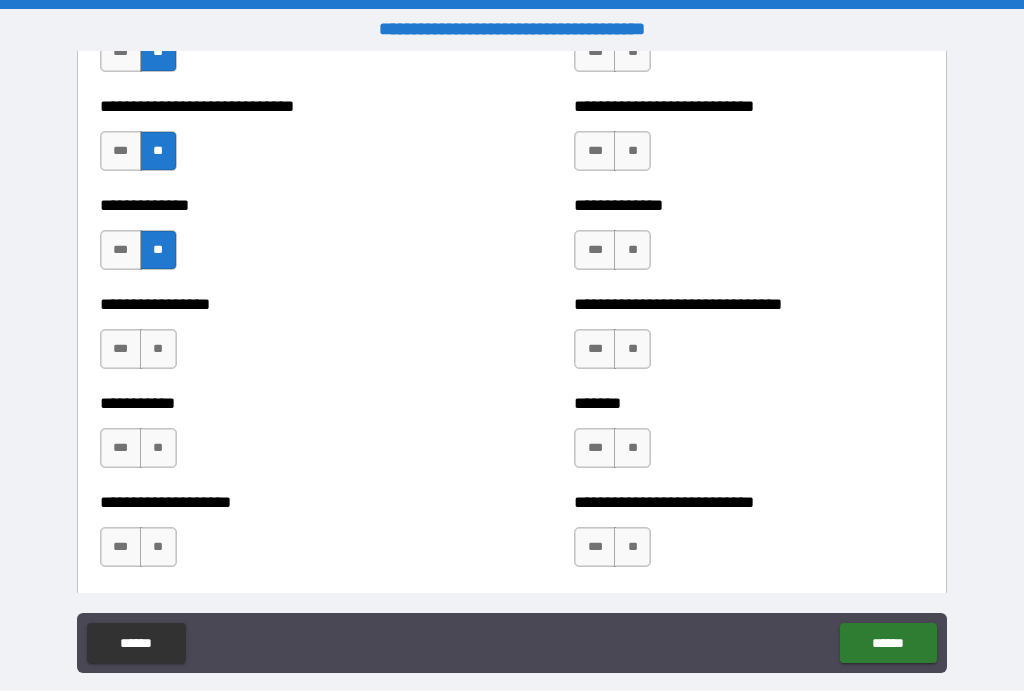 scroll, scrollTop: 7738, scrollLeft: 0, axis: vertical 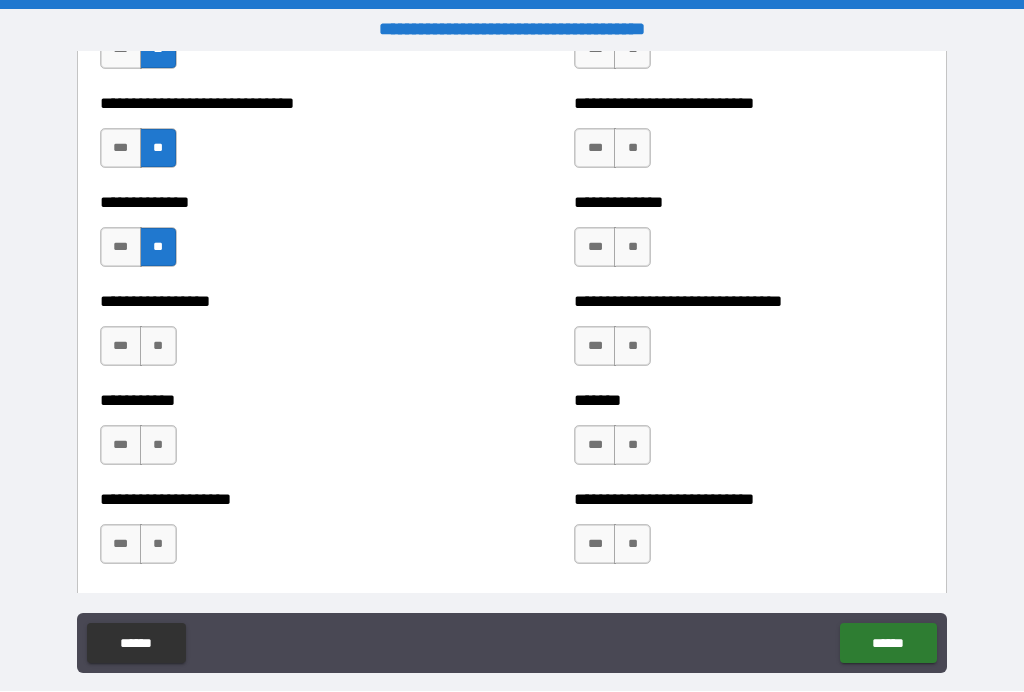 click on "**" at bounding box center [158, 446] 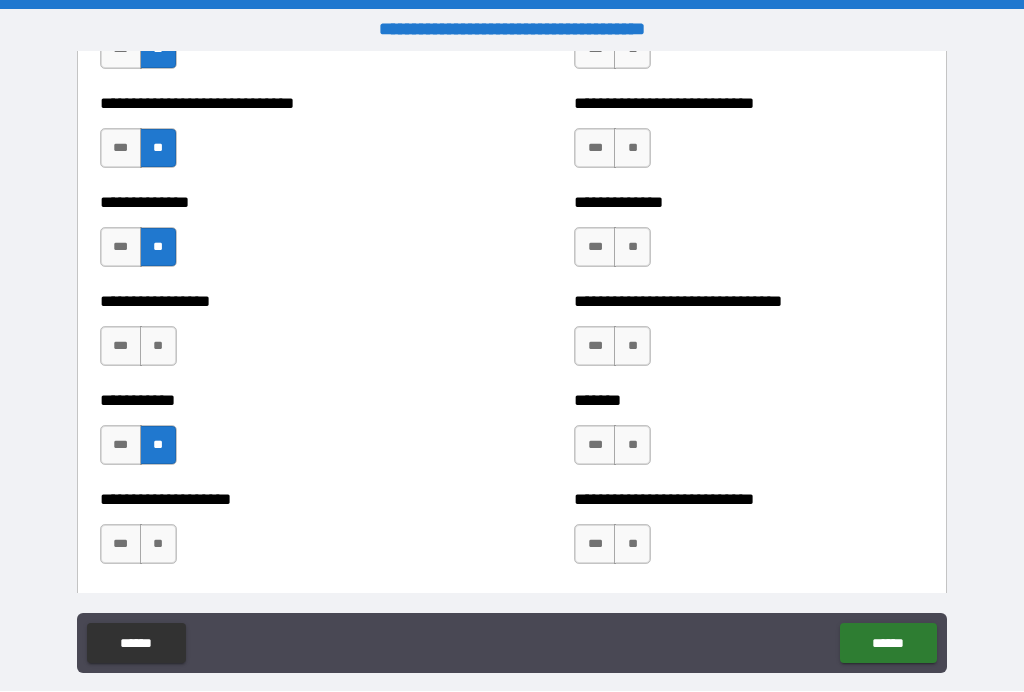 click on "**" at bounding box center (158, 347) 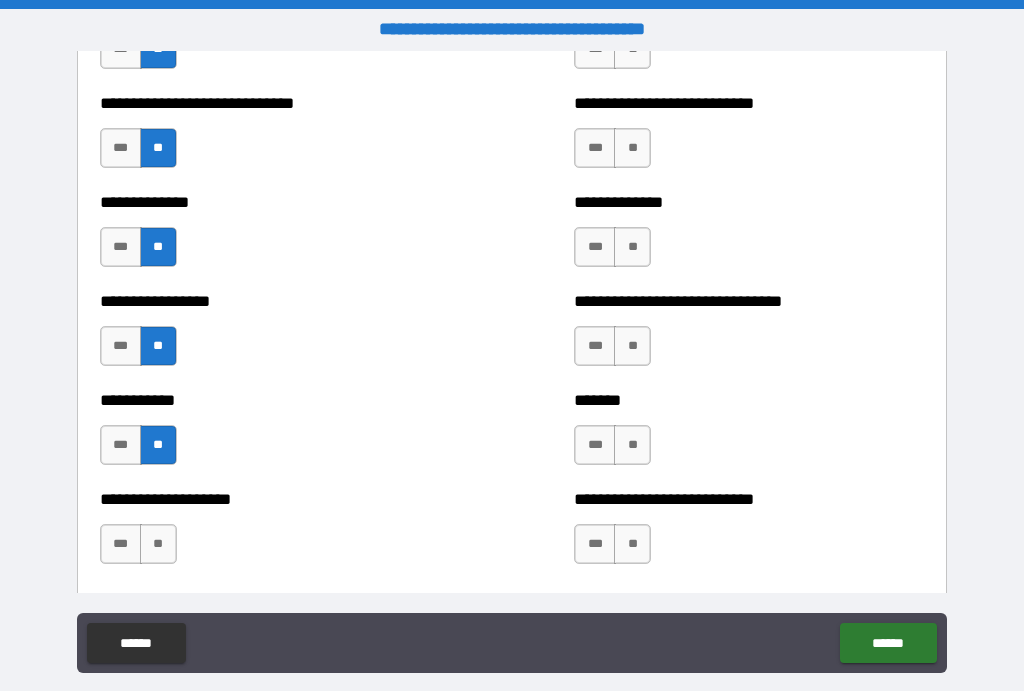 click on "**" at bounding box center [158, 545] 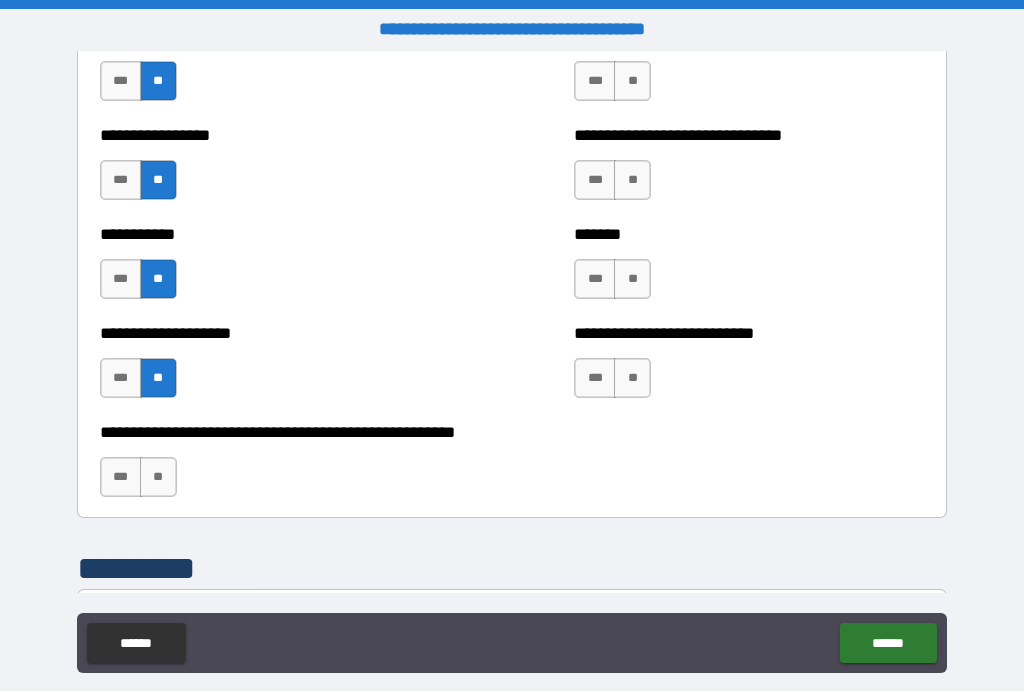 scroll, scrollTop: 7917, scrollLeft: 0, axis: vertical 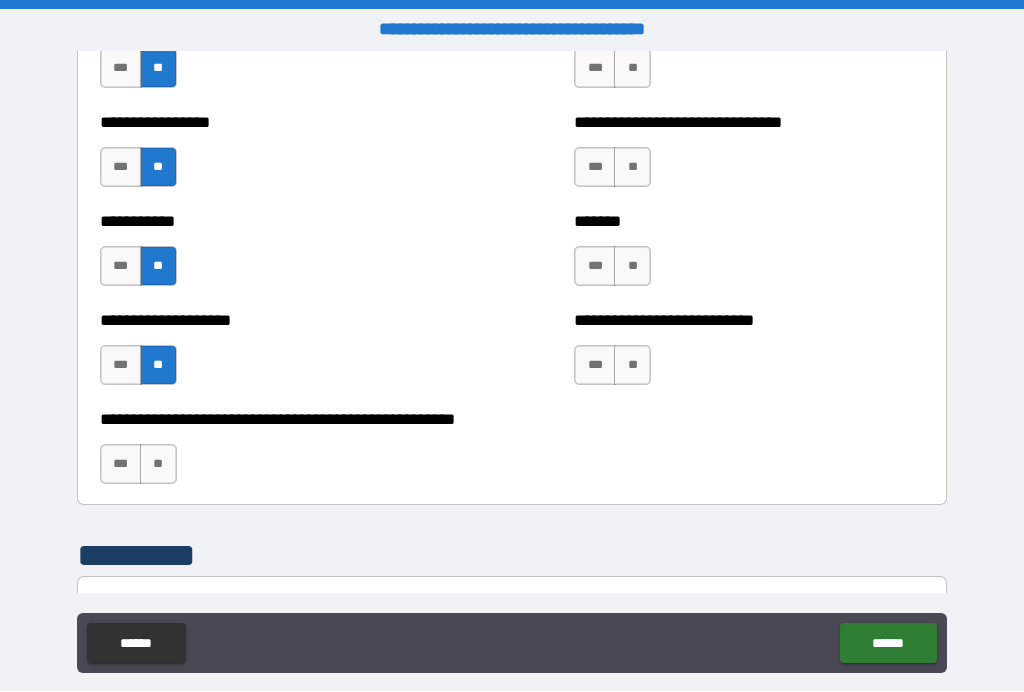 click on "**" at bounding box center (158, 465) 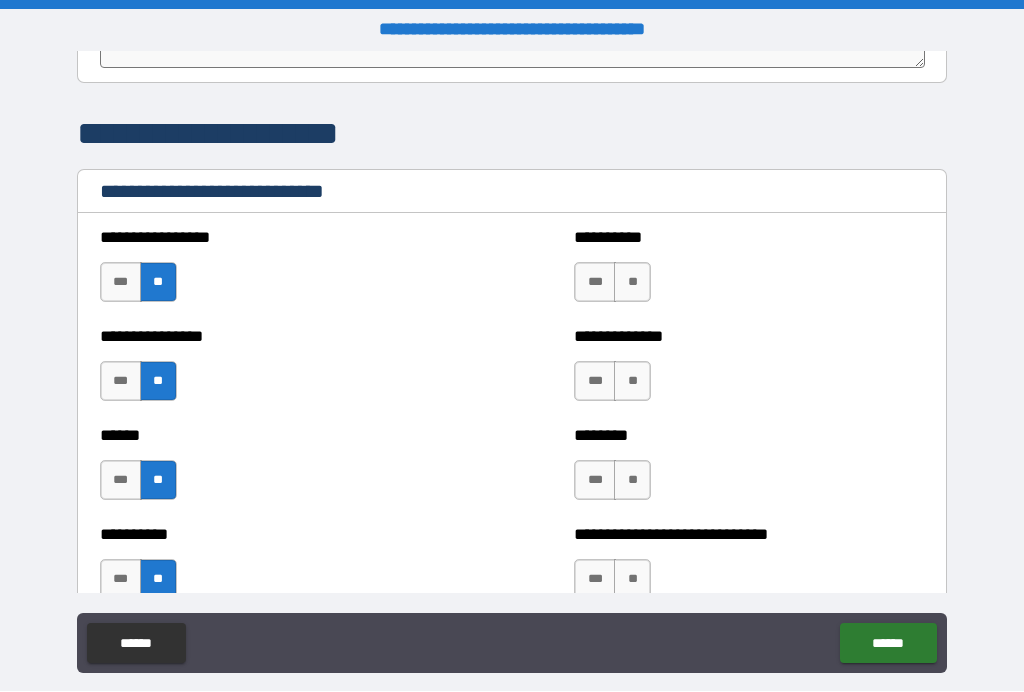 scroll, scrollTop: 6613, scrollLeft: 0, axis: vertical 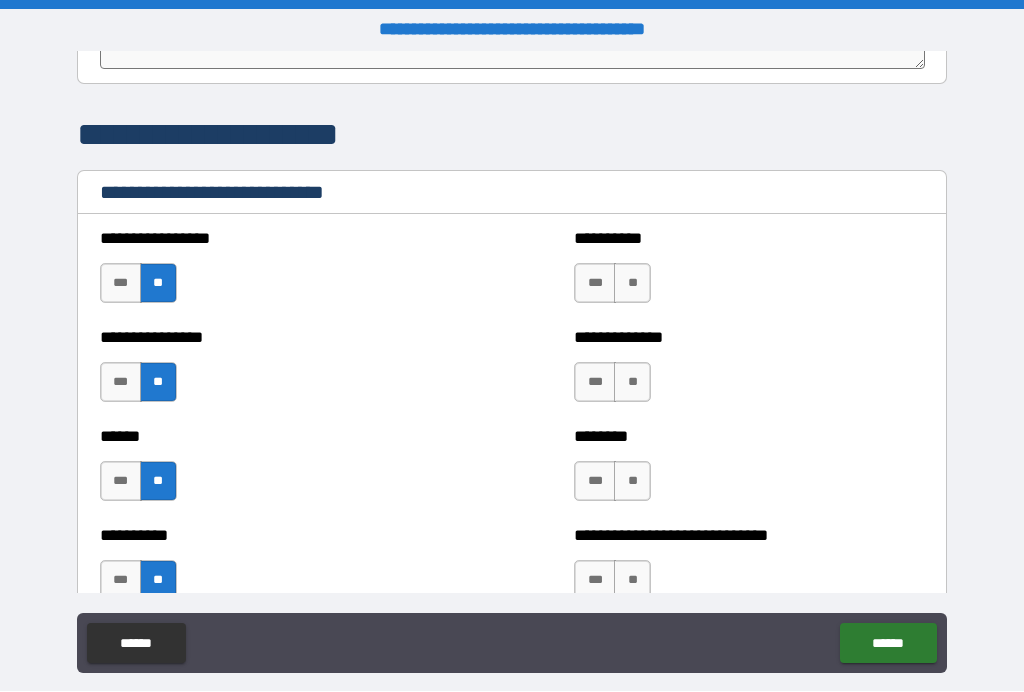 click on "**" at bounding box center [632, 284] 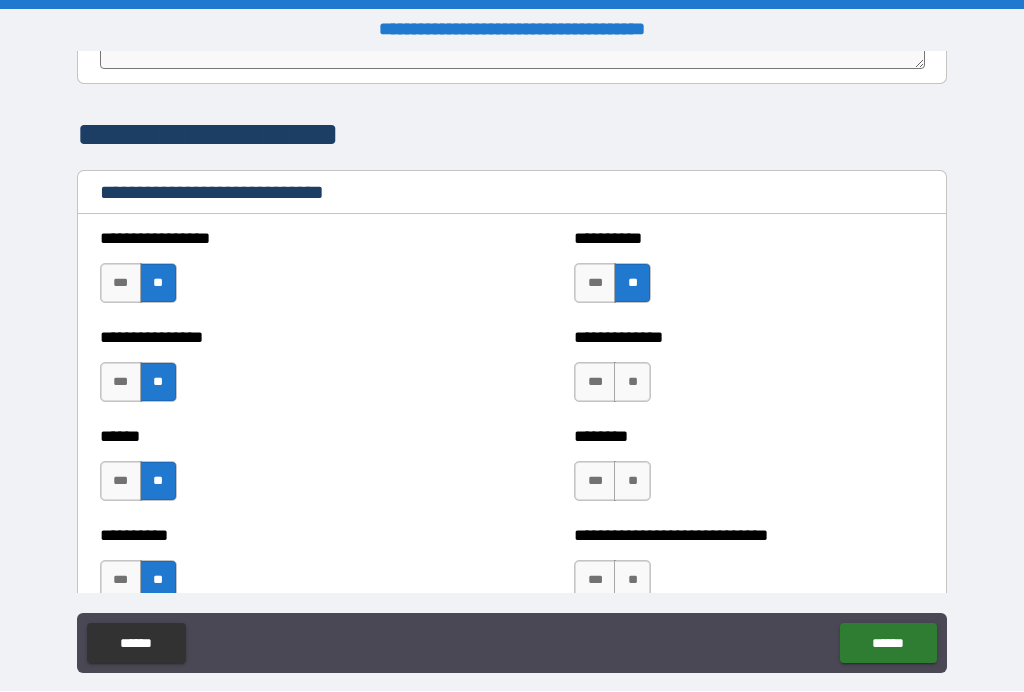 click on "**" at bounding box center (632, 383) 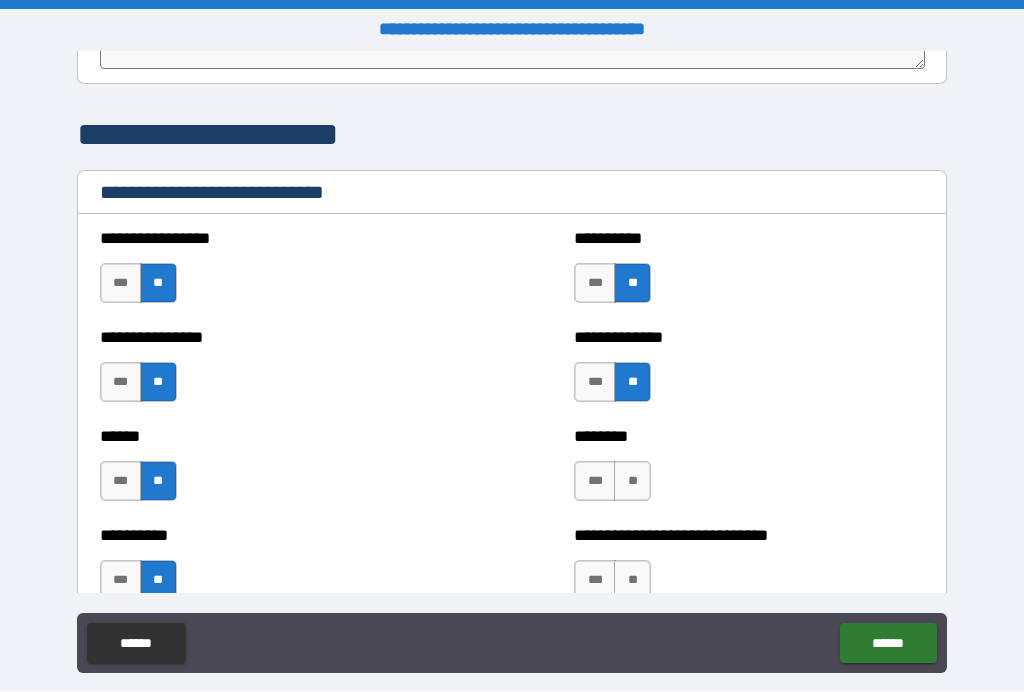 click on "**" at bounding box center (632, 482) 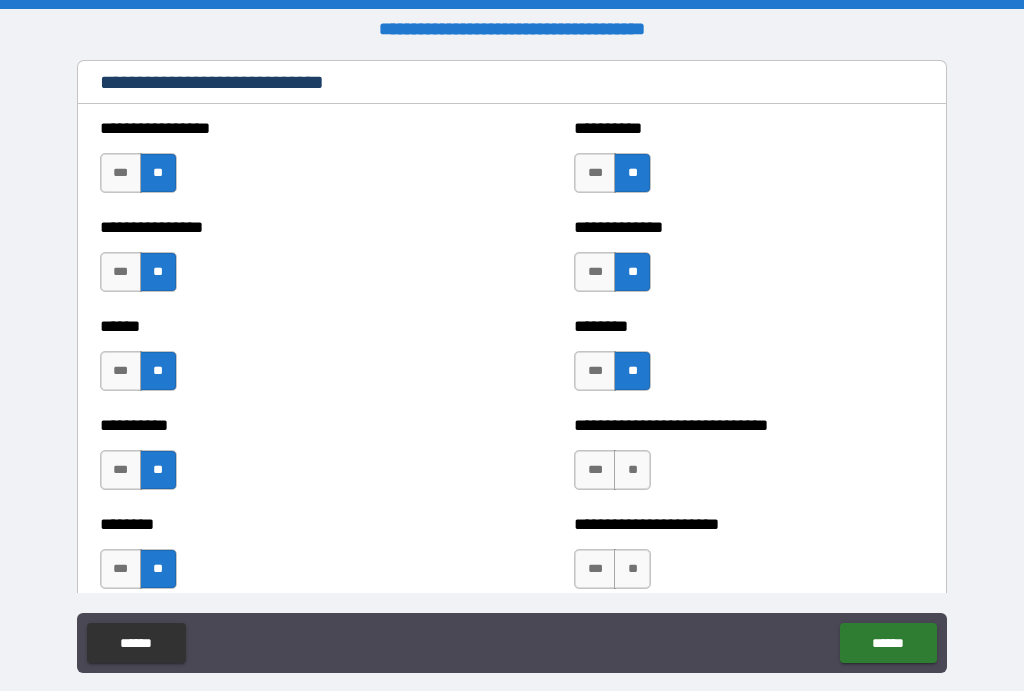 scroll, scrollTop: 6728, scrollLeft: 0, axis: vertical 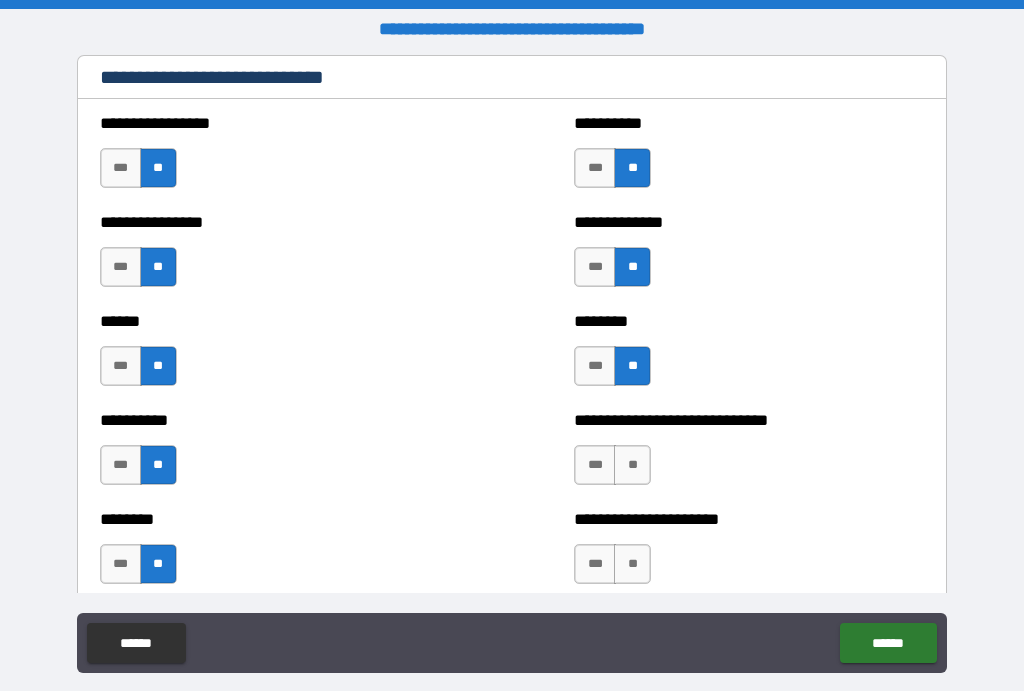 click on "**" at bounding box center [632, 367] 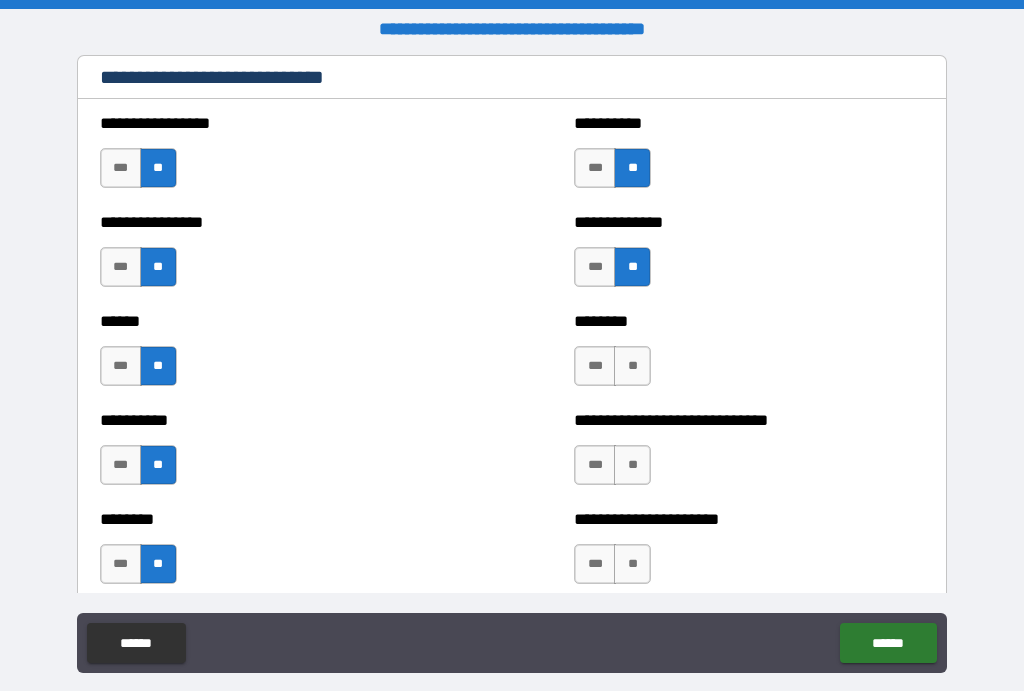 click on "***" at bounding box center [595, 367] 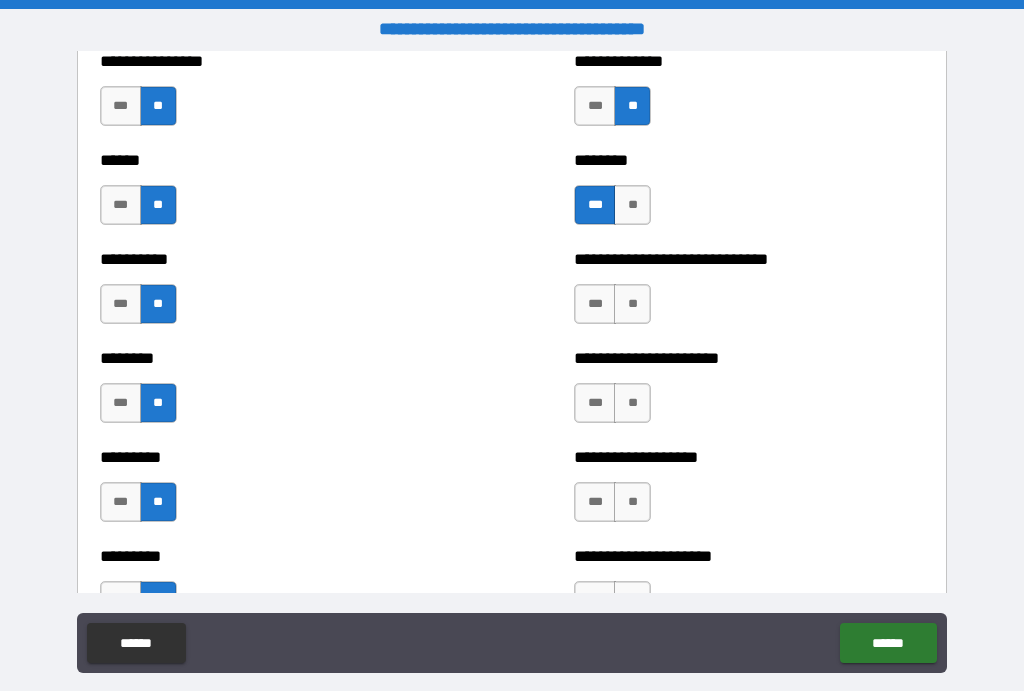 scroll, scrollTop: 6890, scrollLeft: 0, axis: vertical 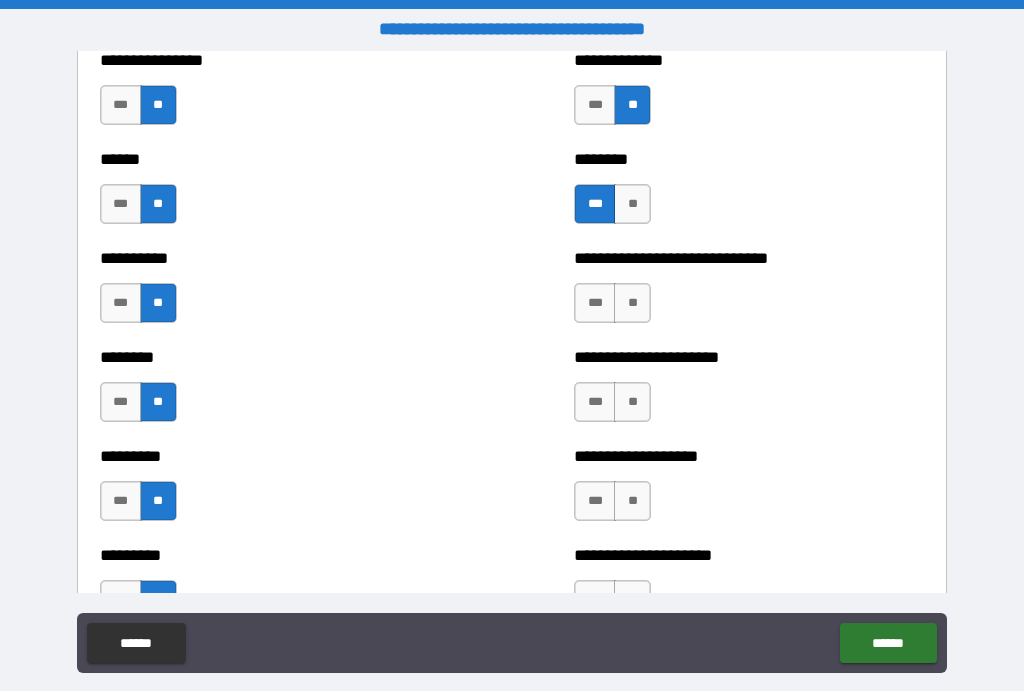 click on "**" at bounding box center (632, 304) 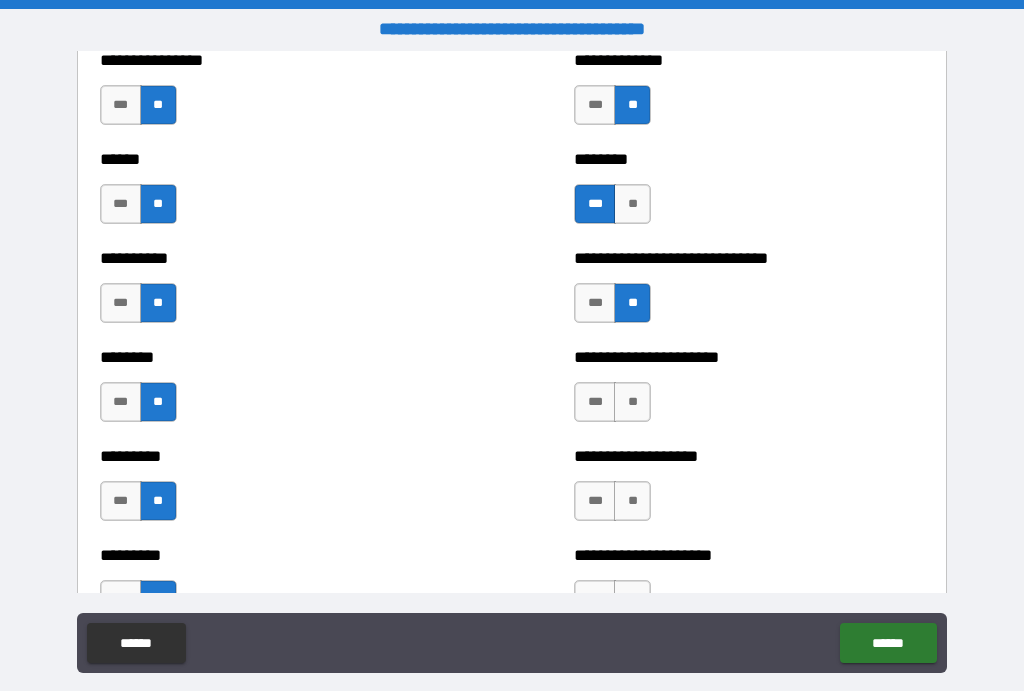 click on "**" at bounding box center (632, 403) 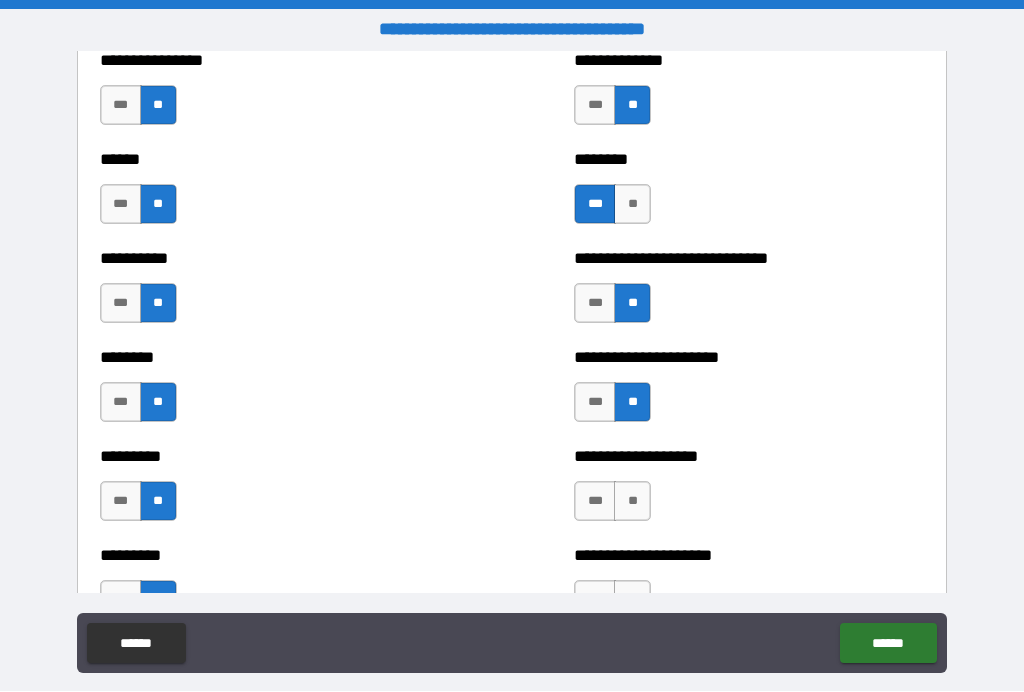 click on "**" at bounding box center [632, 502] 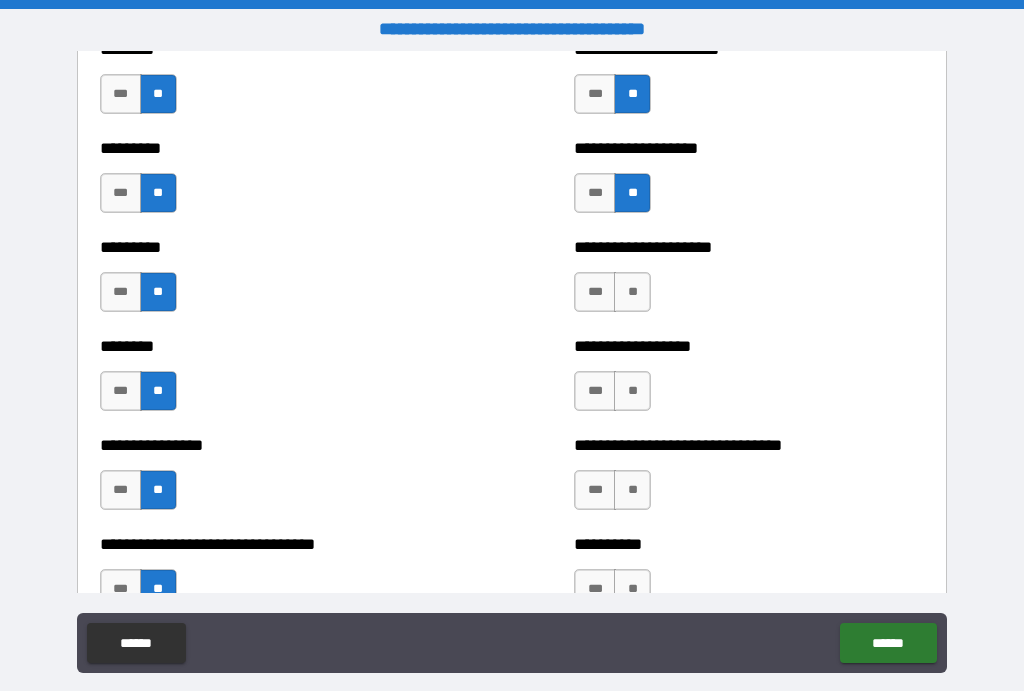 scroll, scrollTop: 7206, scrollLeft: 0, axis: vertical 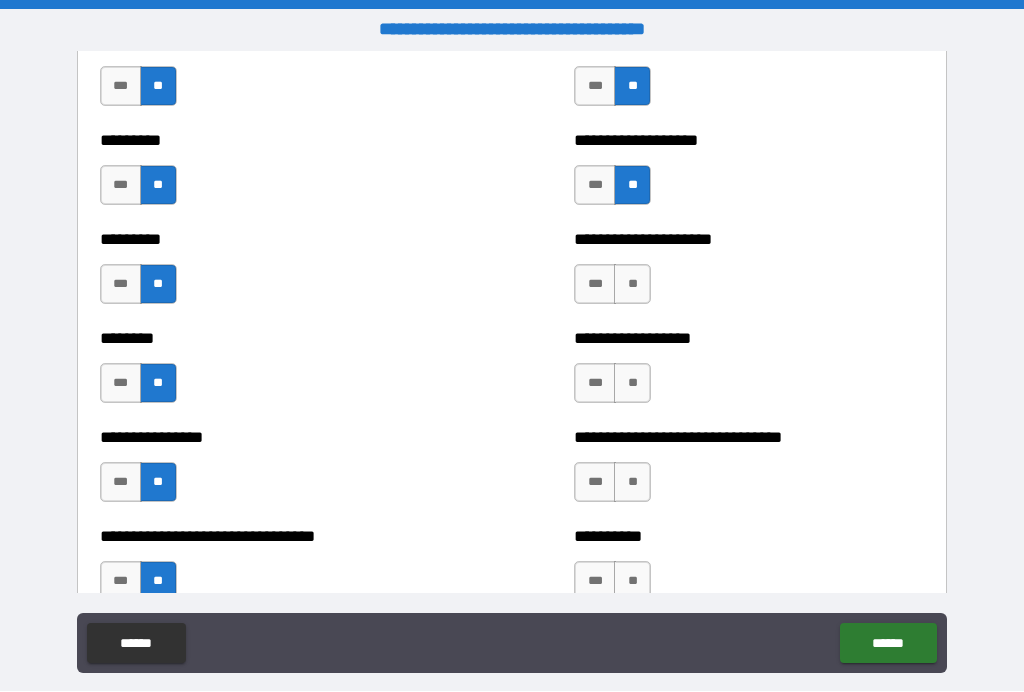 click on "**" at bounding box center [632, 285] 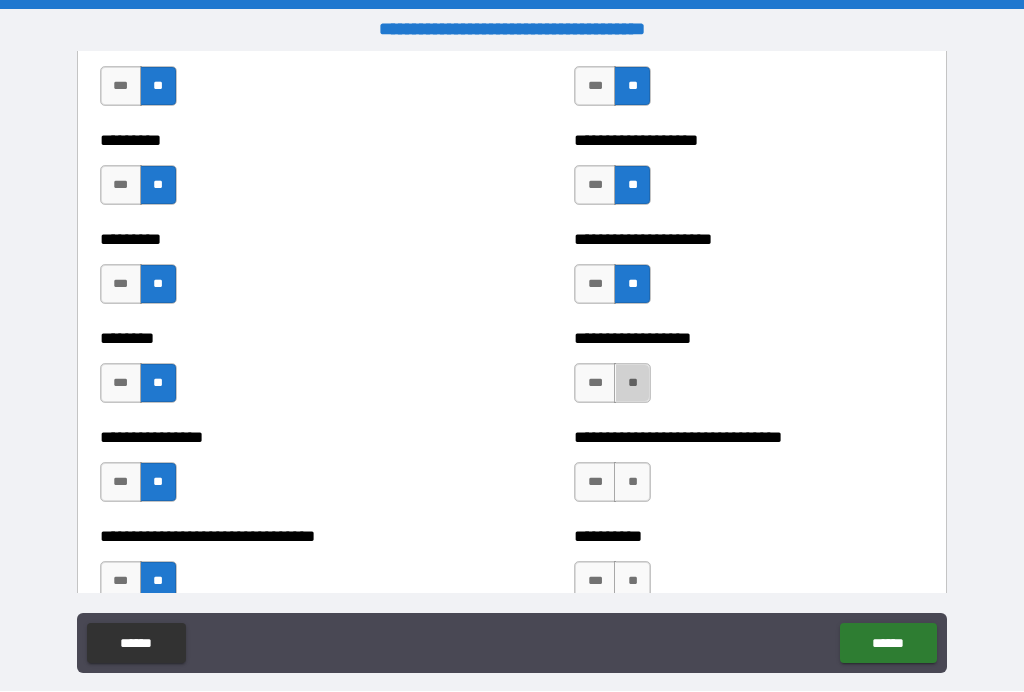 click on "**" at bounding box center [632, 384] 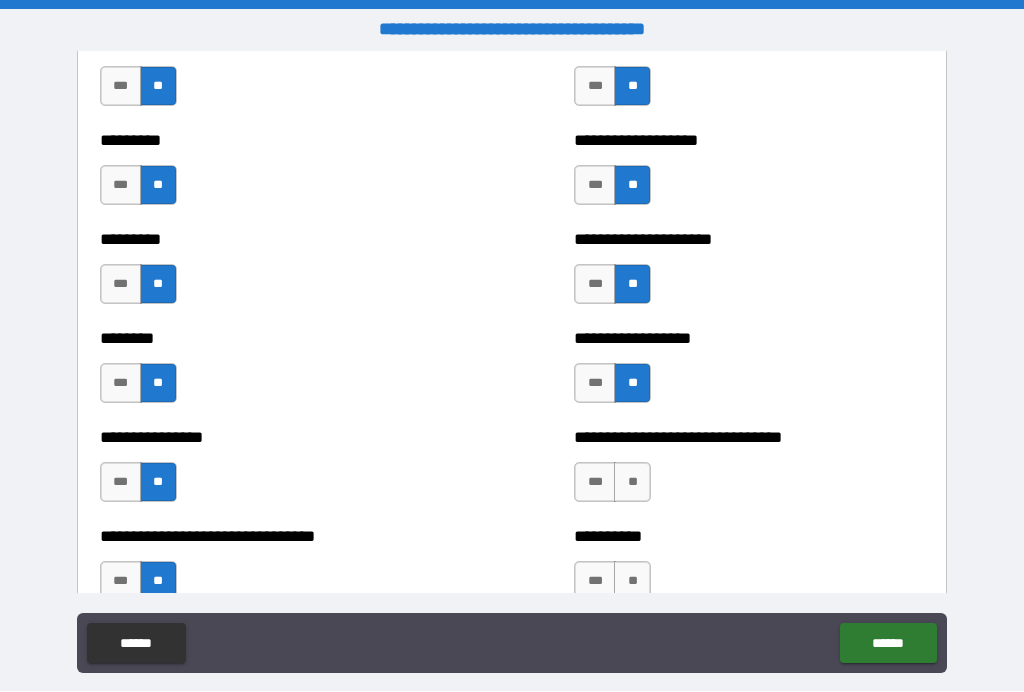 click on "**" at bounding box center [632, 483] 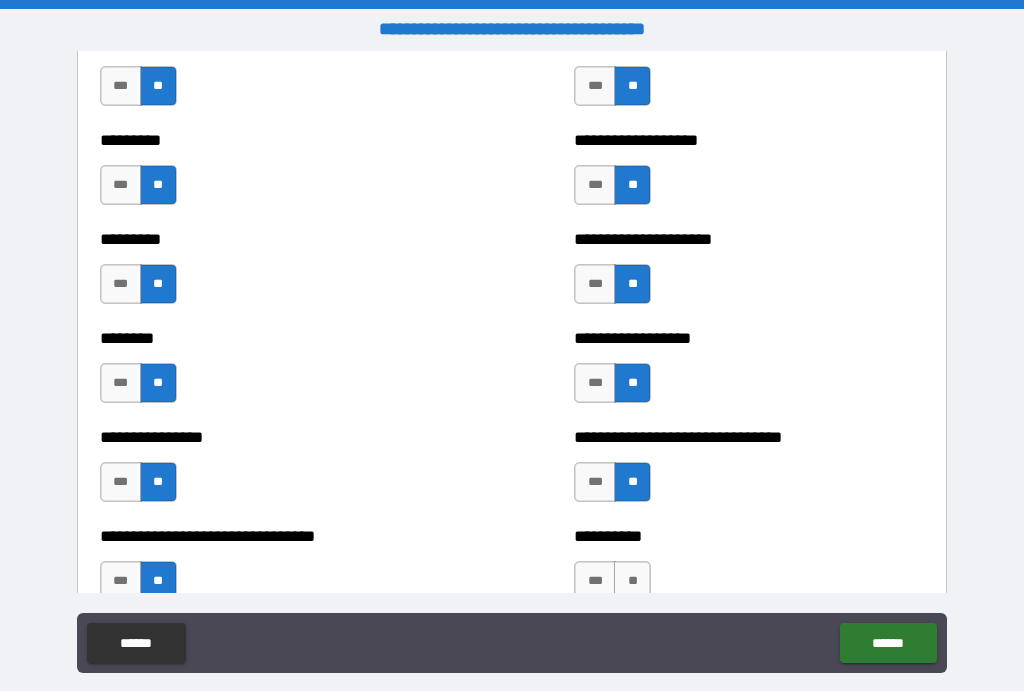 click on "**" at bounding box center [632, 582] 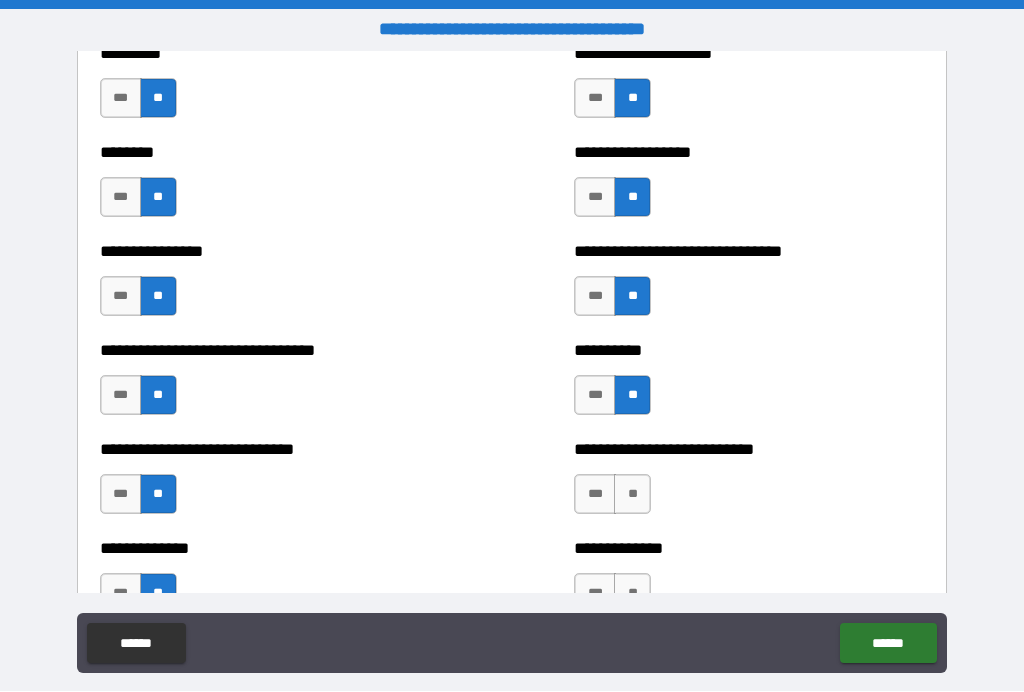scroll, scrollTop: 7397, scrollLeft: 0, axis: vertical 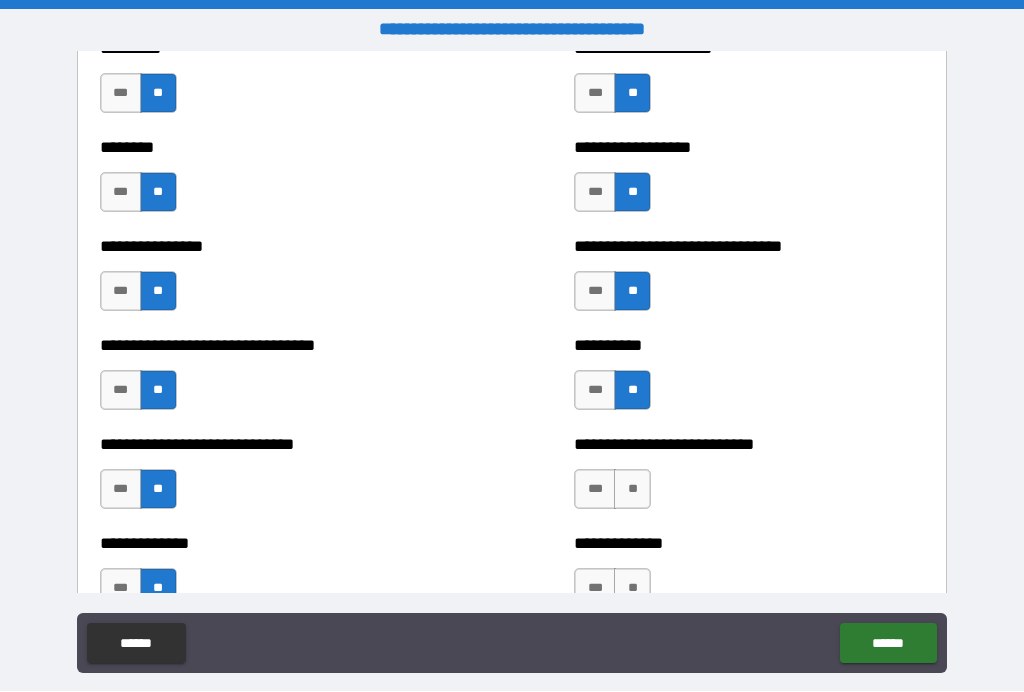 click on "**" at bounding box center (632, 490) 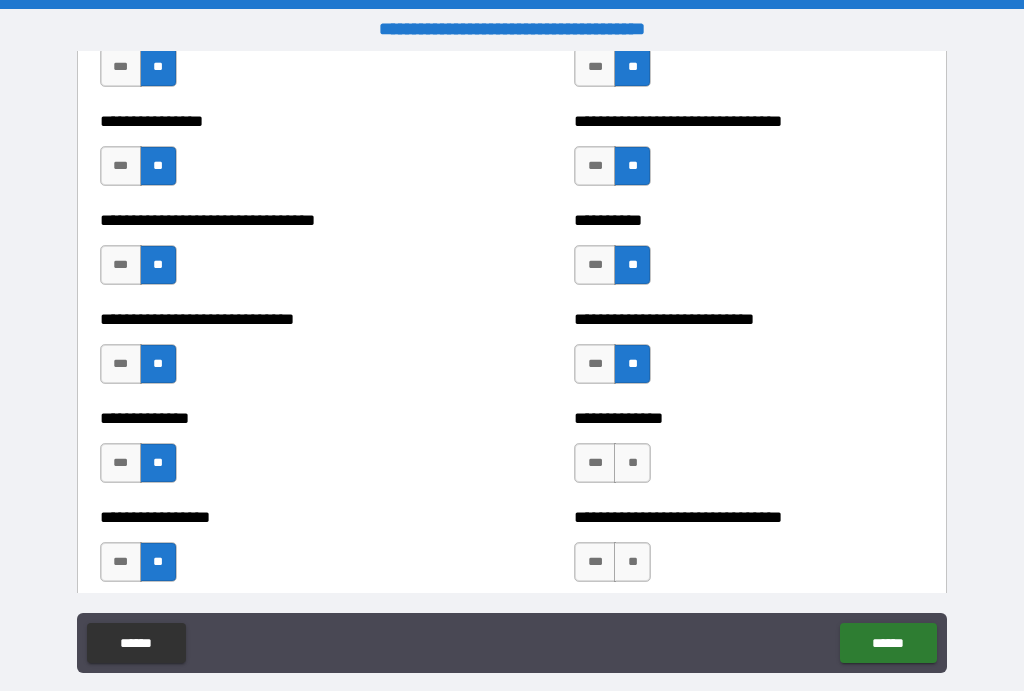 scroll, scrollTop: 7520, scrollLeft: 0, axis: vertical 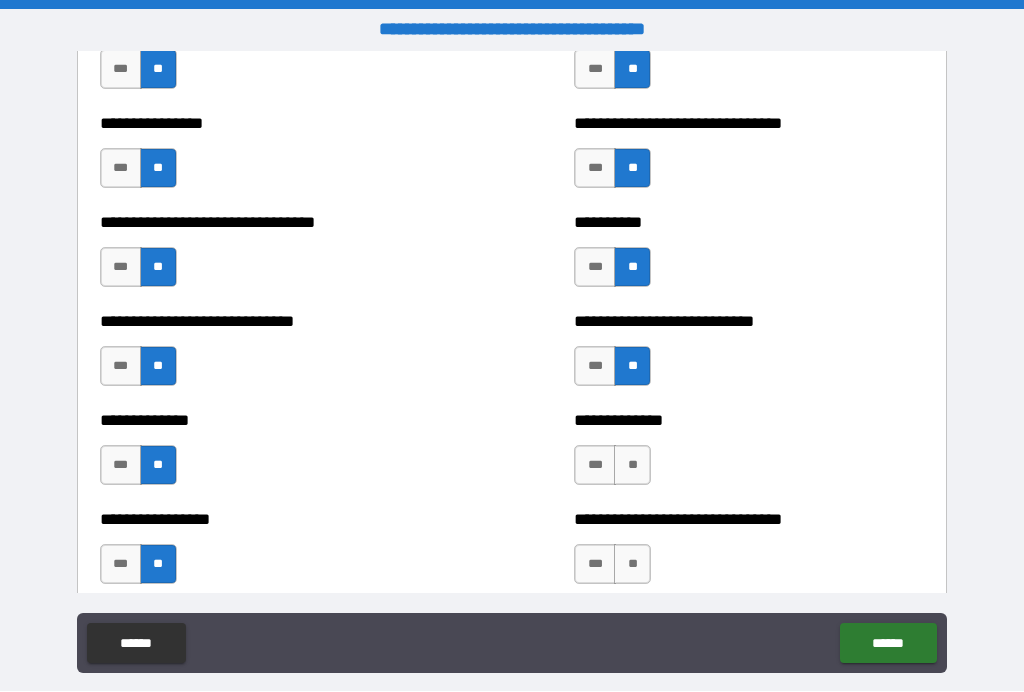 click on "**" at bounding box center (632, 466) 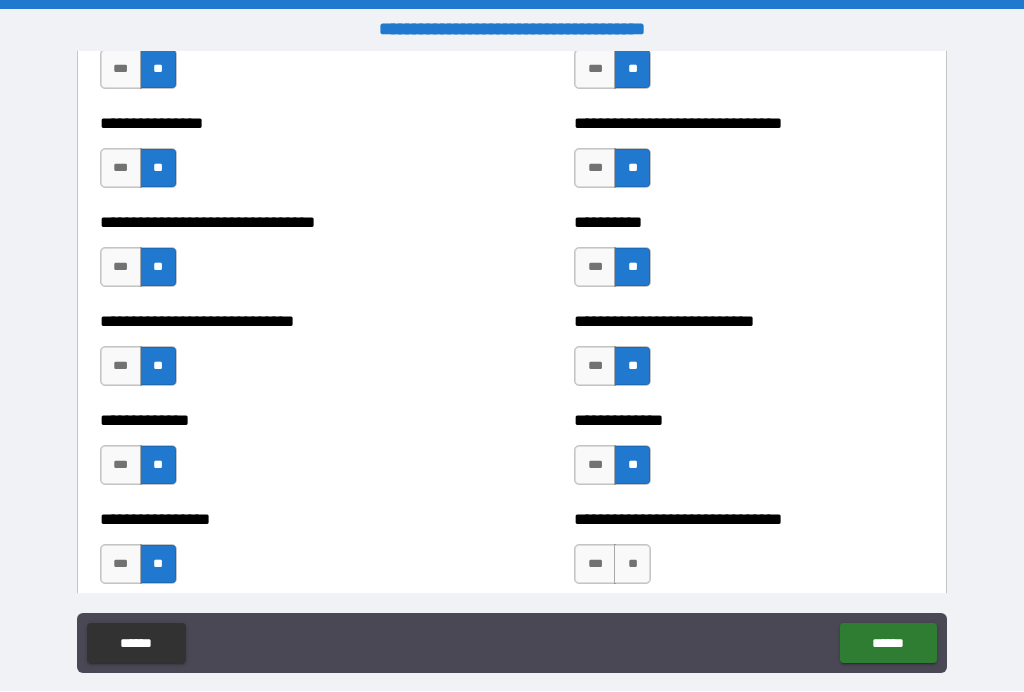 click on "**" at bounding box center [632, 565] 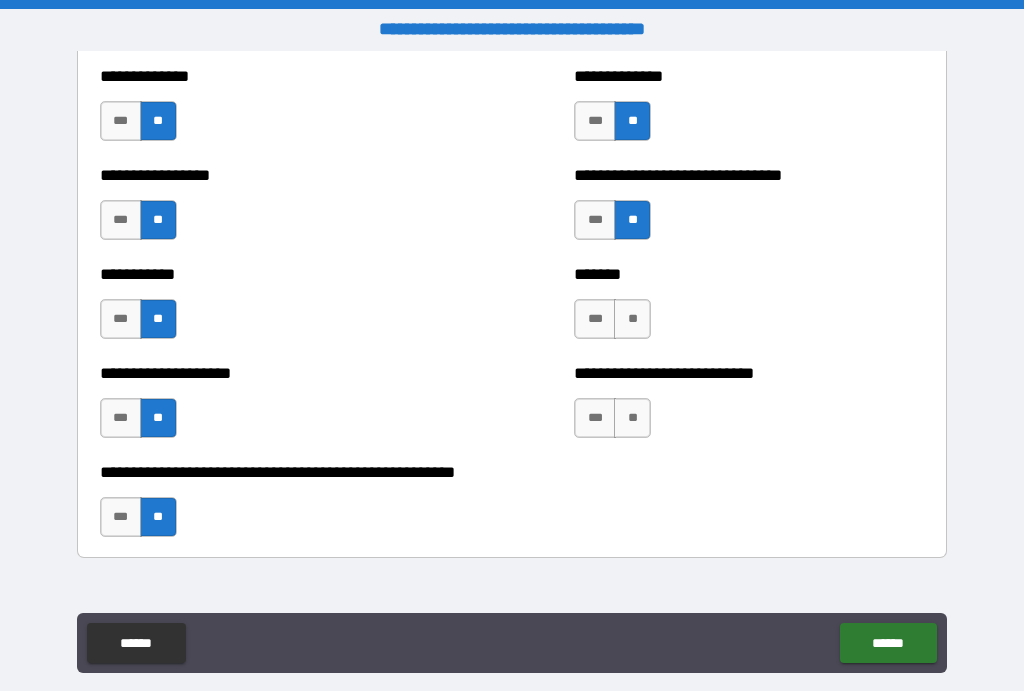 scroll, scrollTop: 7864, scrollLeft: 0, axis: vertical 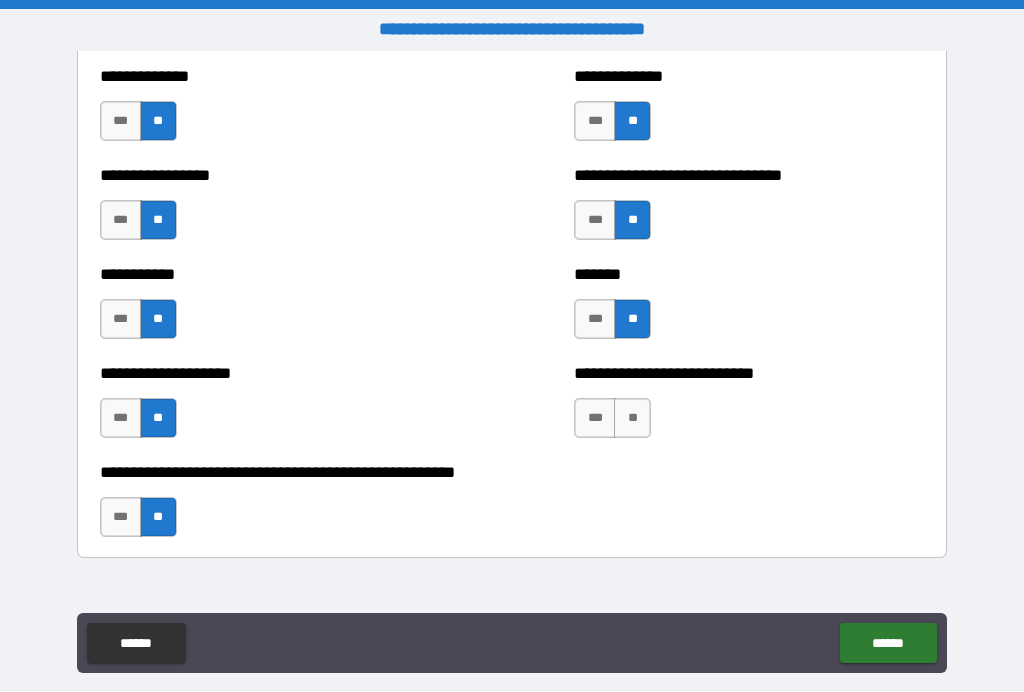 click on "**" at bounding box center (632, 419) 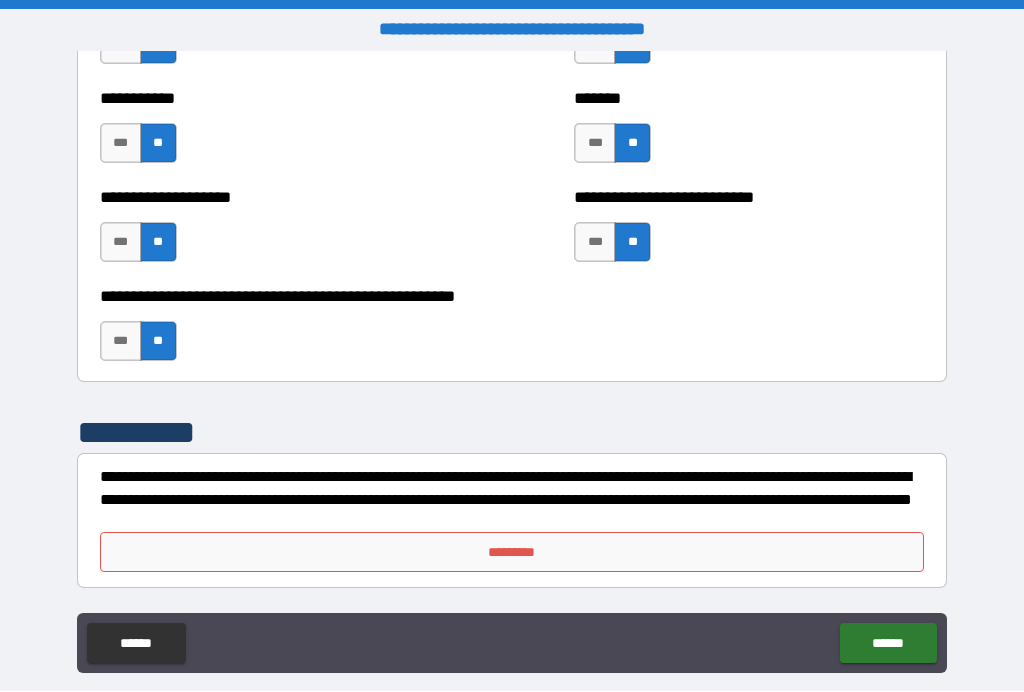 scroll, scrollTop: 8040, scrollLeft: 0, axis: vertical 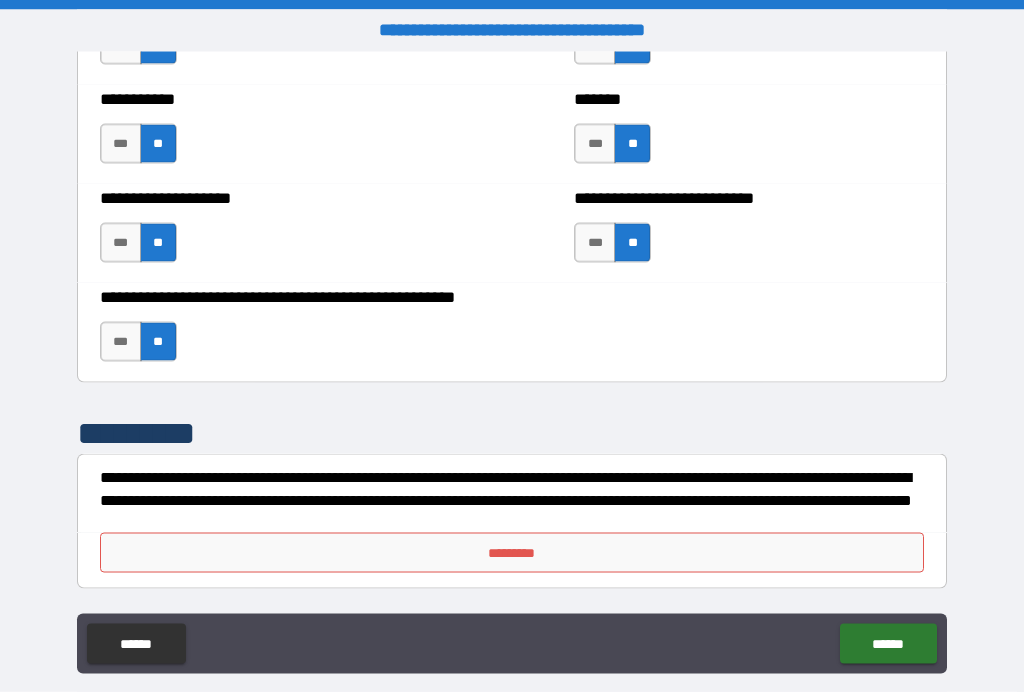 click on "*********" at bounding box center (512, 553) 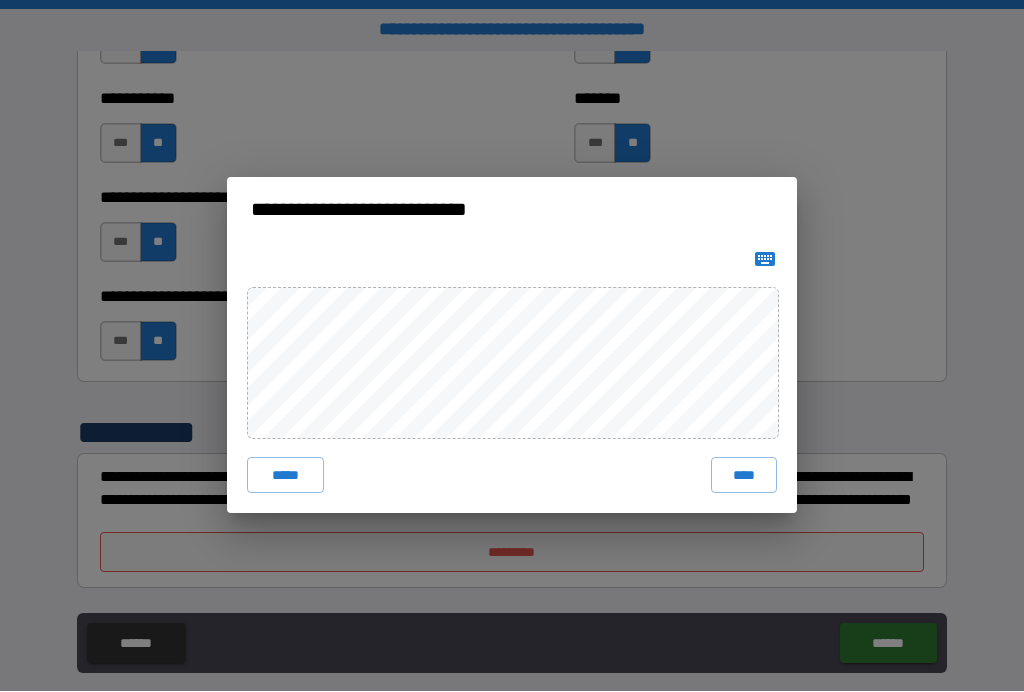 click on "****" at bounding box center (744, 476) 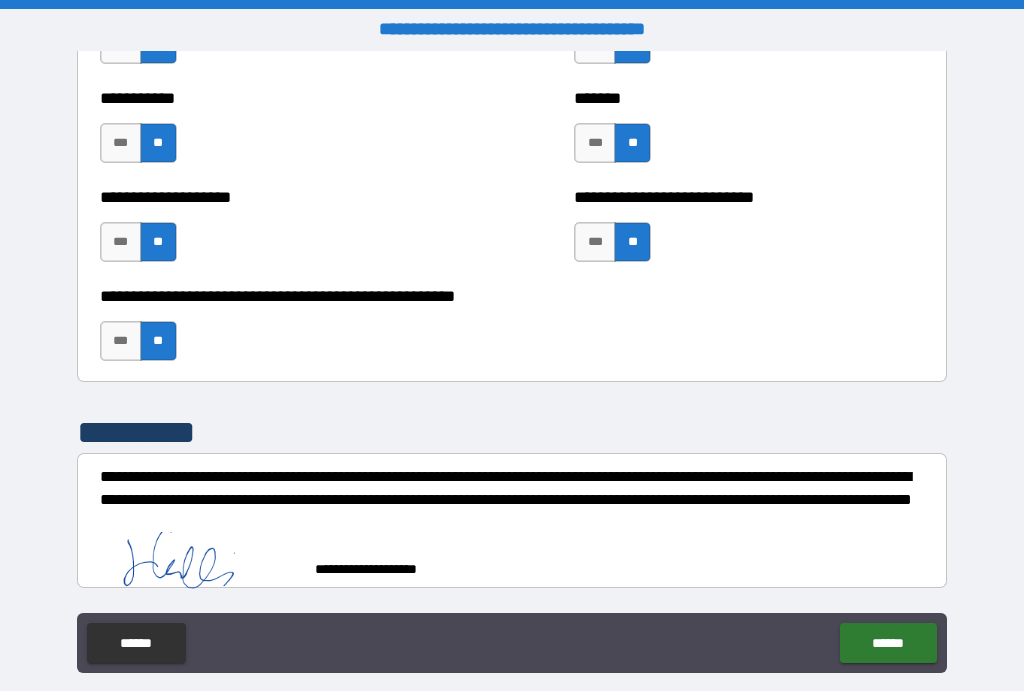 scroll, scrollTop: 8030, scrollLeft: 0, axis: vertical 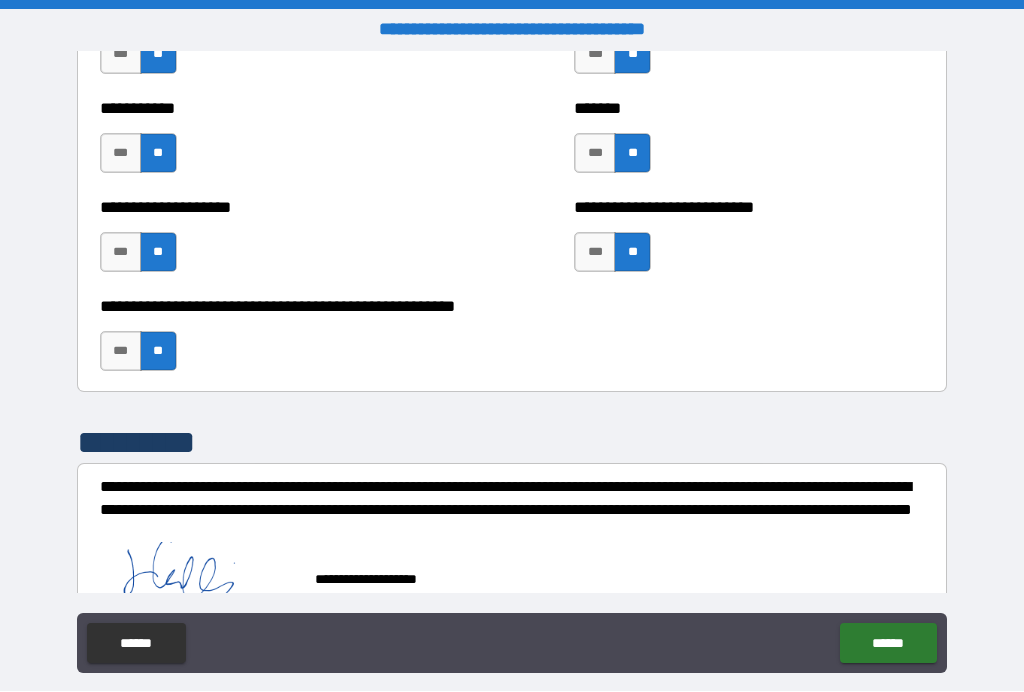click on "******" at bounding box center [888, 644] 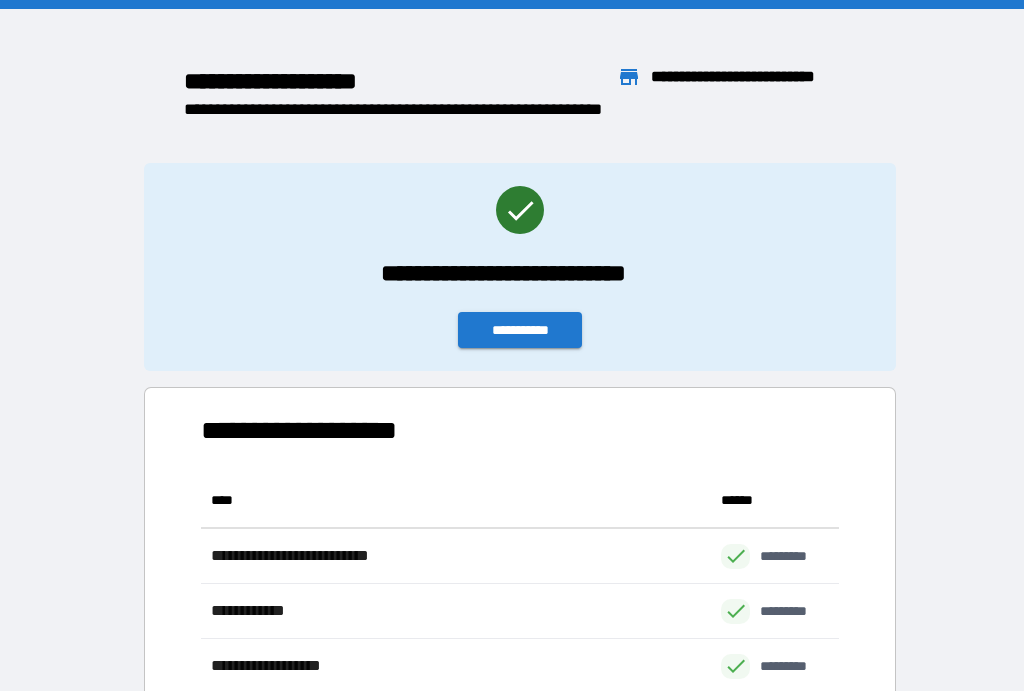 scroll, scrollTop: 386, scrollLeft: 638, axis: both 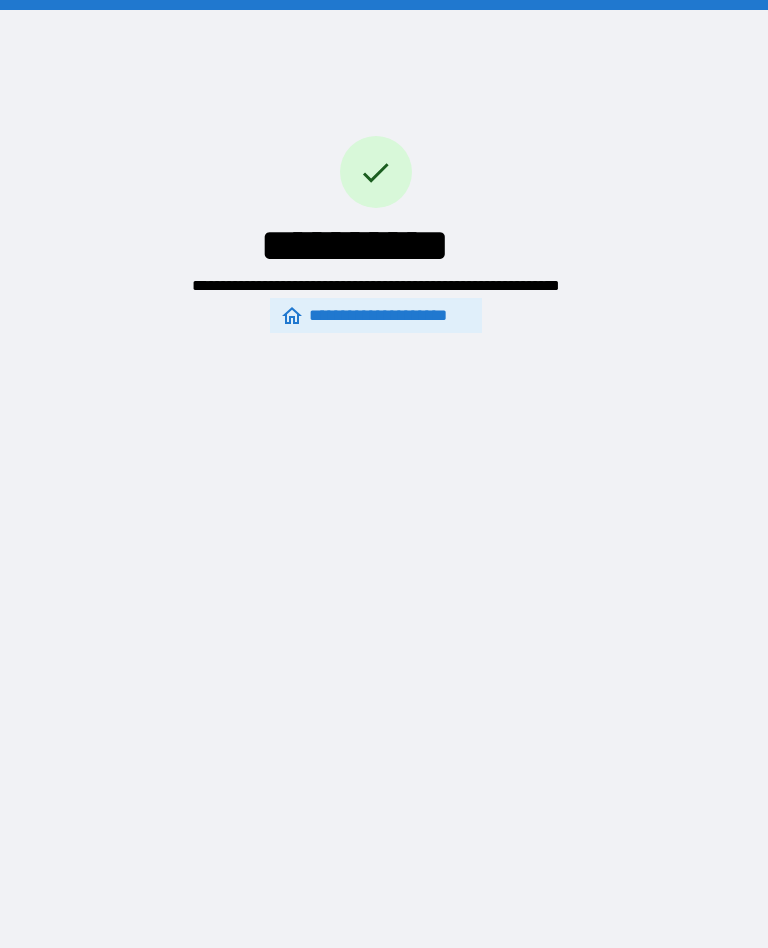 click on "**********" at bounding box center (376, 163) 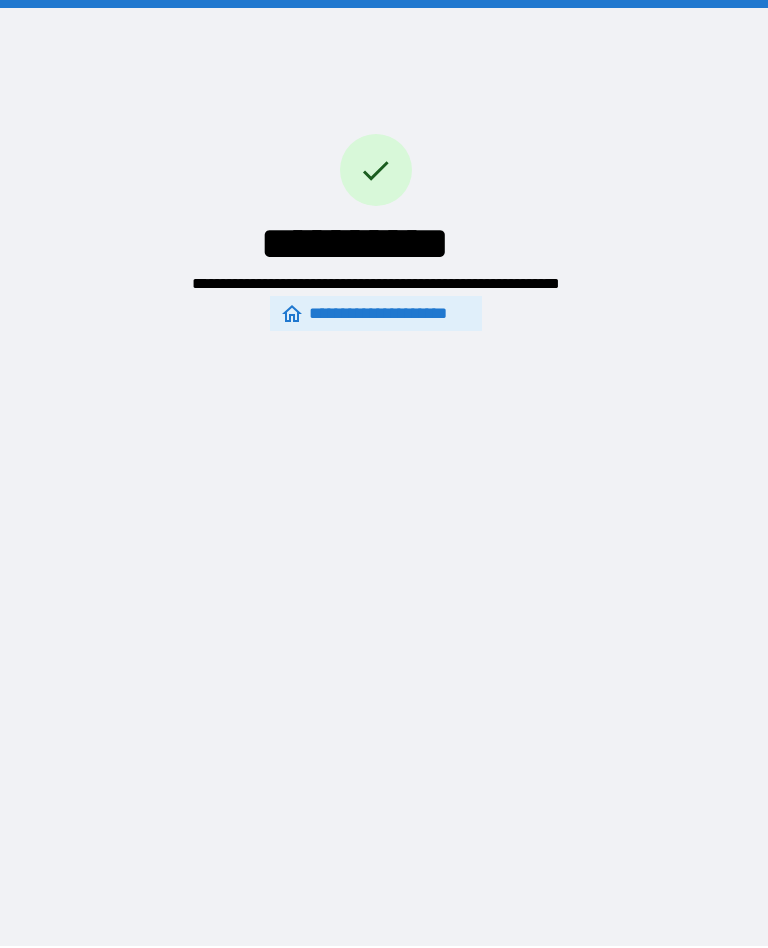 scroll, scrollTop: 1, scrollLeft: 0, axis: vertical 